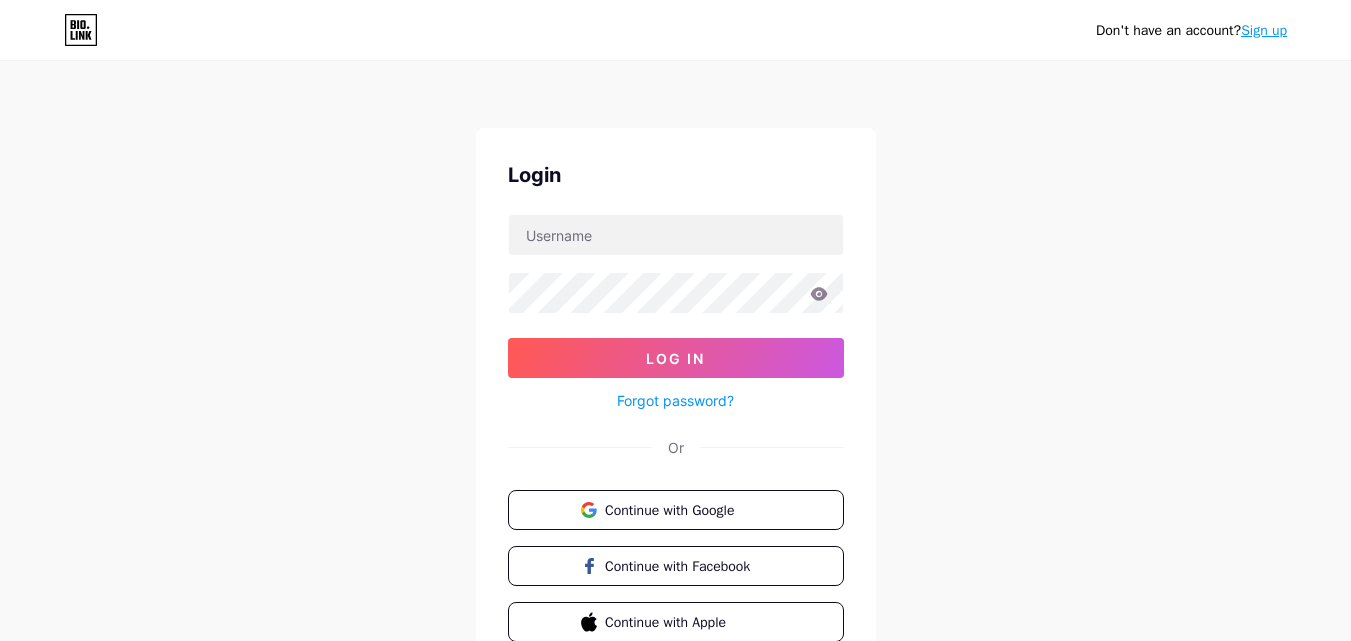 scroll, scrollTop: 0, scrollLeft: 0, axis: both 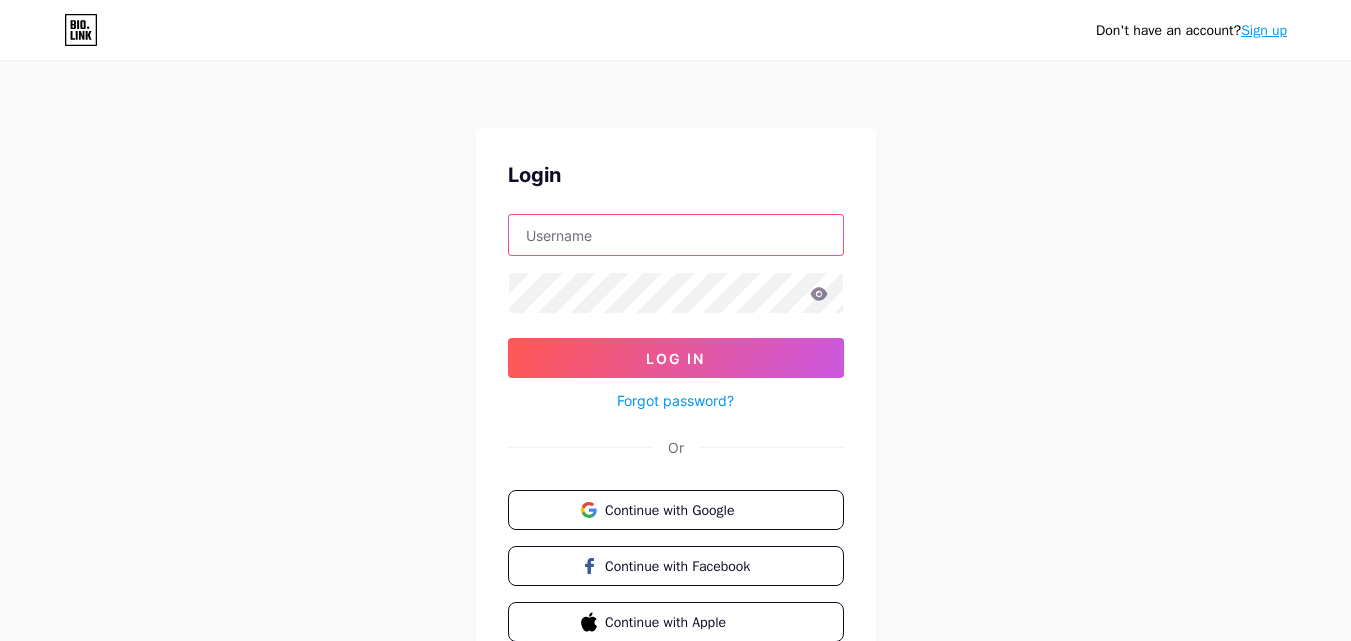 type on "[USERNAME]@example.com" 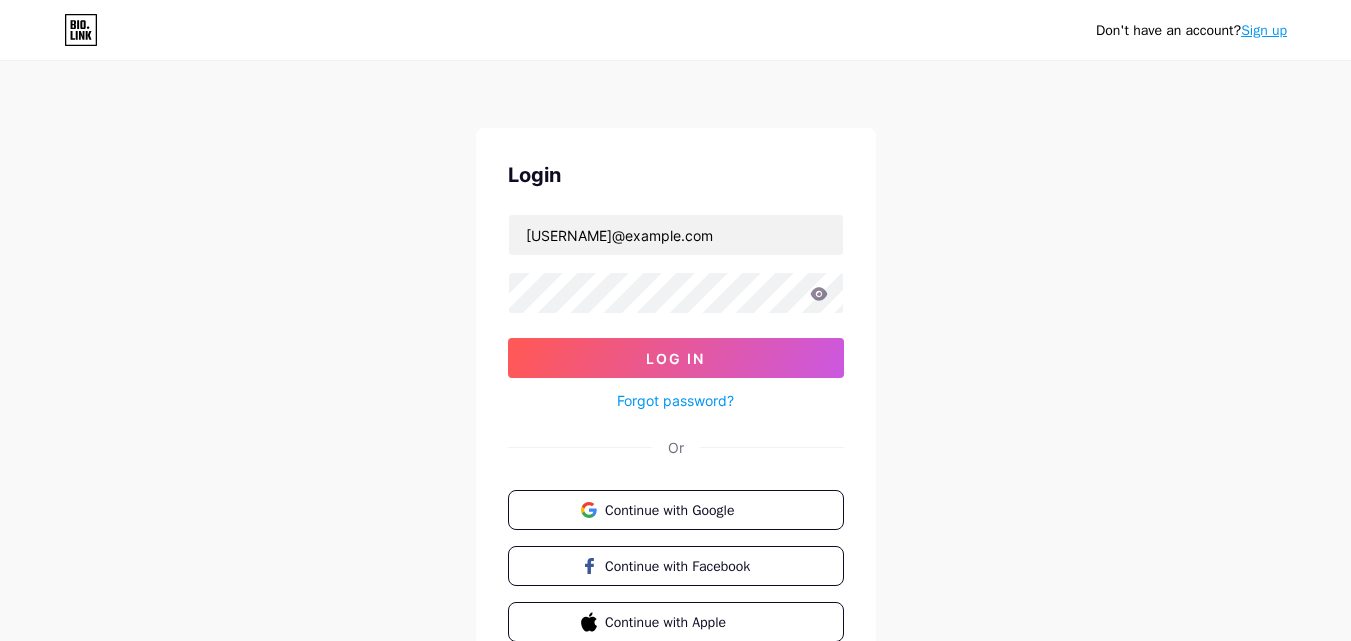 click on "Continue with Google" at bounding box center [687, 510] 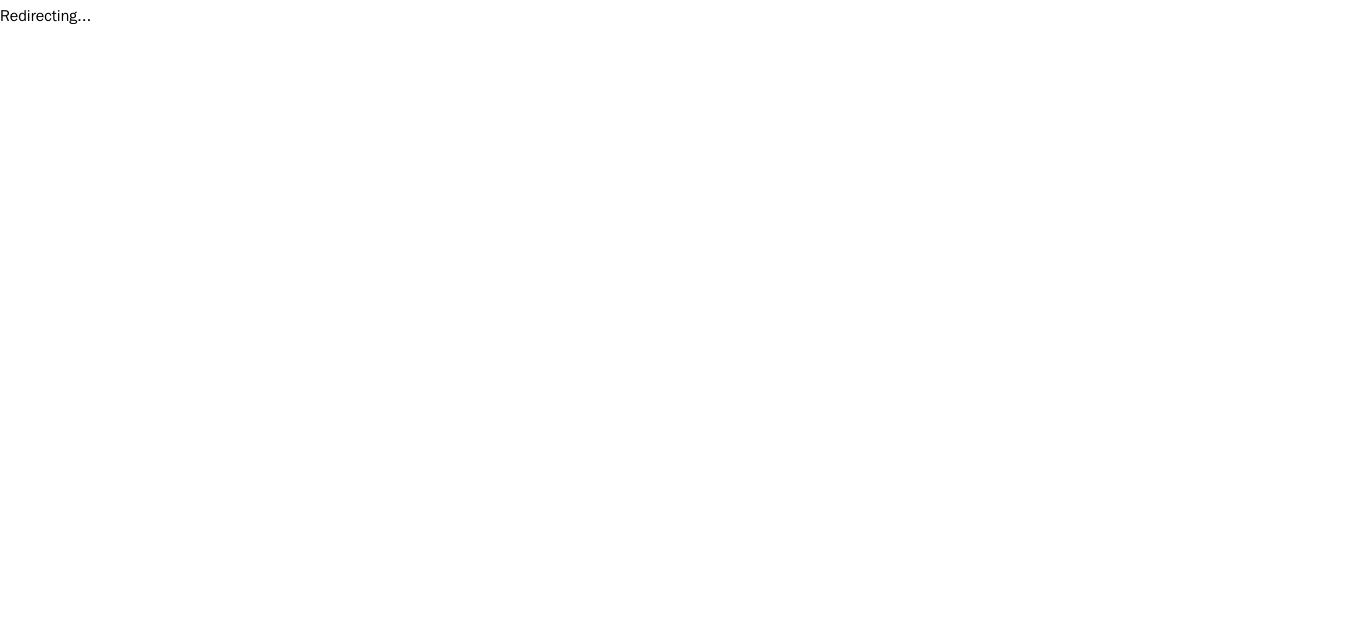 scroll, scrollTop: 0, scrollLeft: 0, axis: both 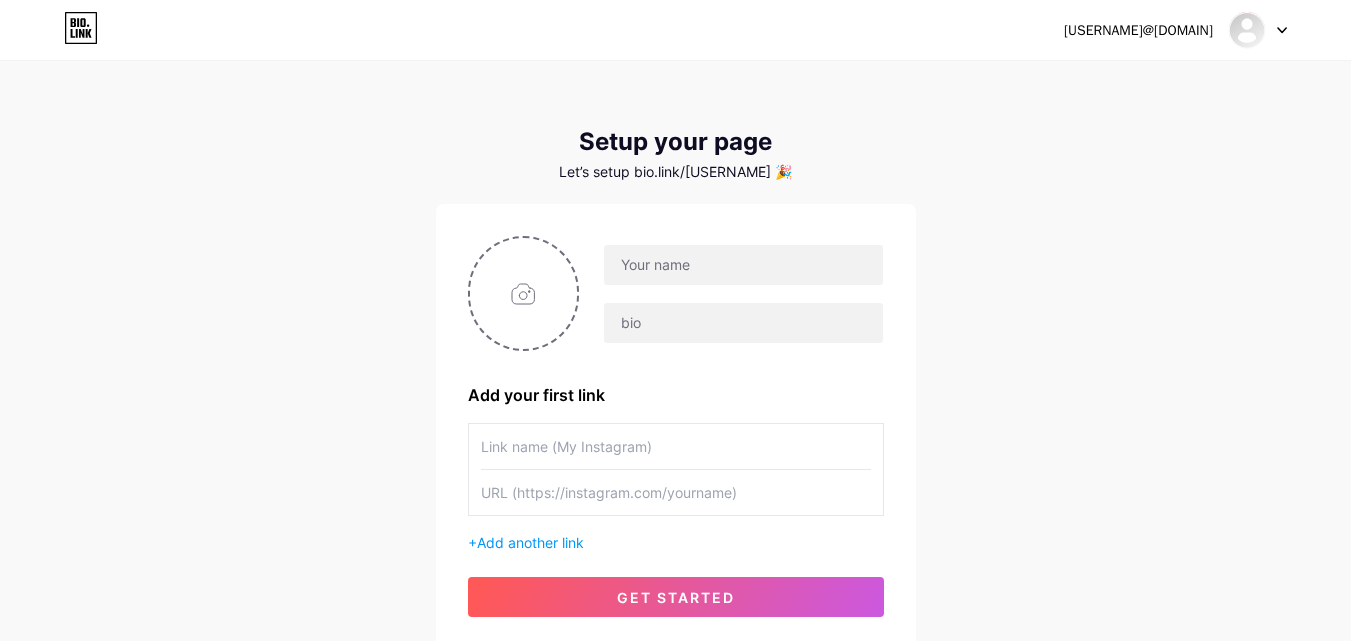 click at bounding box center (1258, 30) 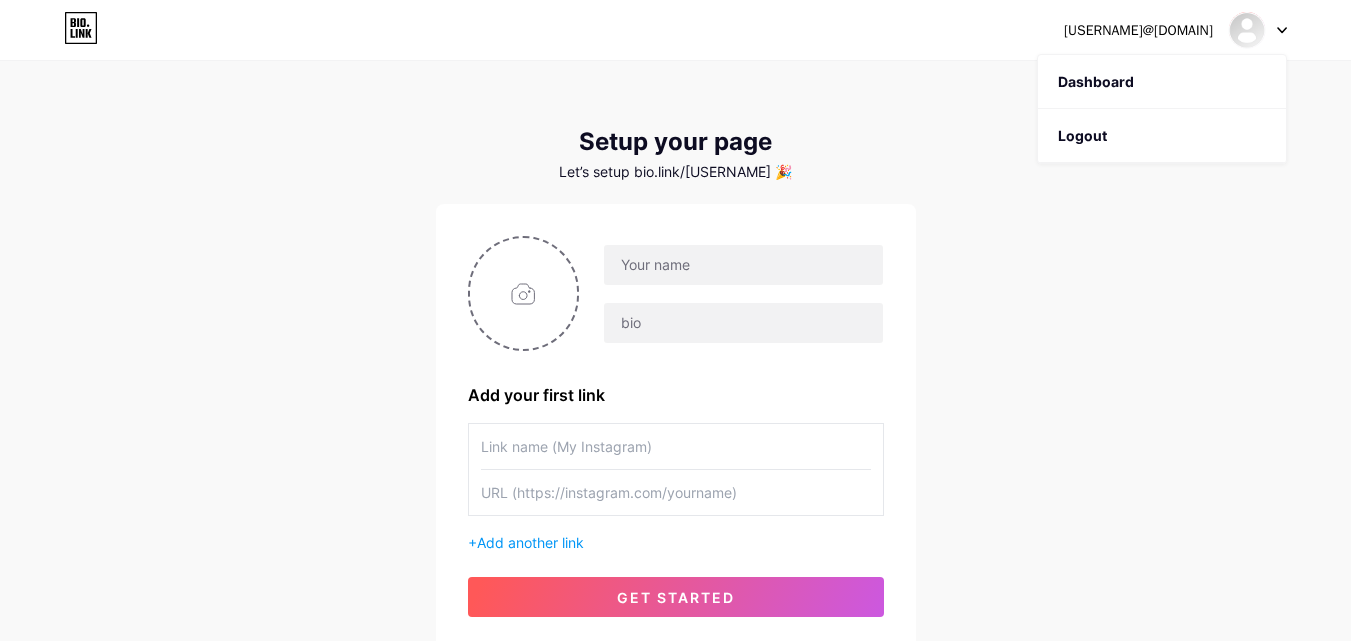 click on "Logout" at bounding box center [1162, 136] 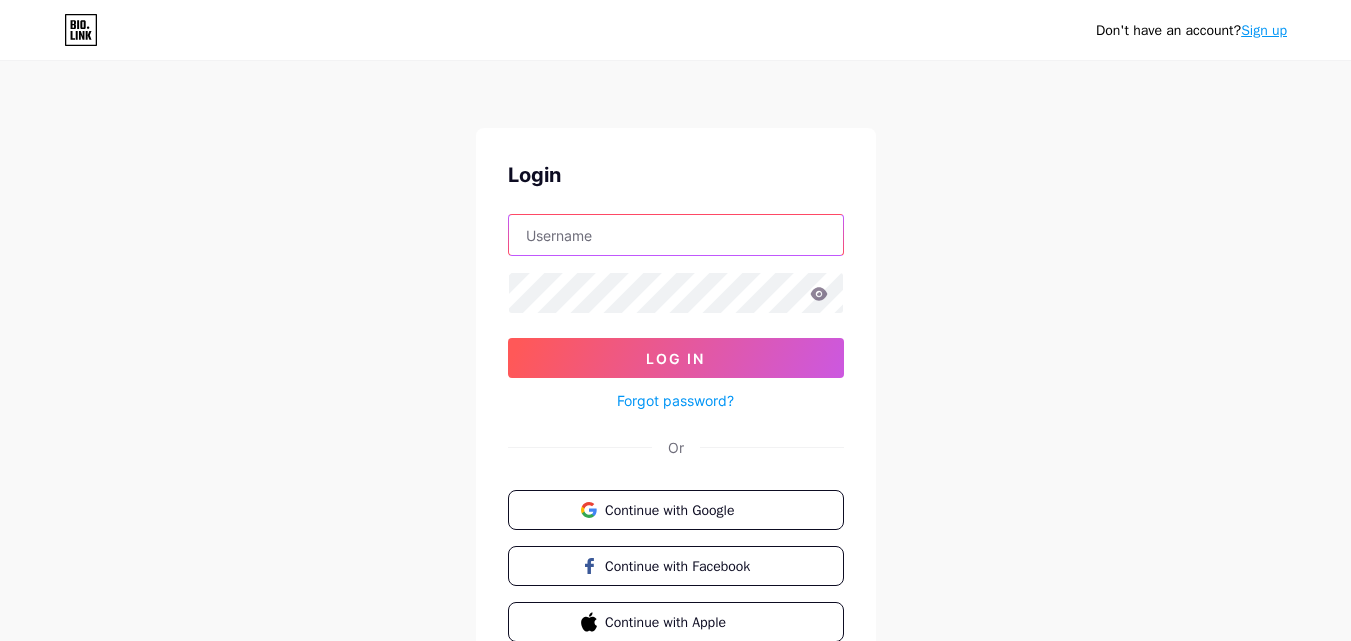 type on "laptopcudanang133135@gmail.com" 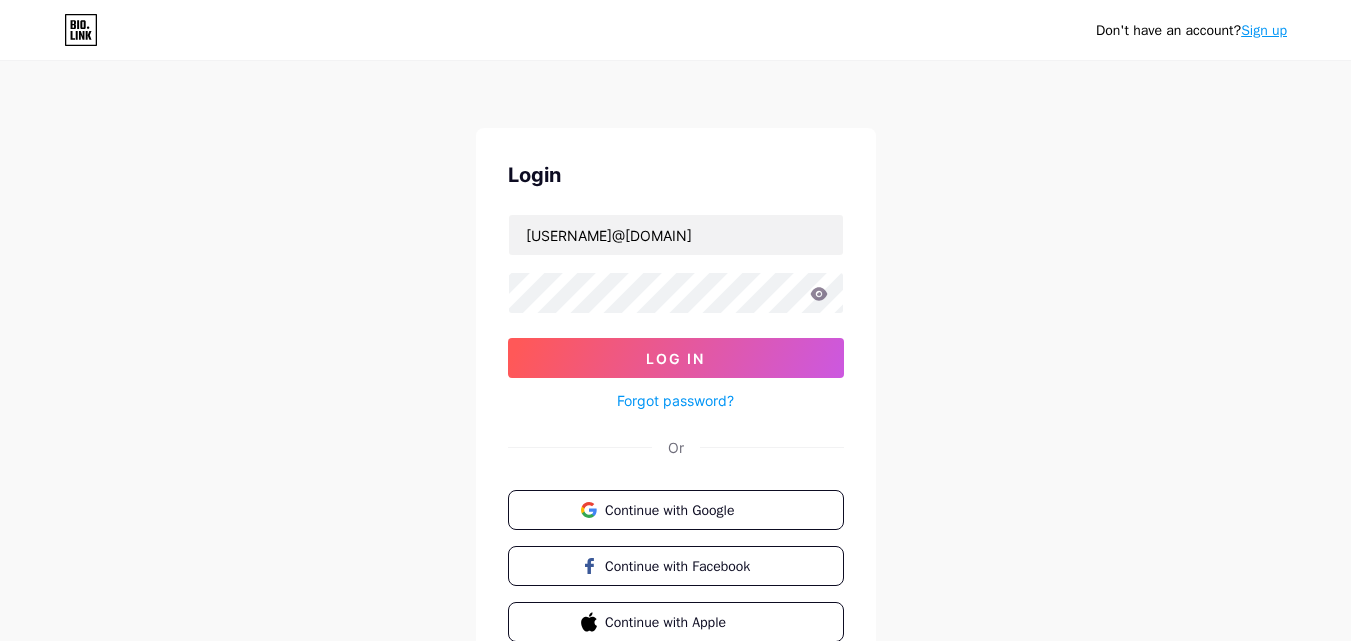 click on "Log In" at bounding box center (675, 358) 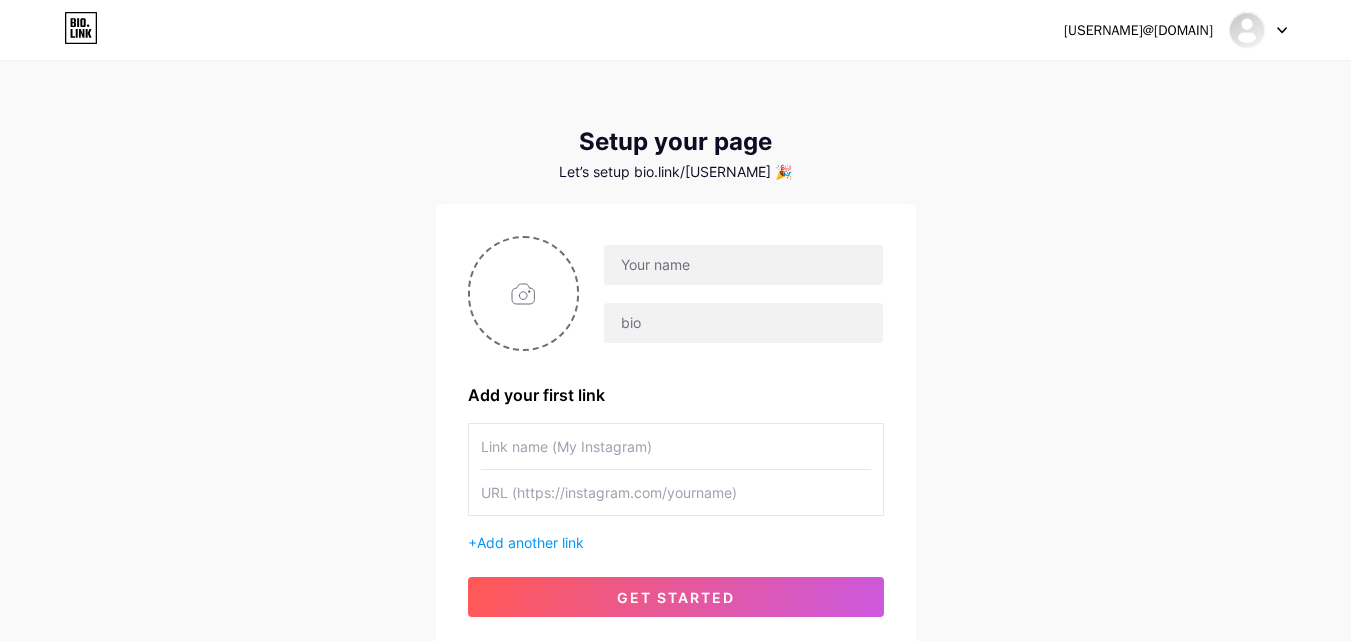 click at bounding box center [524, 293] 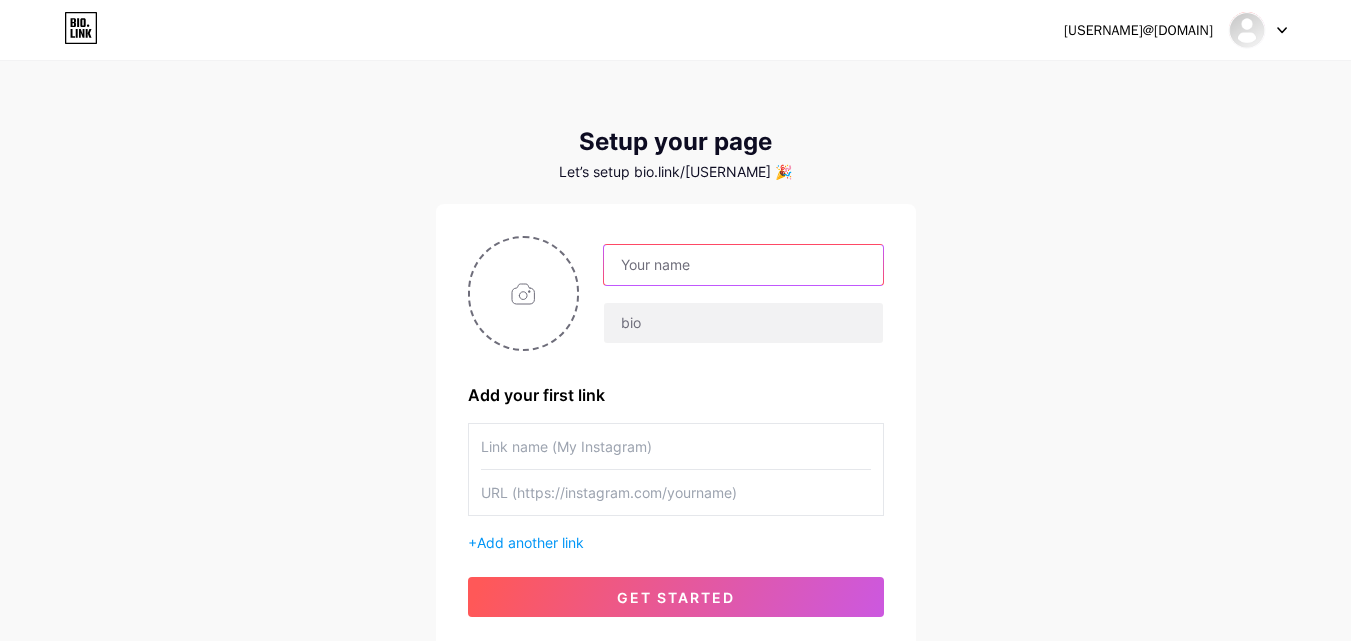 click at bounding box center (743, 265) 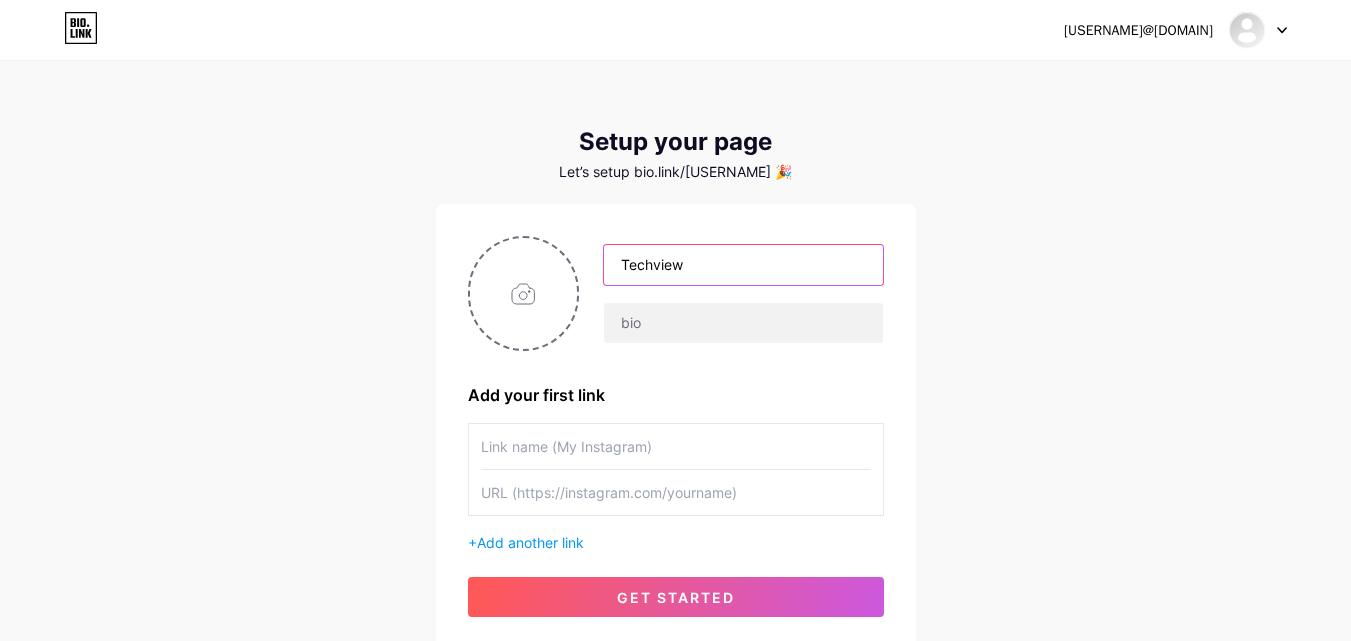 type on "Techview" 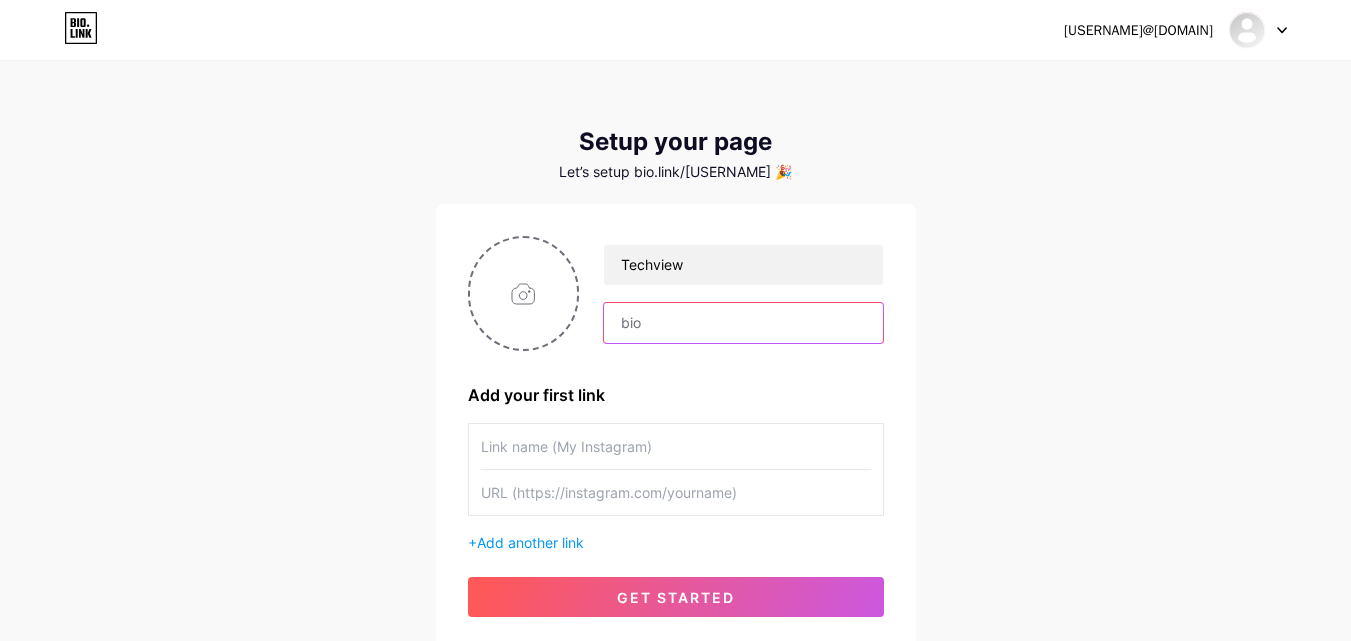 paste on "TechView – Giải pháp phần mềm toàn diện cho doanh nghiệp hiện đại" 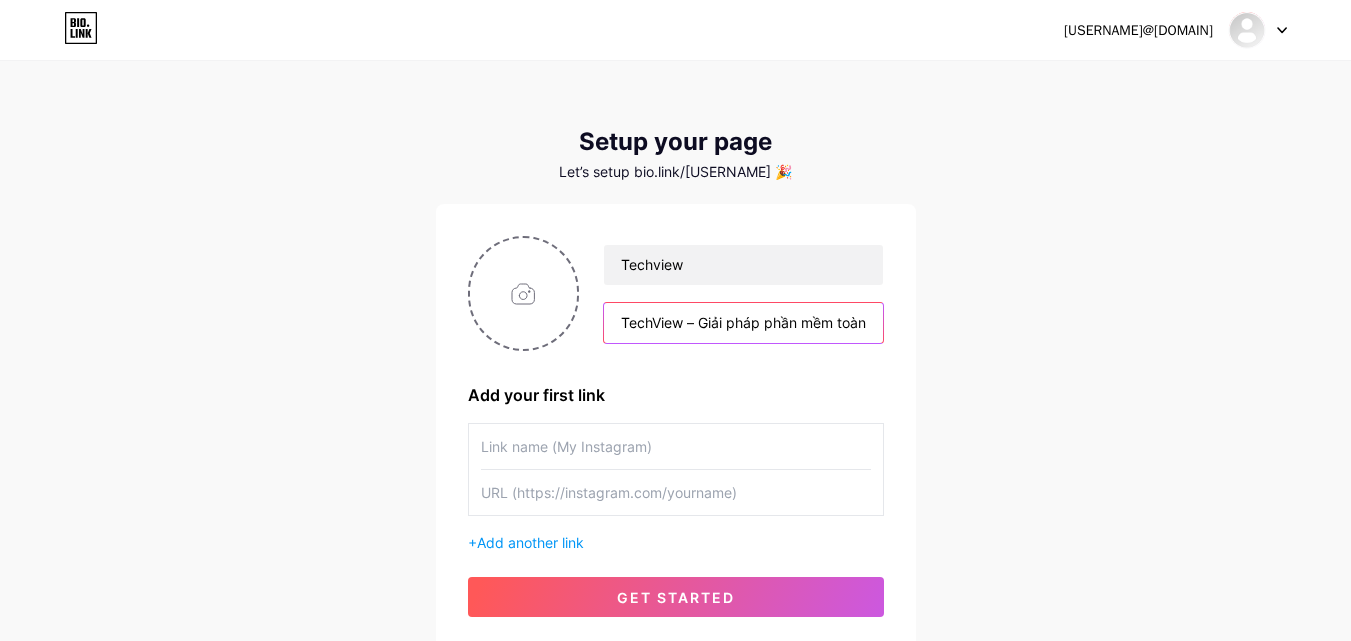 scroll, scrollTop: 0, scrollLeft: 215, axis: horizontal 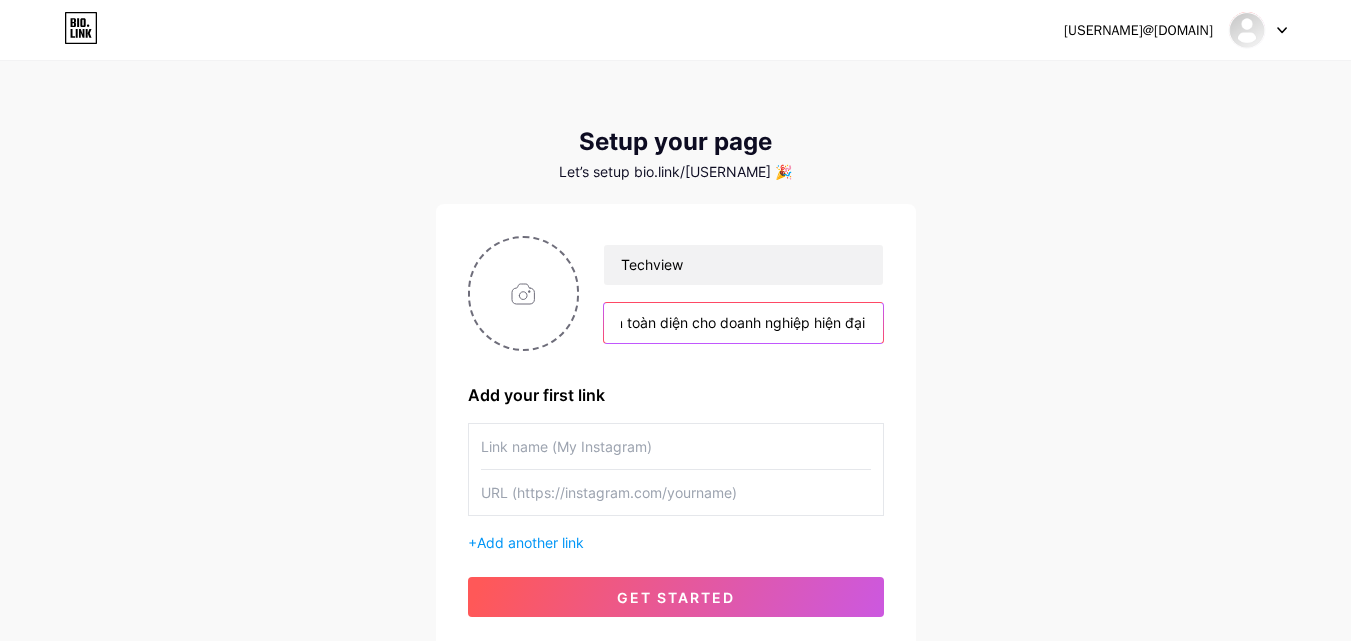 type on "TechView – Giải pháp phần mềm toàn diện cho doanh nghiệp hiện đại" 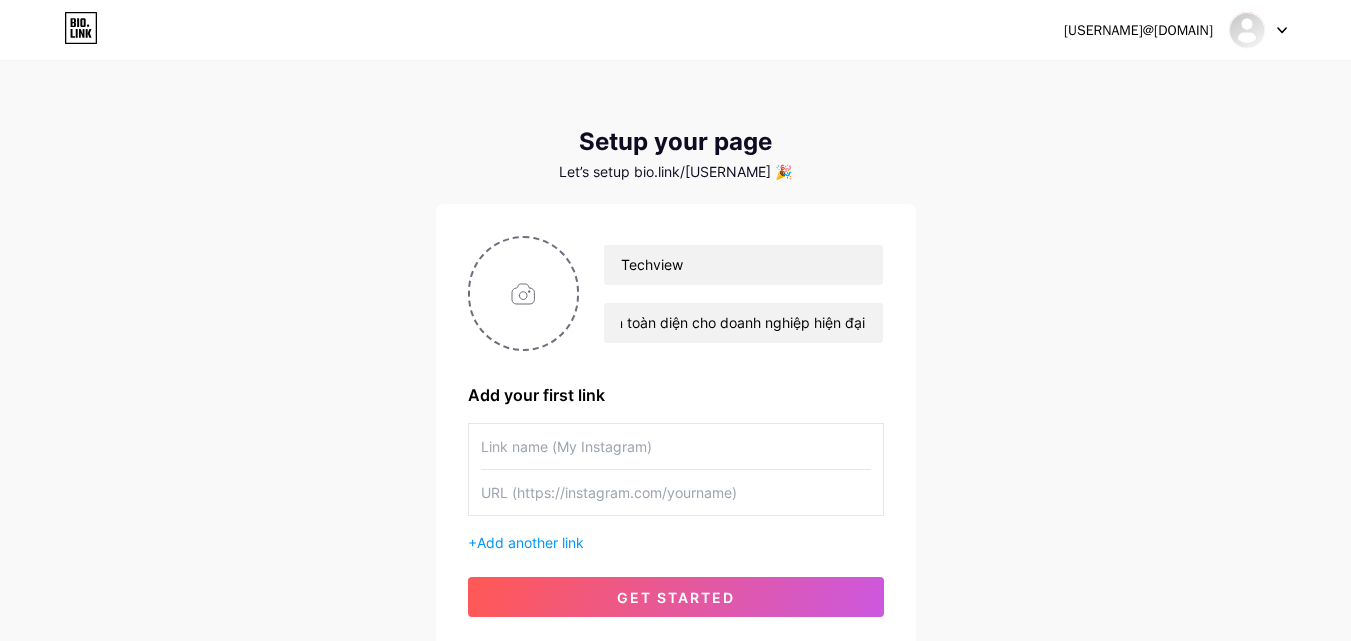 click at bounding box center [524, 293] 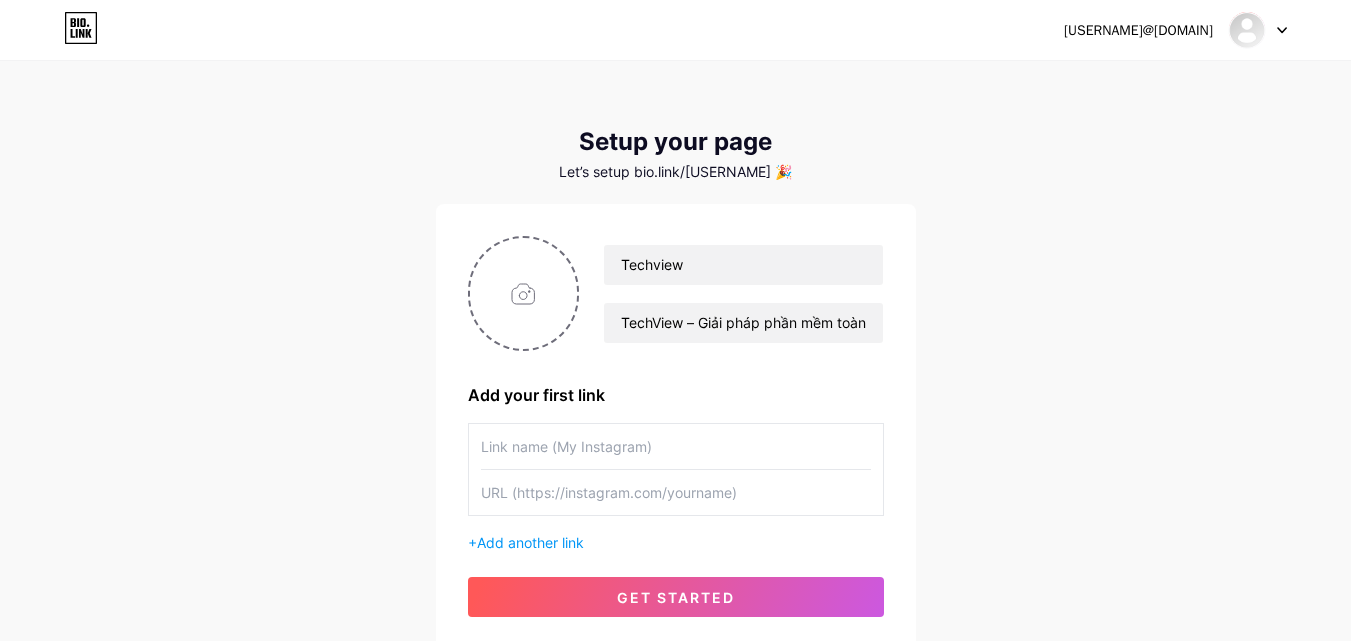 scroll, scrollTop: 152, scrollLeft: 0, axis: vertical 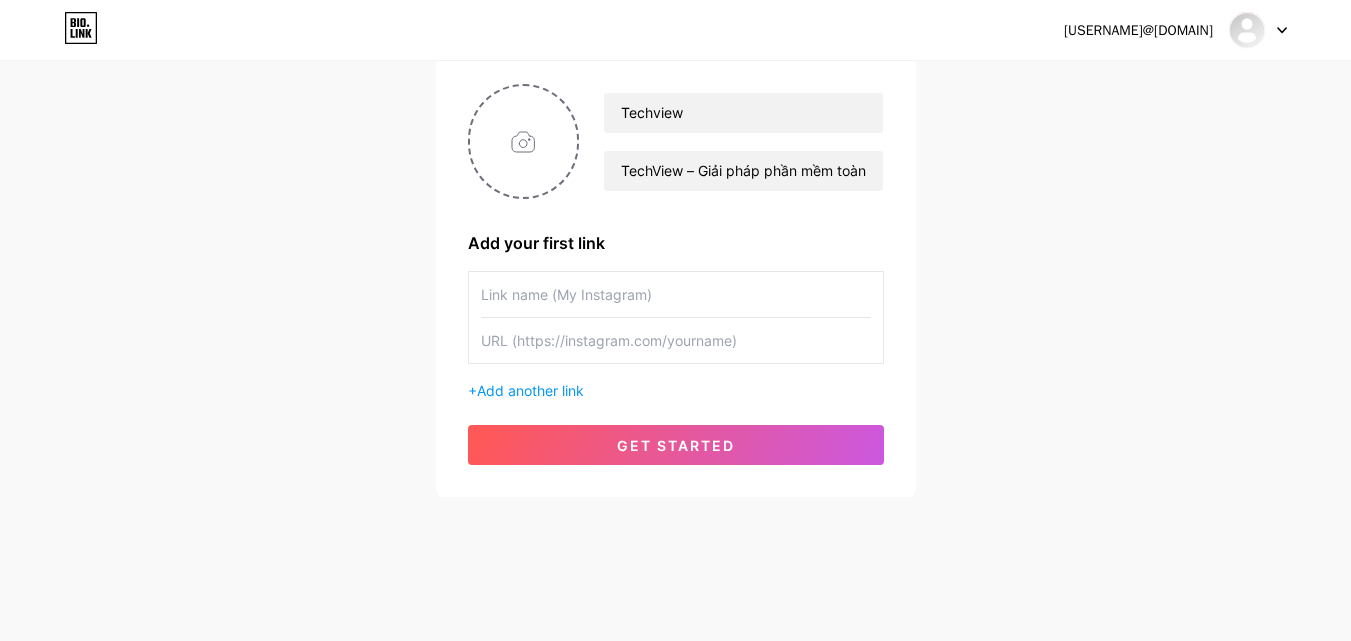 click at bounding box center (676, 340) 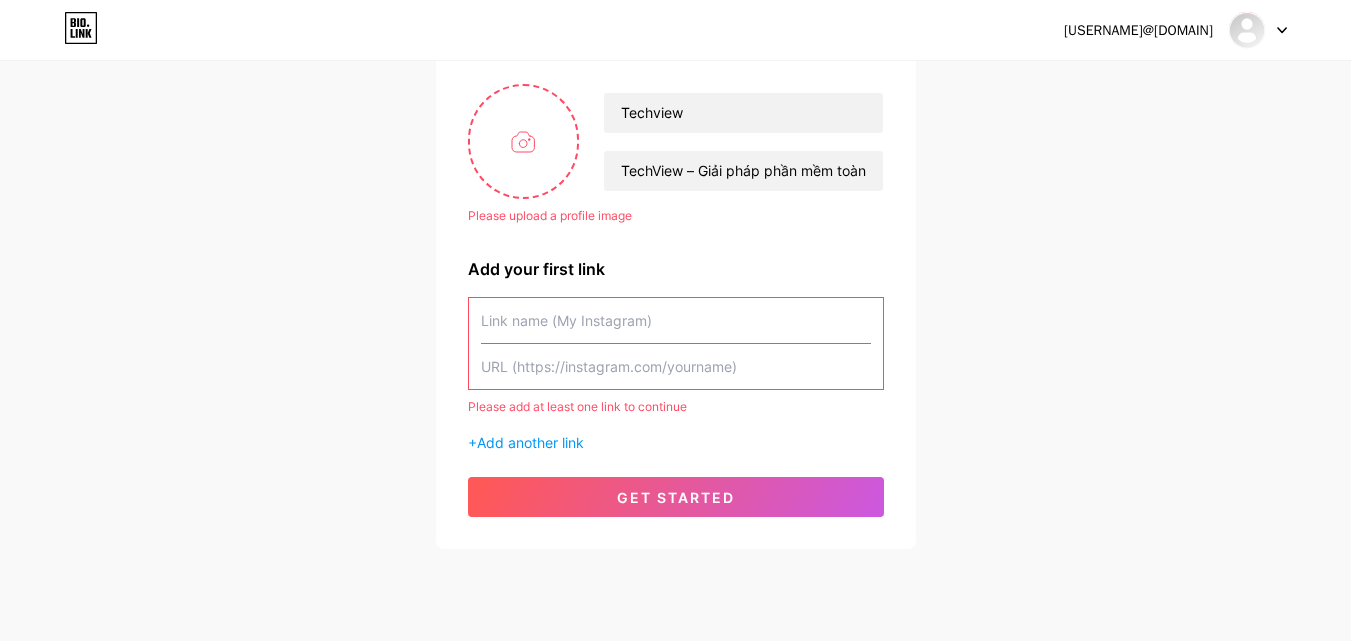 click at bounding box center [676, 366] 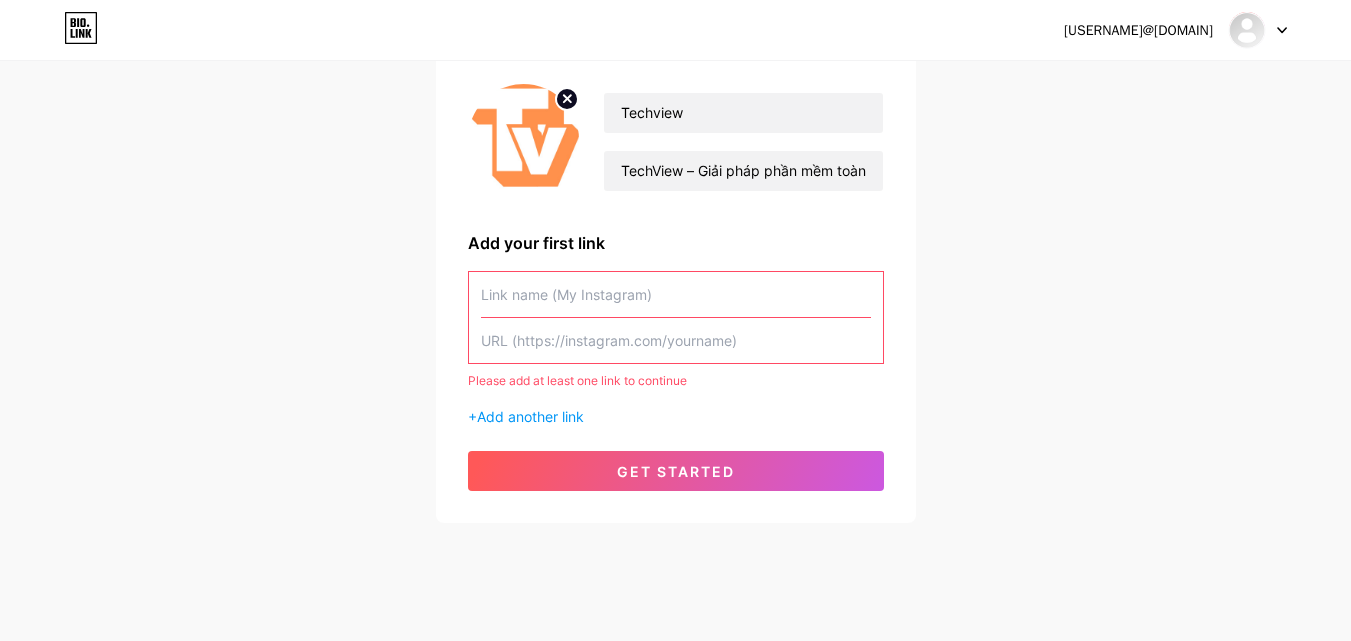 click on "get started" at bounding box center (676, 471) 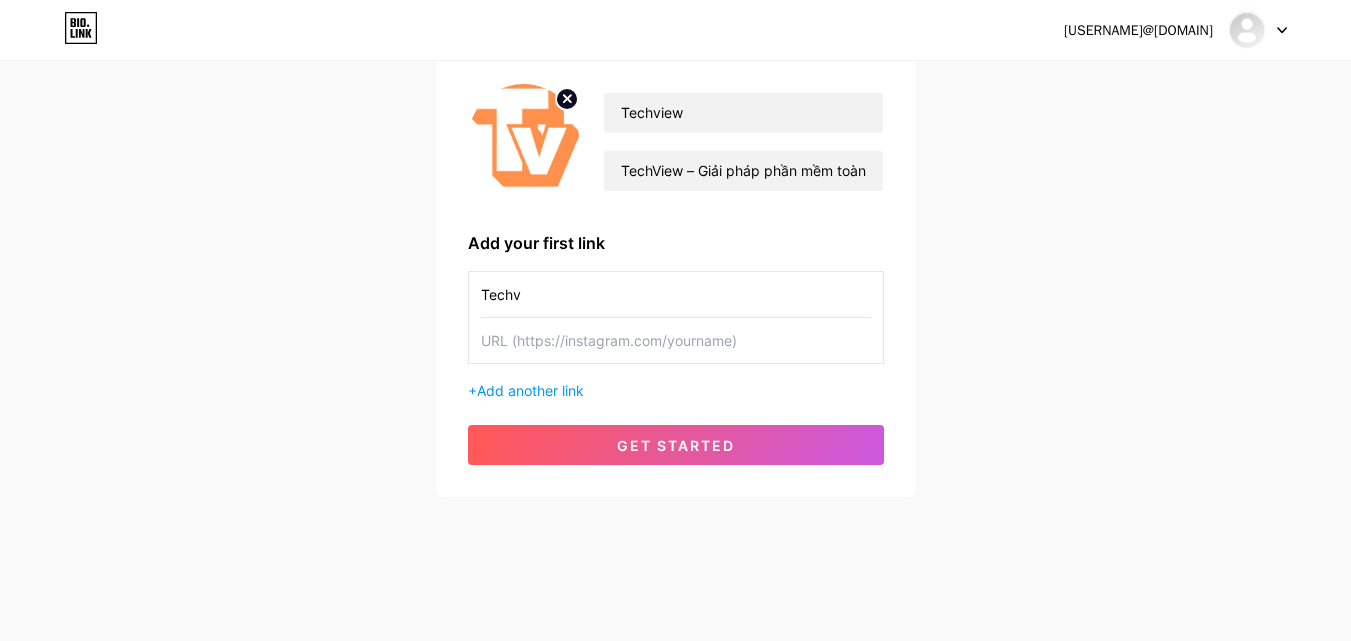 type on "Techvi" 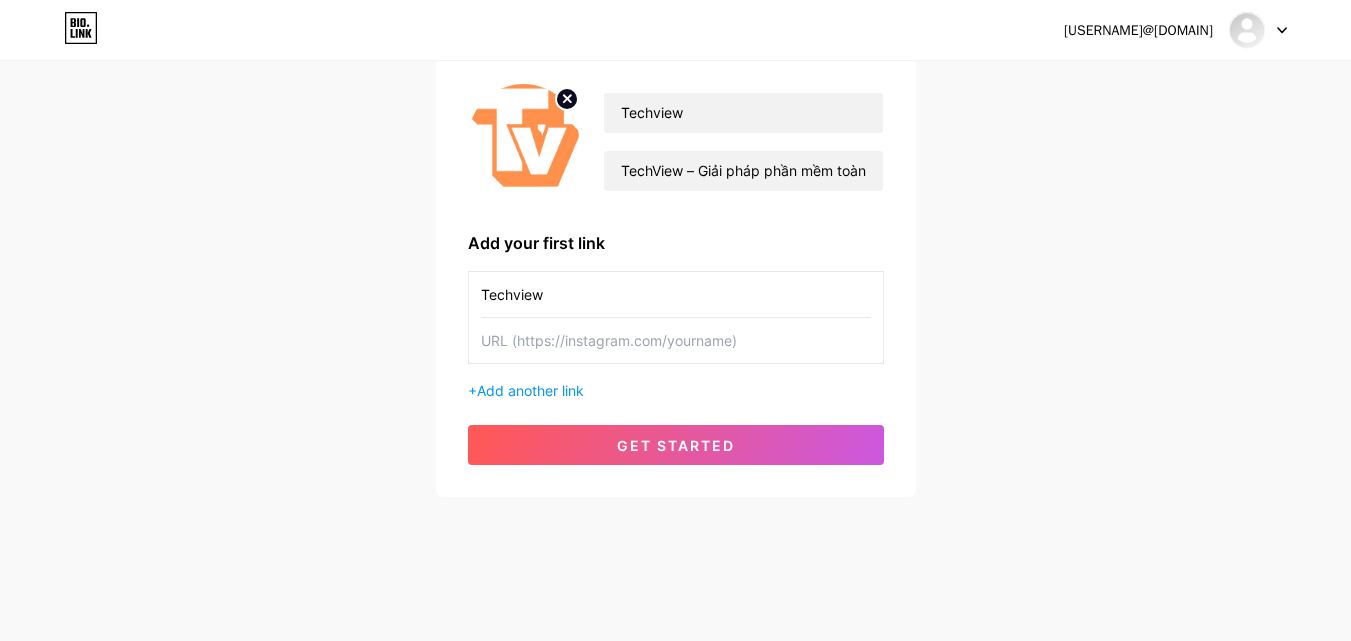 type on "Techview" 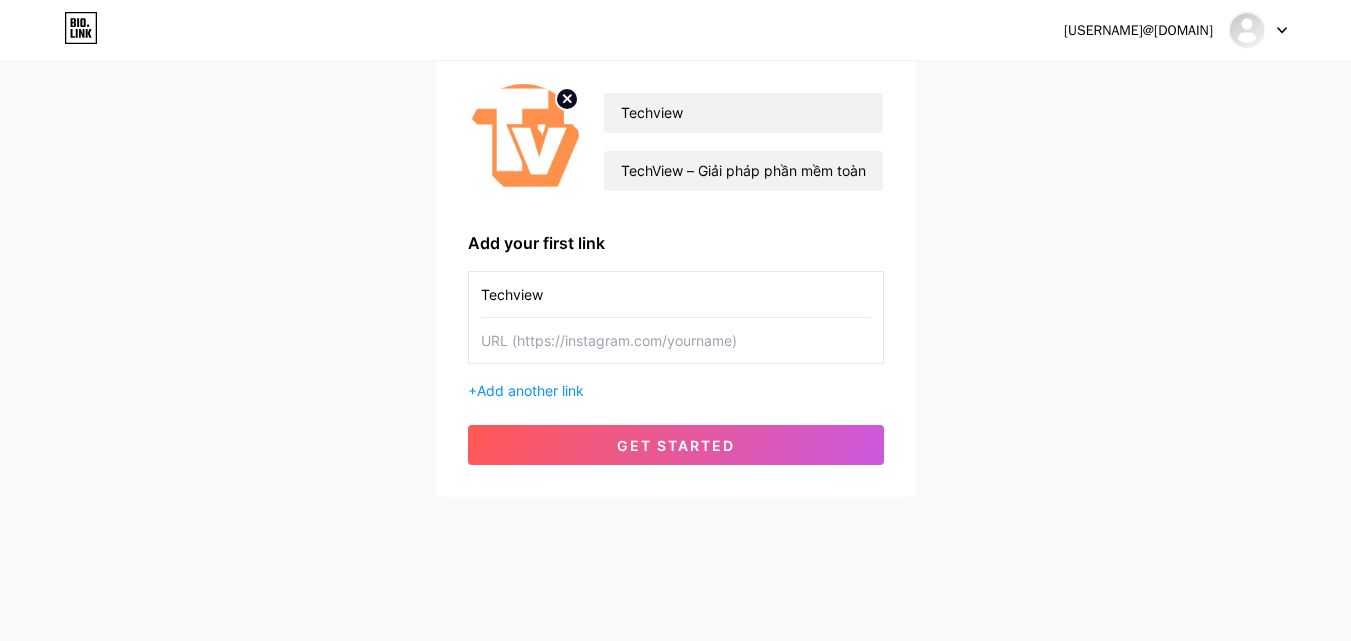 click on "get started" at bounding box center (676, 445) 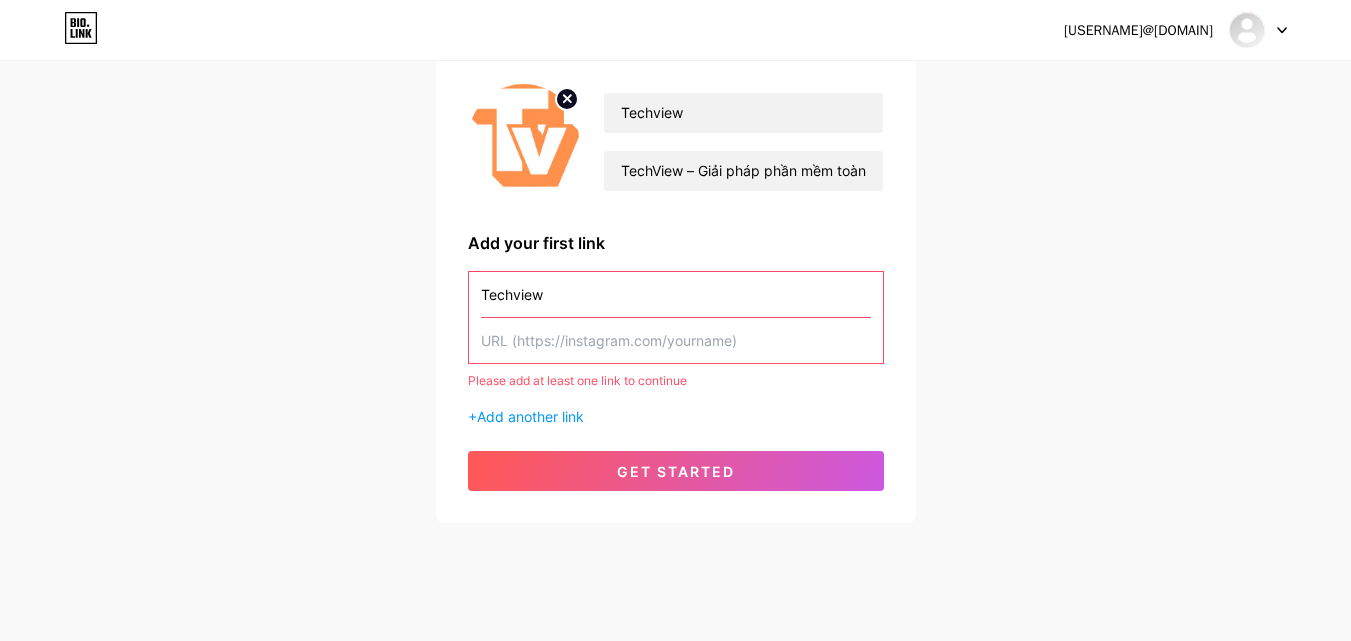 click on "Add another link" at bounding box center (530, 416) 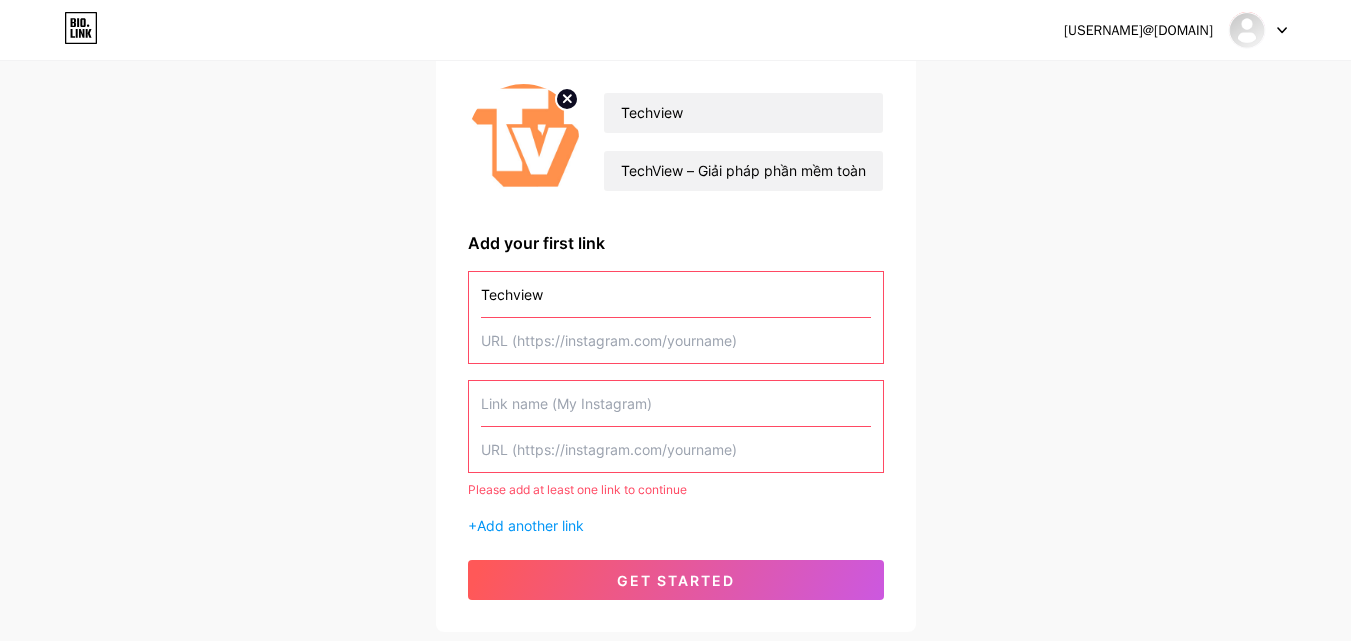 click on "get started" at bounding box center (676, 580) 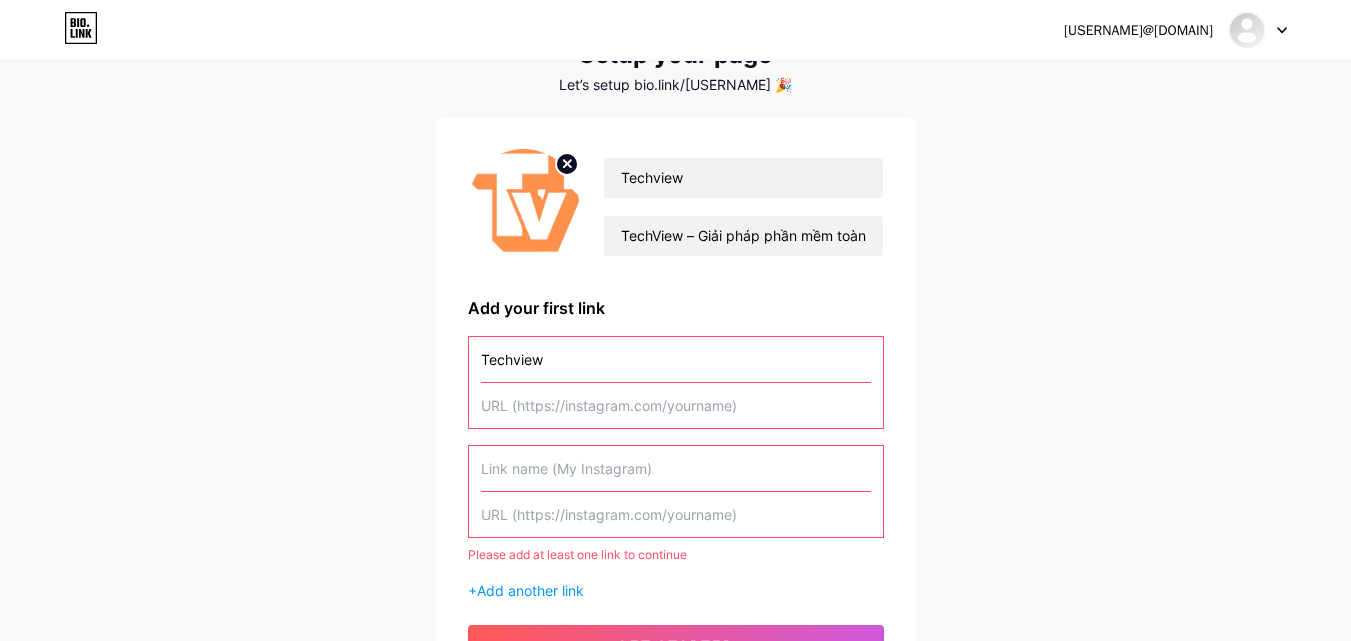 scroll, scrollTop: 0, scrollLeft: 0, axis: both 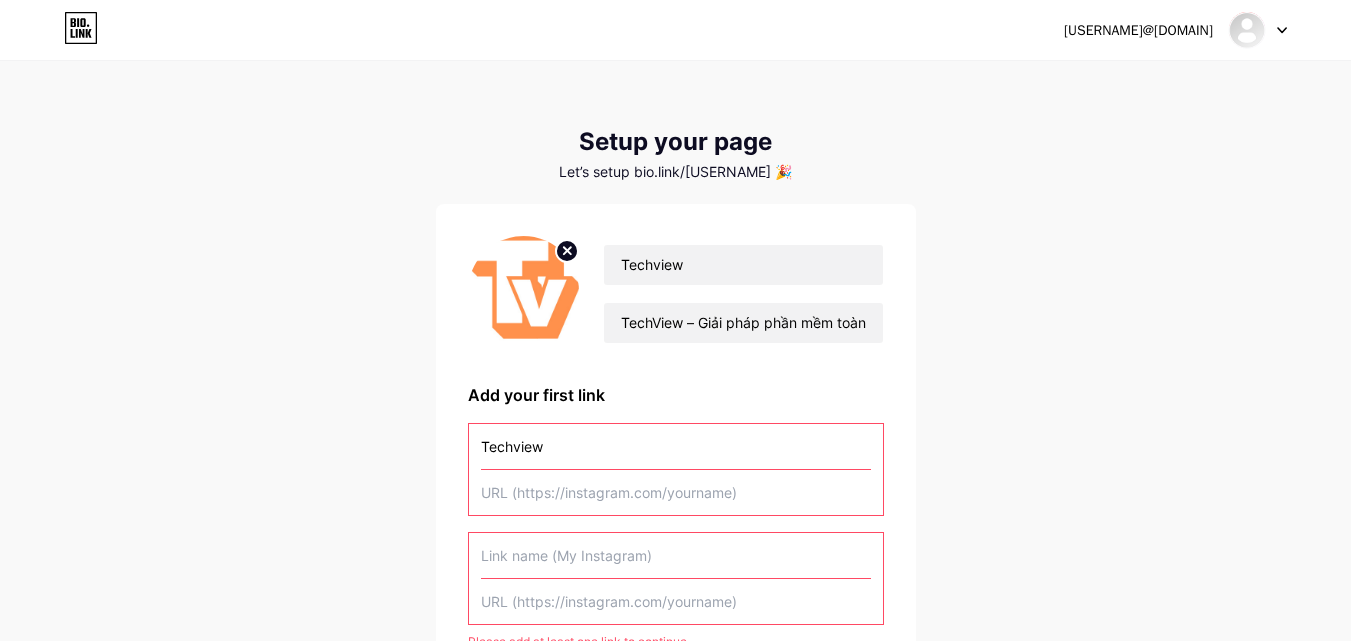 drag, startPoint x: 1271, startPoint y: 20, endPoint x: 1251, endPoint y: 27, distance: 21.189621 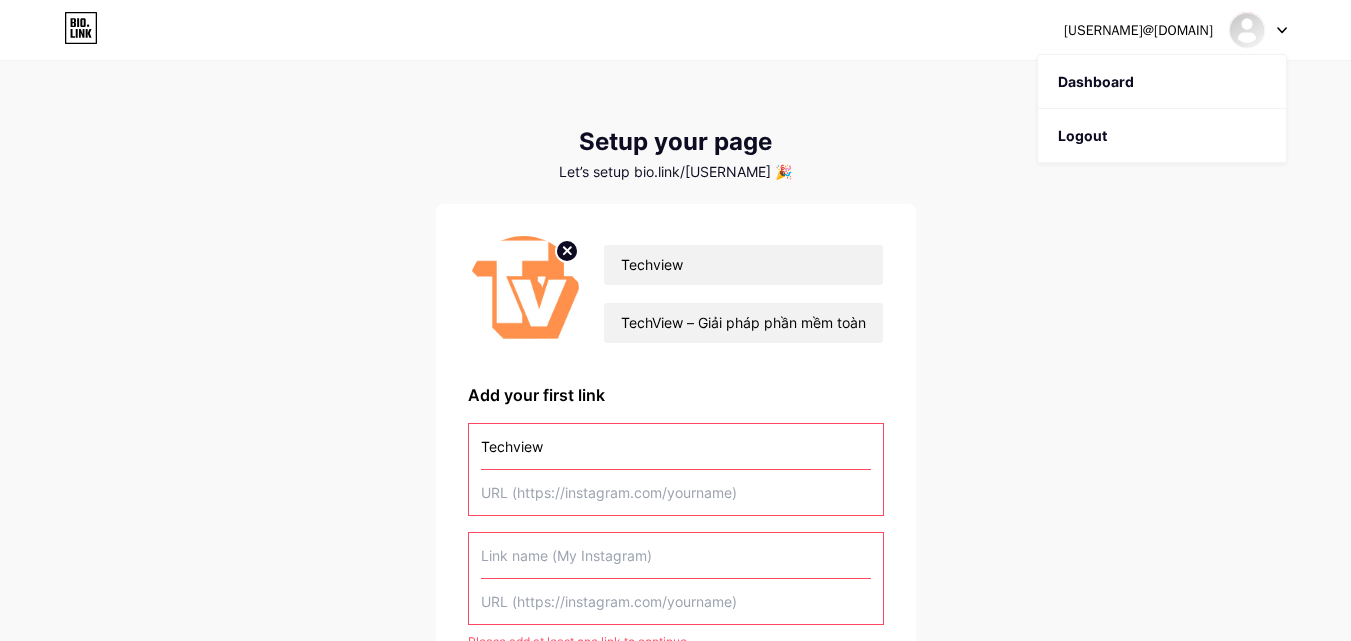 click at bounding box center [1247, 30] 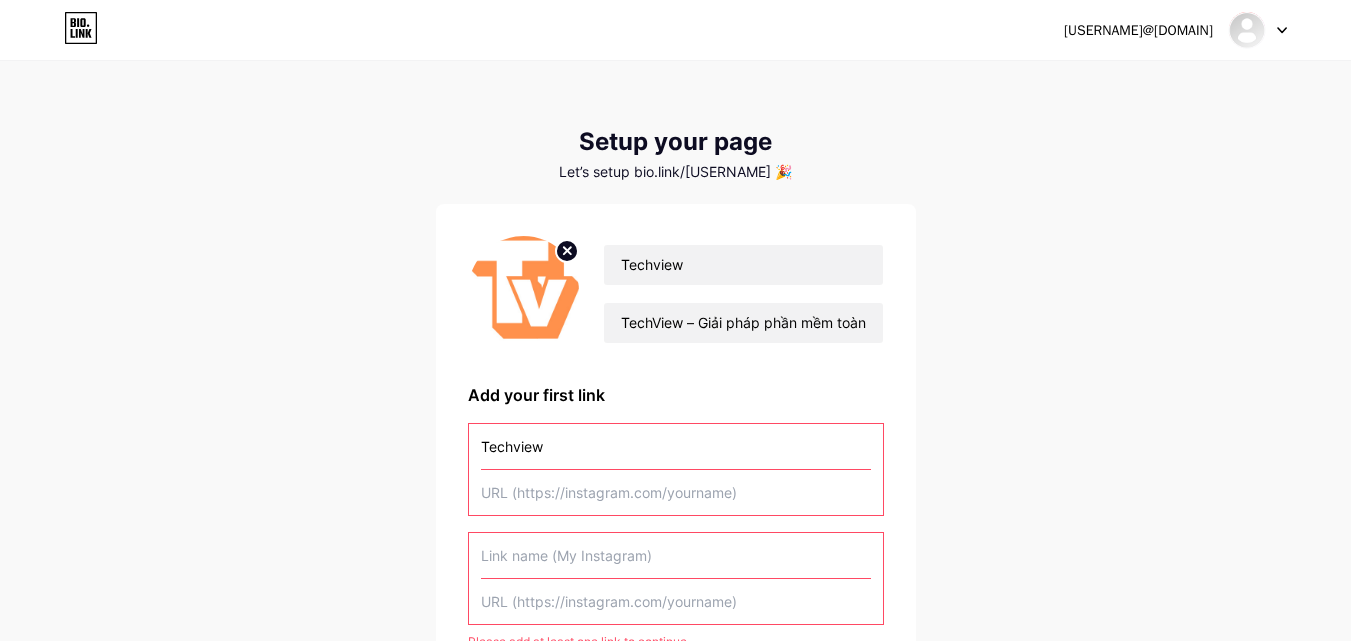 click on "laptopcudanang133135@gmail.com" at bounding box center [1175, 30] 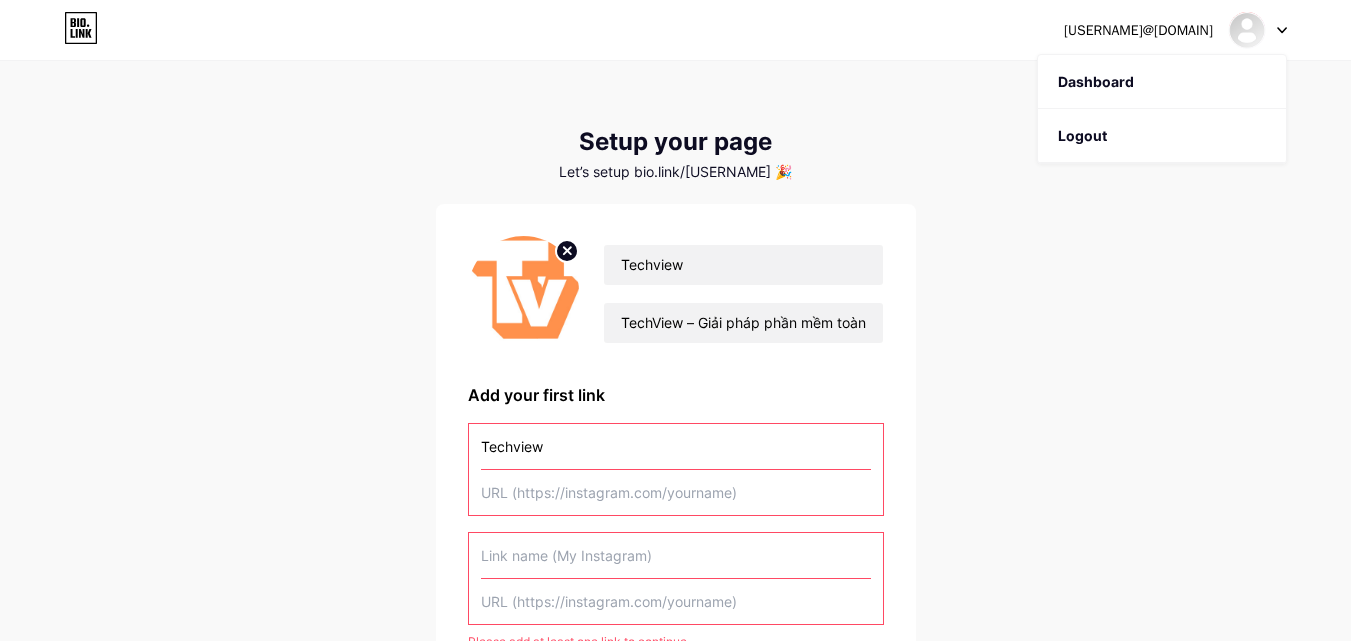 click on "Dashboard" at bounding box center (1162, 82) 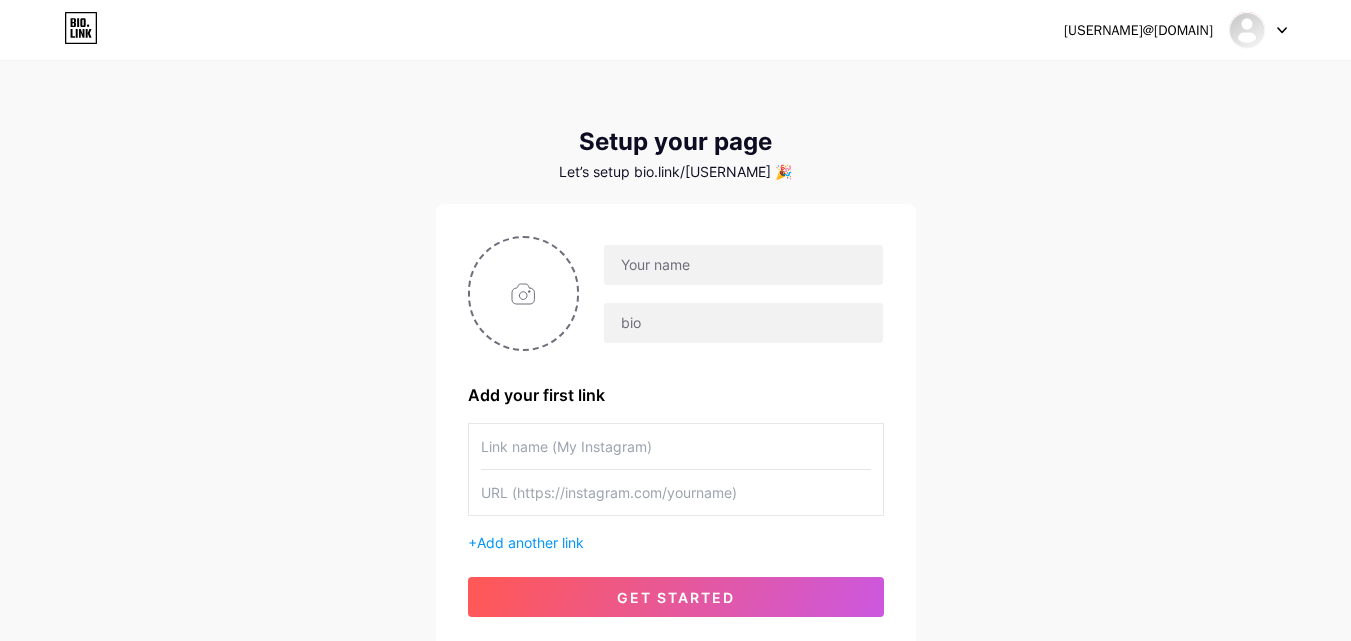 click at bounding box center (524, 293) 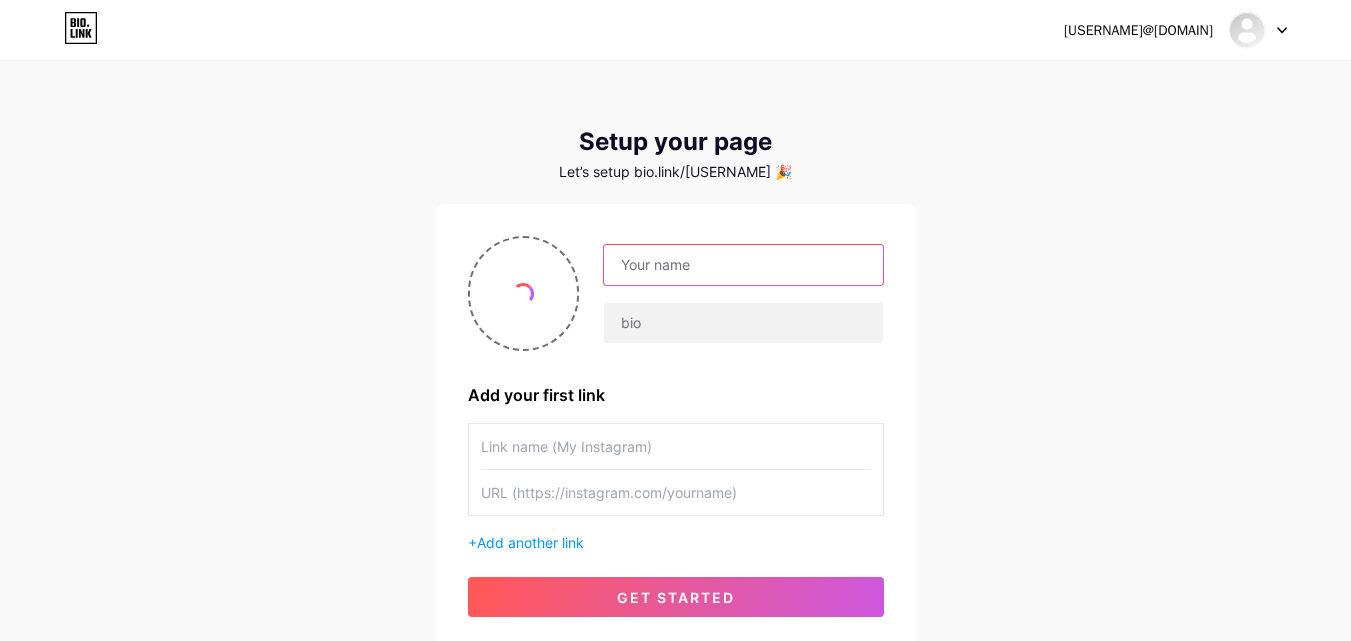 drag, startPoint x: 705, startPoint y: 267, endPoint x: 695, endPoint y: 270, distance: 10.440307 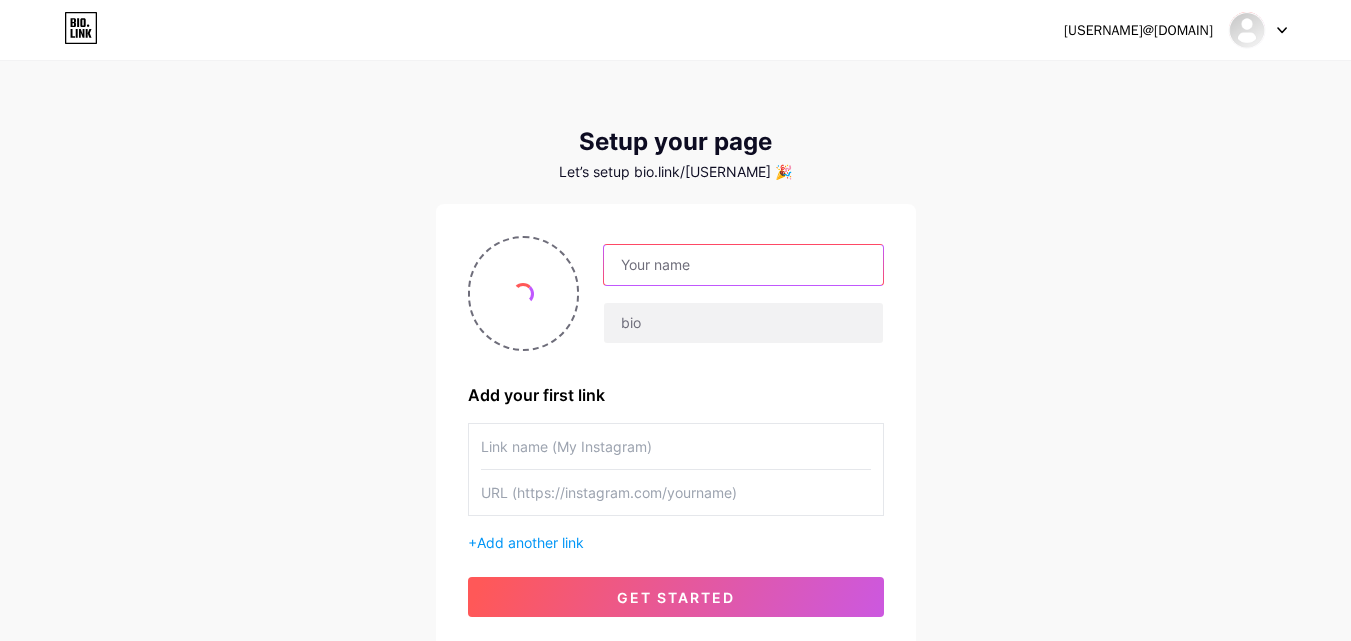 click at bounding box center (743, 265) 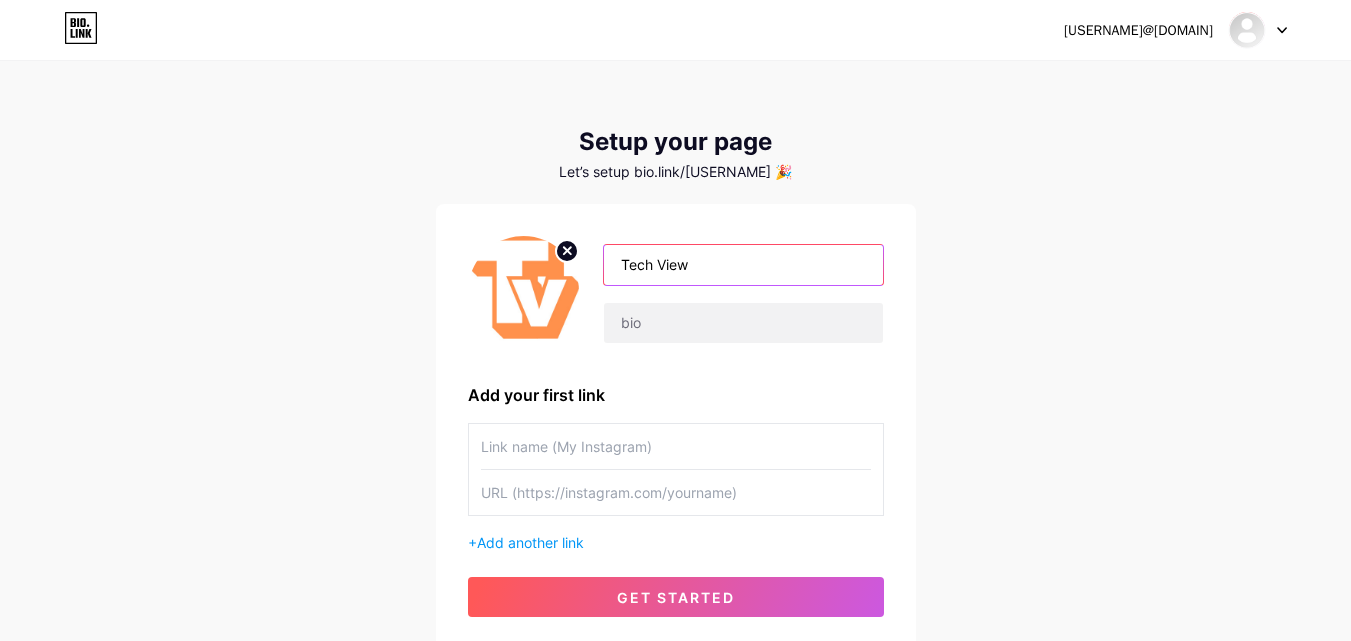 type on "Tech View" 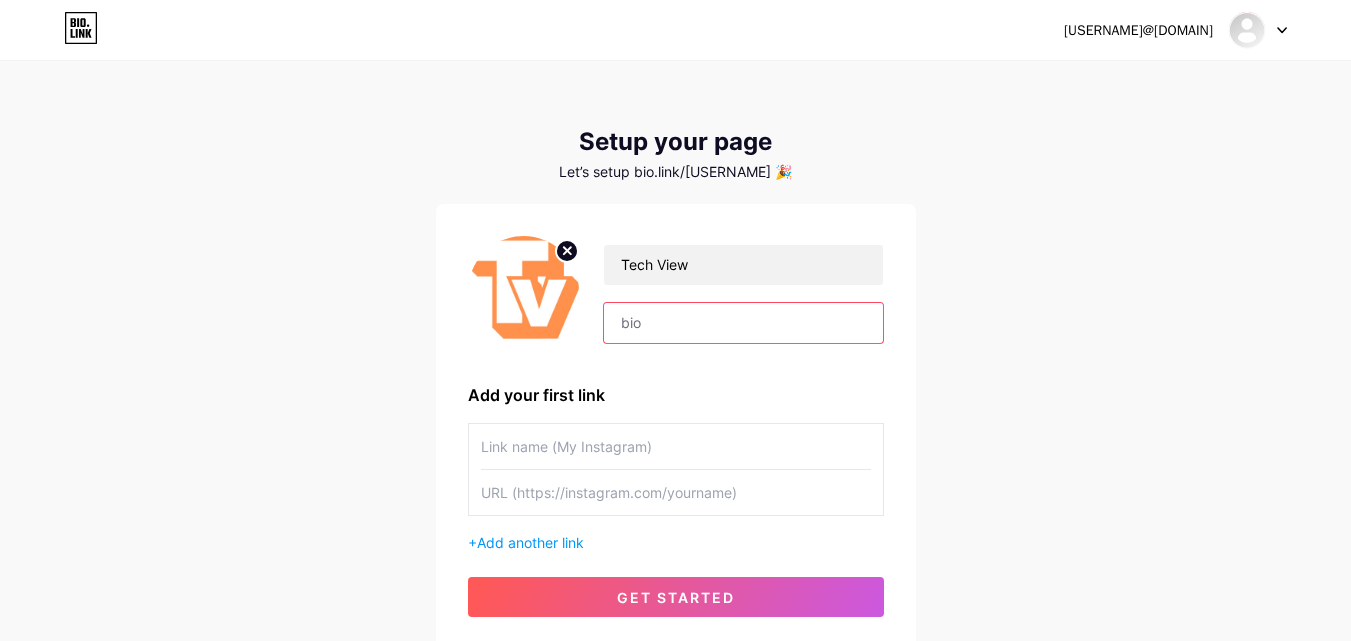 paste on "TechView – Giải pháp phần mềm toàn diện cho doanh nghiệp hiện đại" 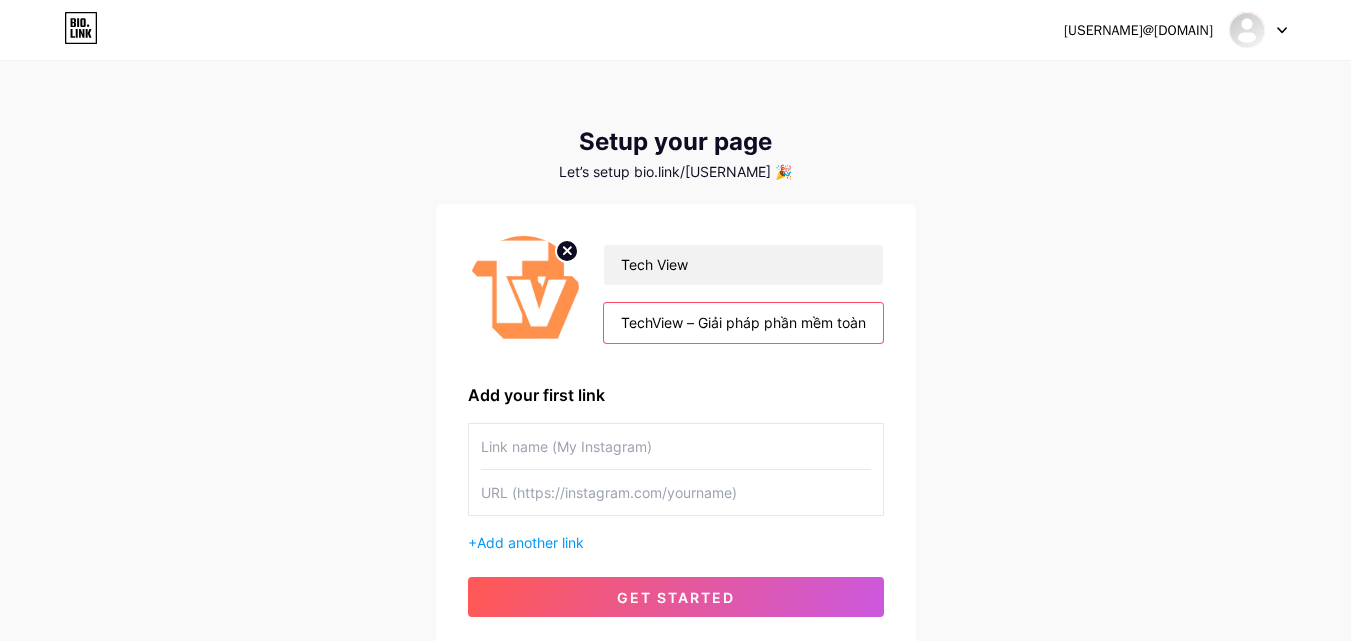 scroll, scrollTop: 0, scrollLeft: 215, axis: horizontal 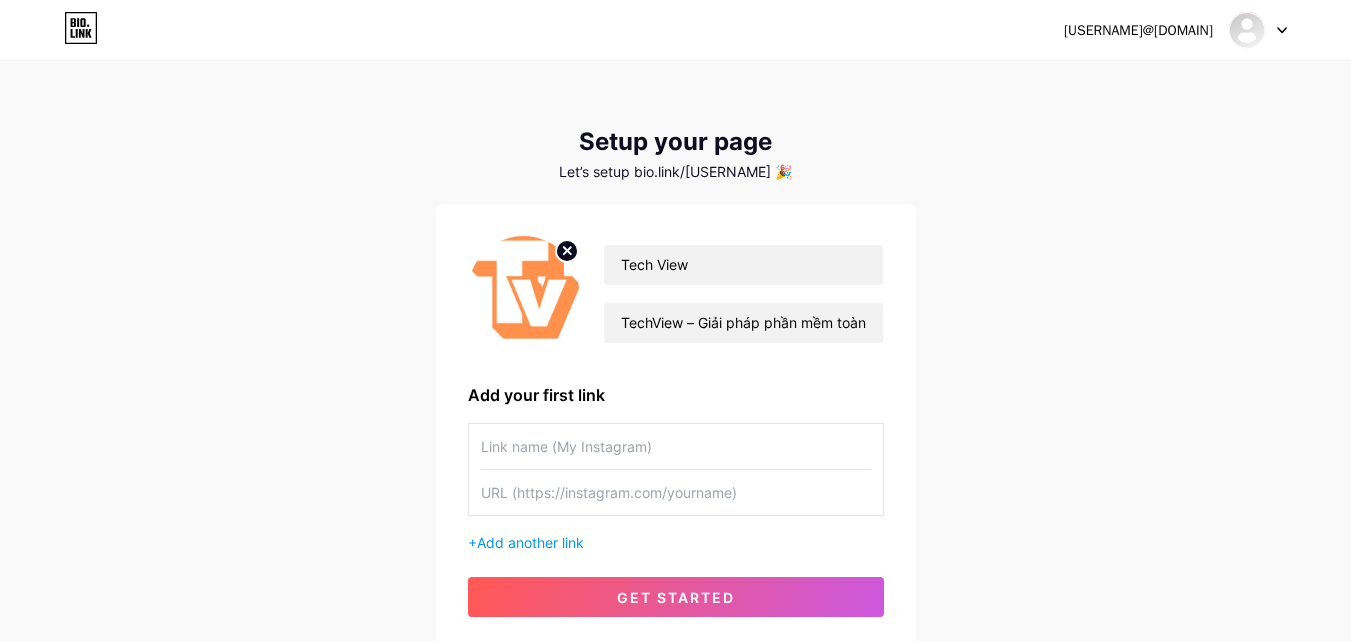 click at bounding box center (676, 446) 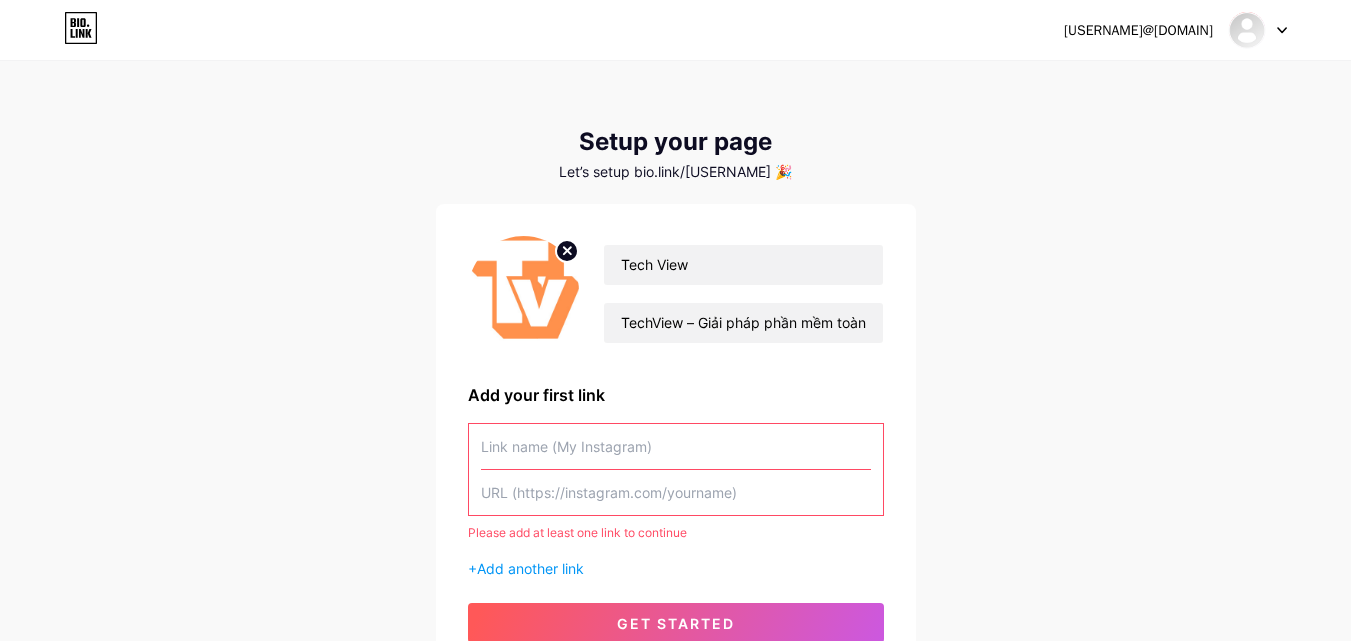 click at bounding box center (676, 446) 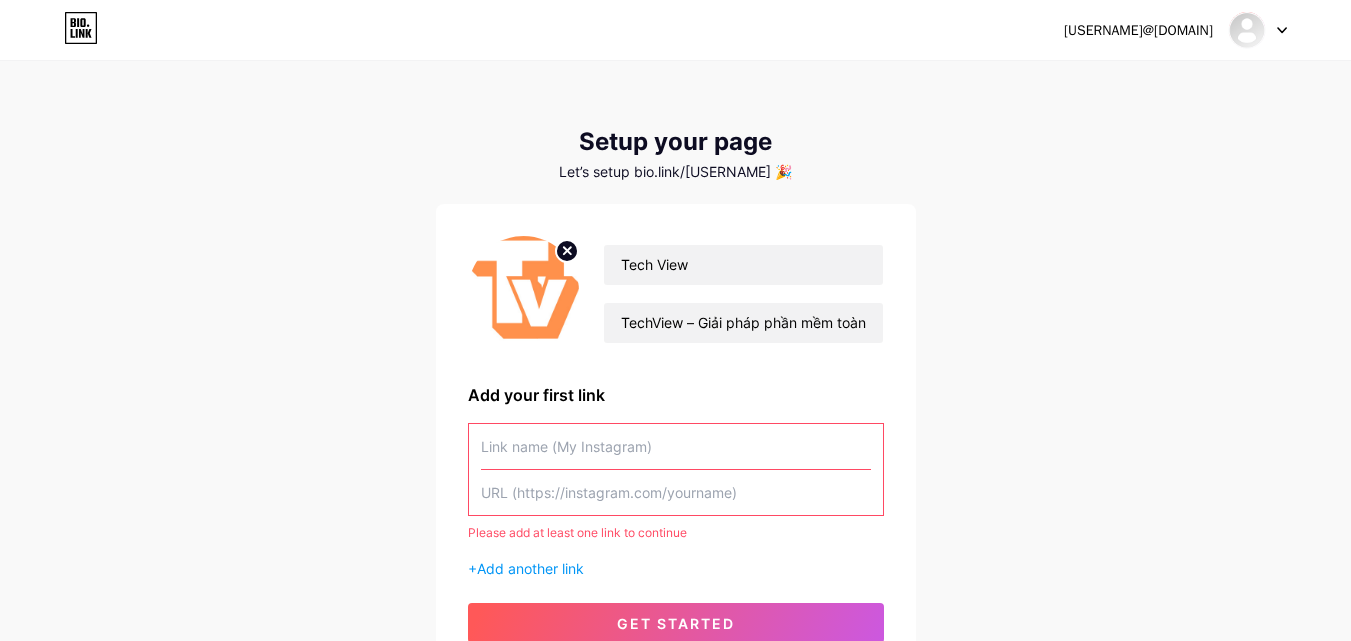 scroll, scrollTop: 178, scrollLeft: 0, axis: vertical 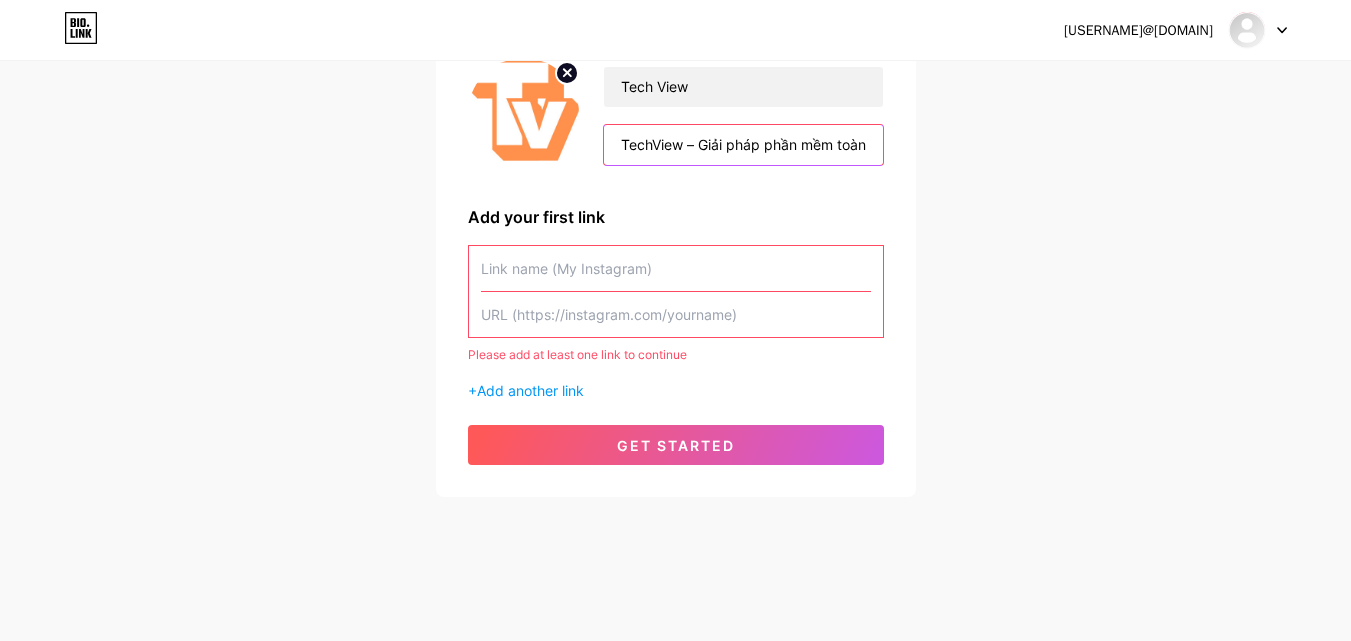 drag, startPoint x: 638, startPoint y: 142, endPoint x: 594, endPoint y: 280, distance: 144.84474 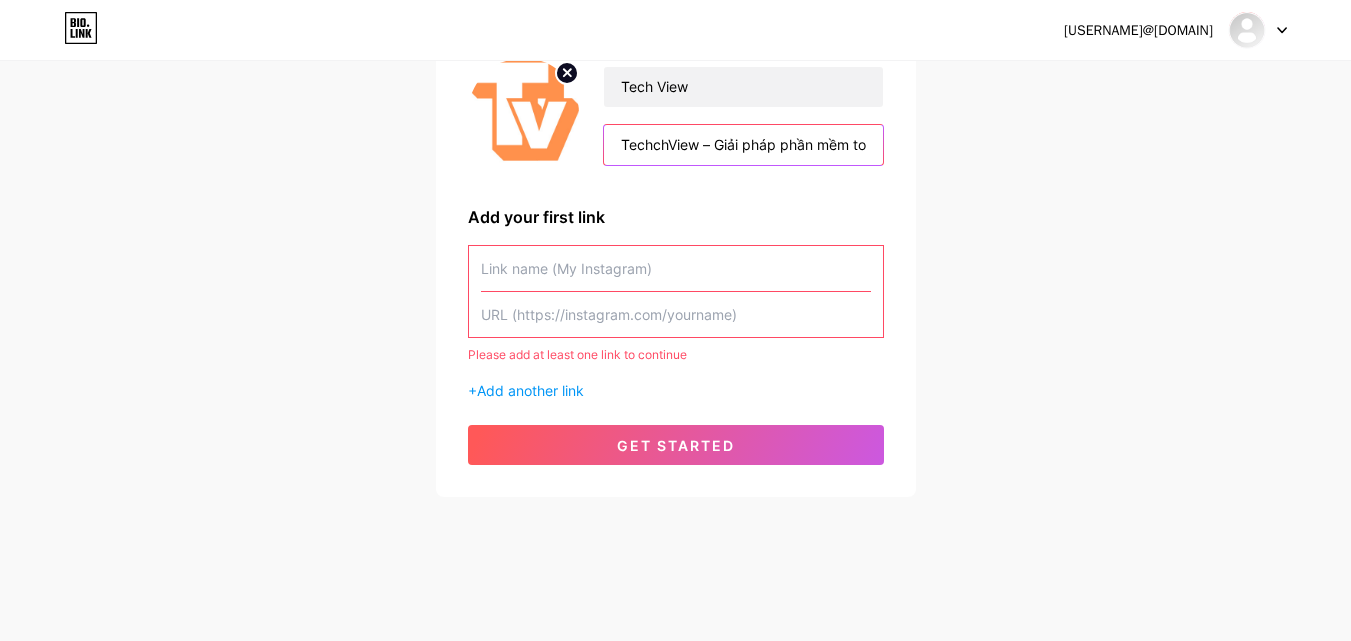 type on "TechView – Giải pháp phần mềm toàn diện cho doanh nghiệp hiện đại" 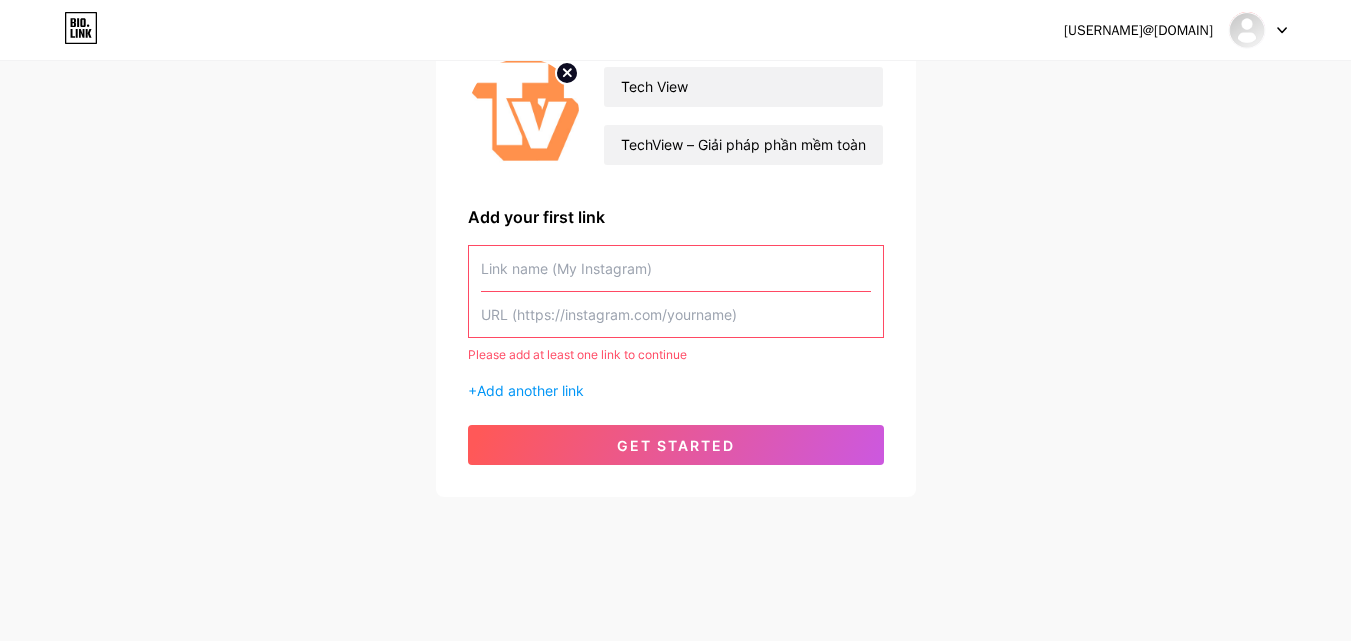click at bounding box center (676, 268) 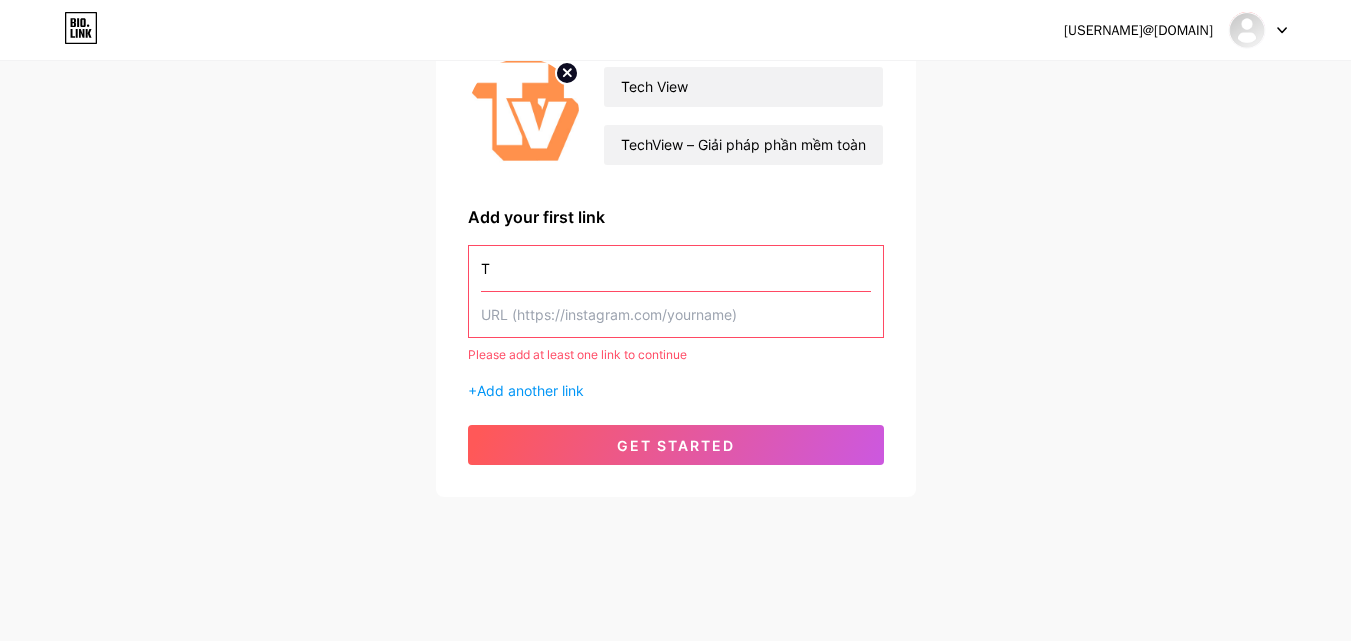 scroll, scrollTop: 152, scrollLeft: 0, axis: vertical 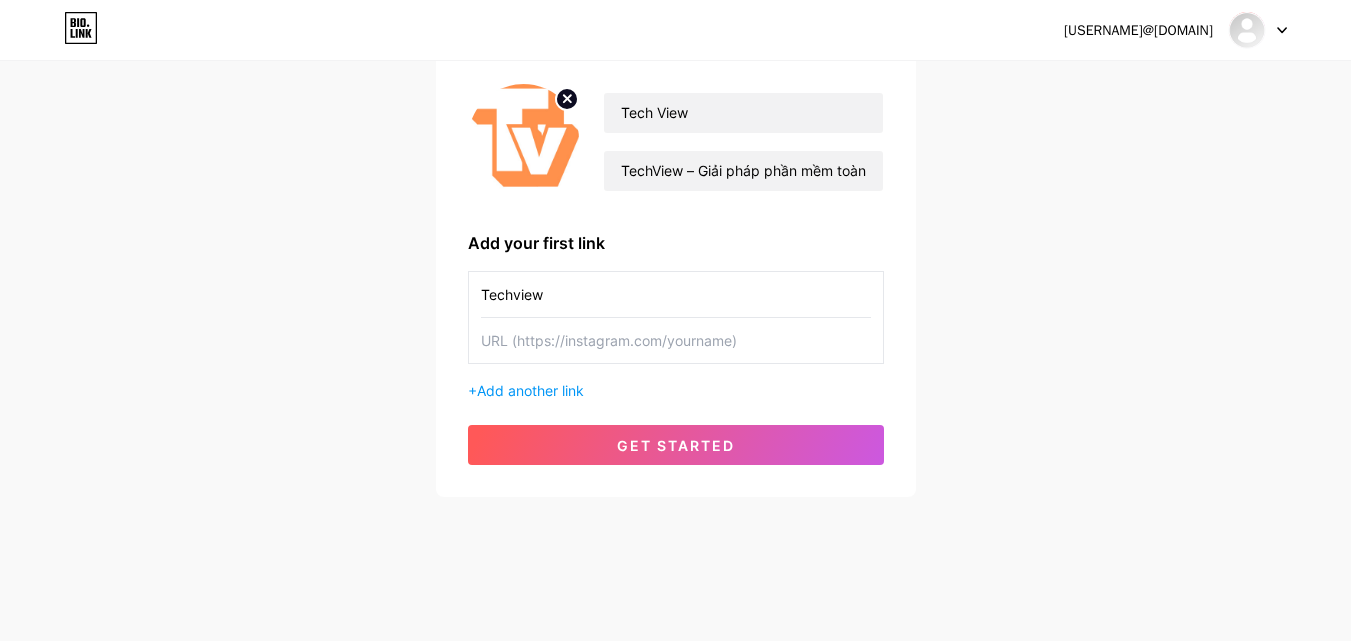 type on "Techview" 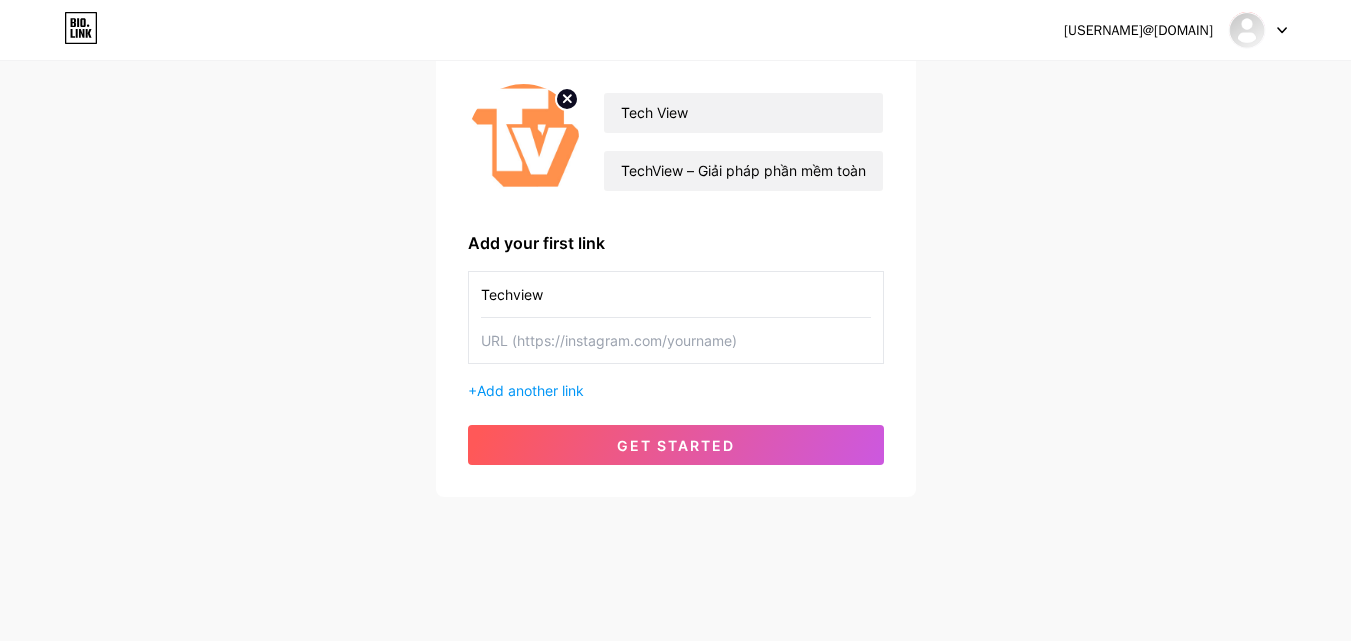 paste on "https://www.instagram.com/techviewvn" 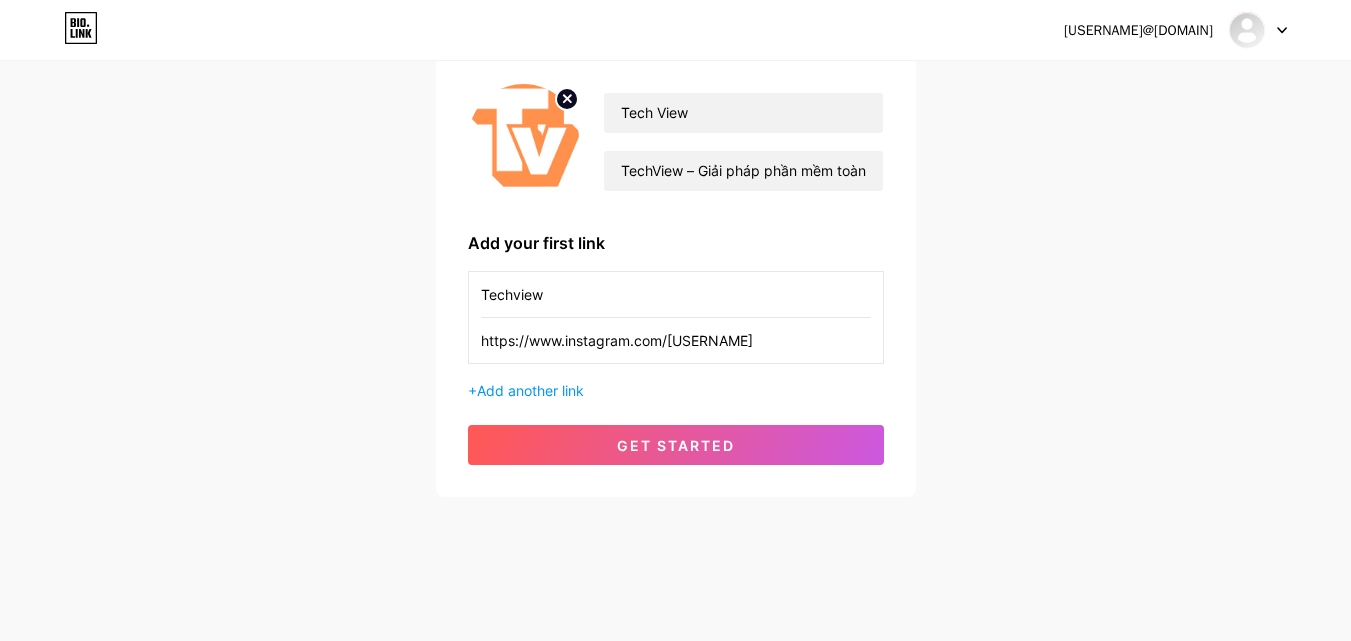 type on "https://www.instagram.com/techviewvn" 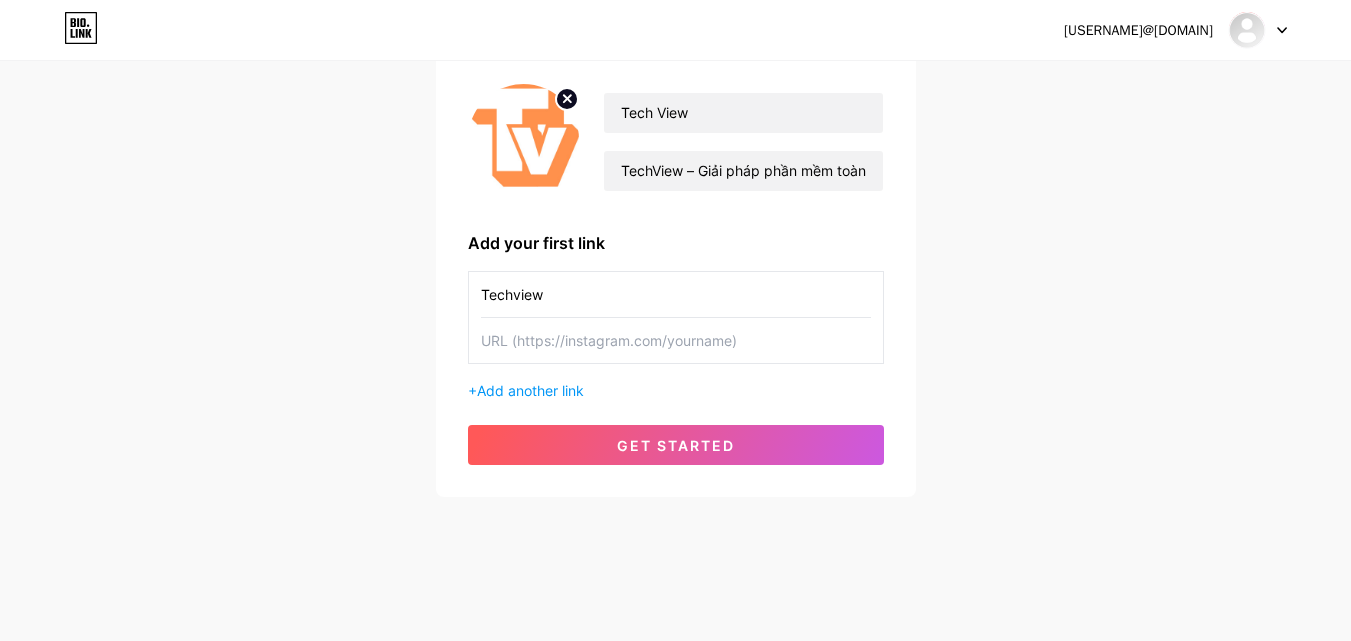 paste on "https://www.instagram.com/techviewvn" 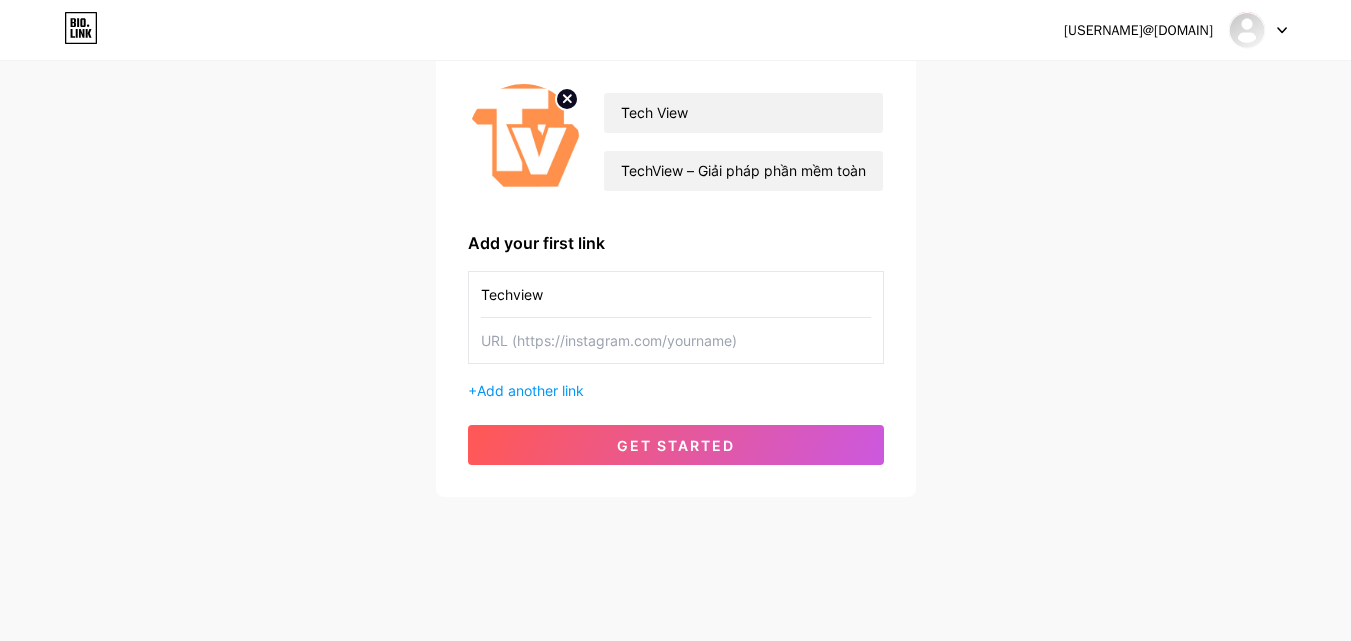 type on "https://www.instagram.com/techviewvn" 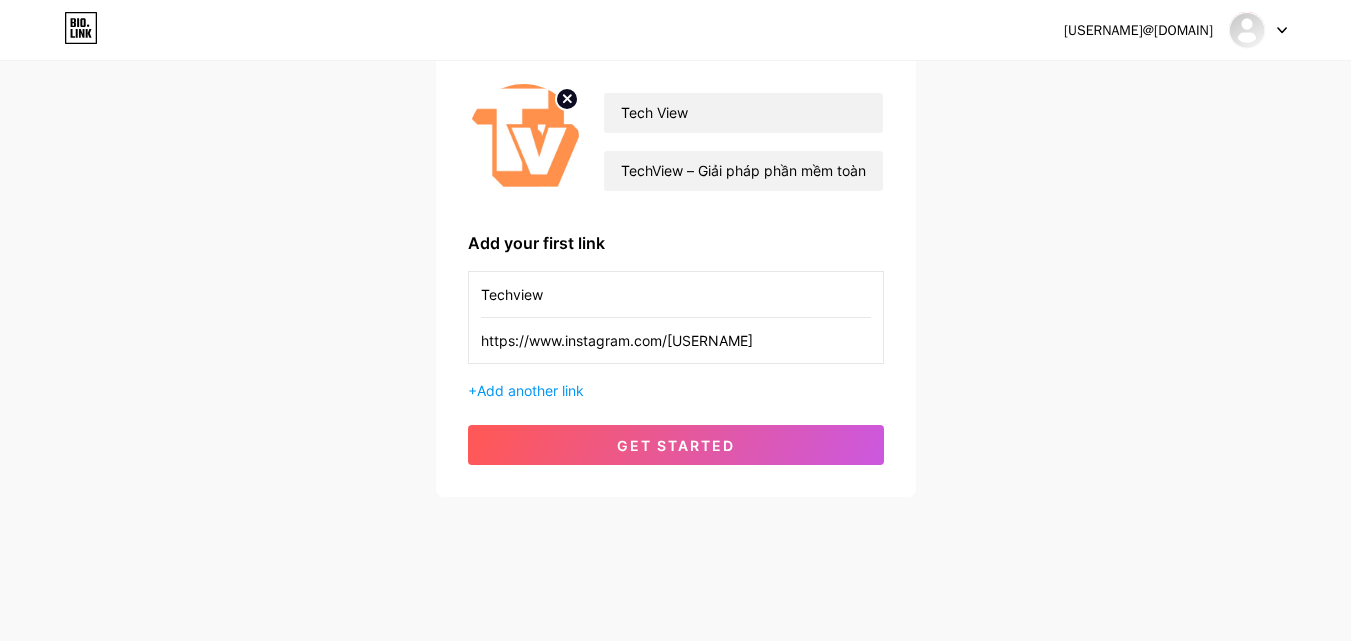 drag, startPoint x: 659, startPoint y: 450, endPoint x: 669, endPoint y: 440, distance: 14.142136 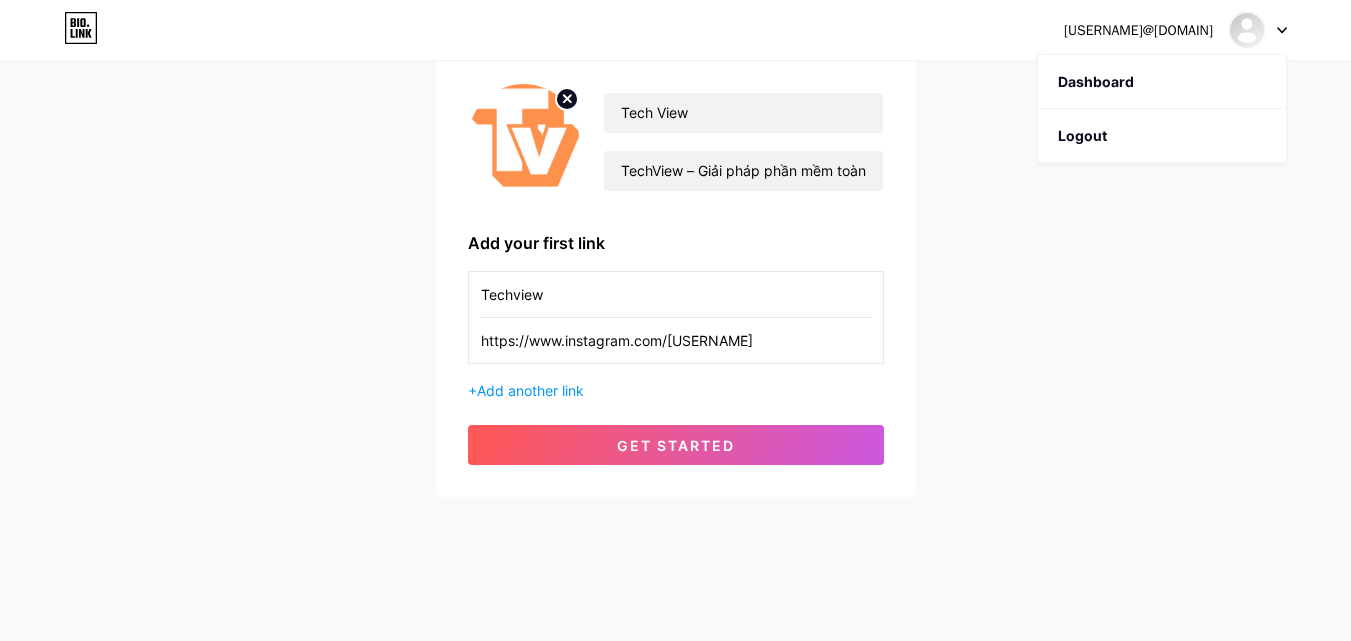 click on "Dashboard" at bounding box center [1162, 82] 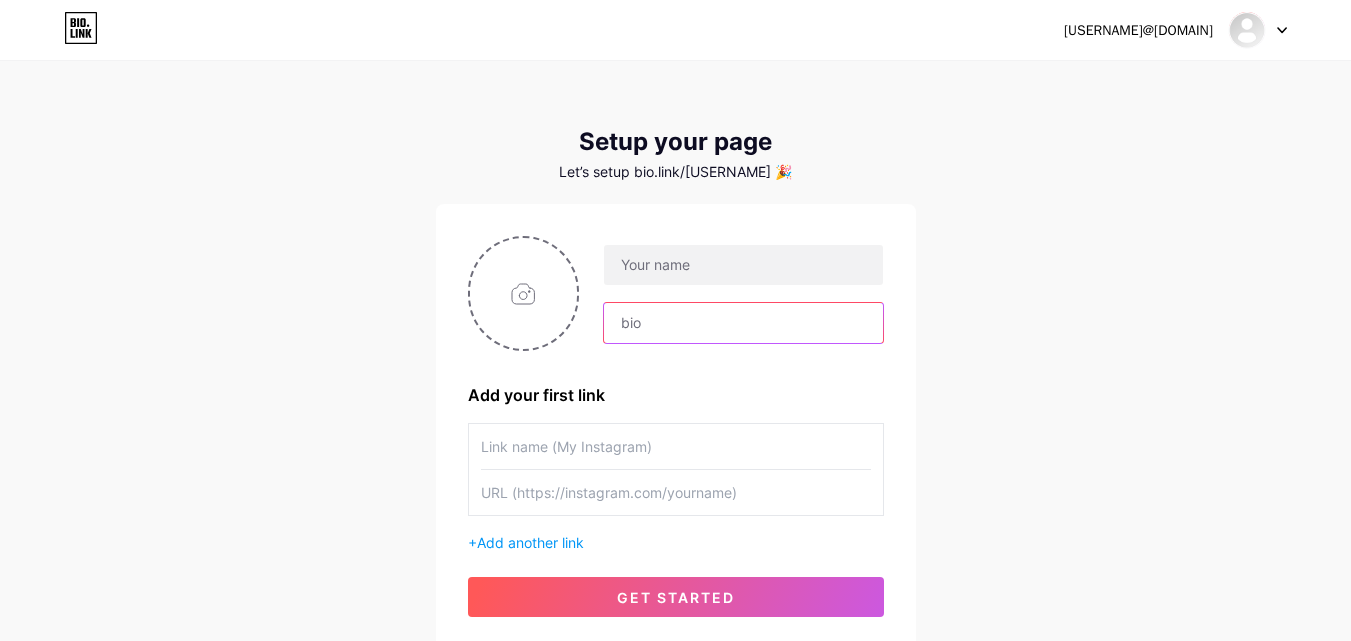 click at bounding box center (743, 323) 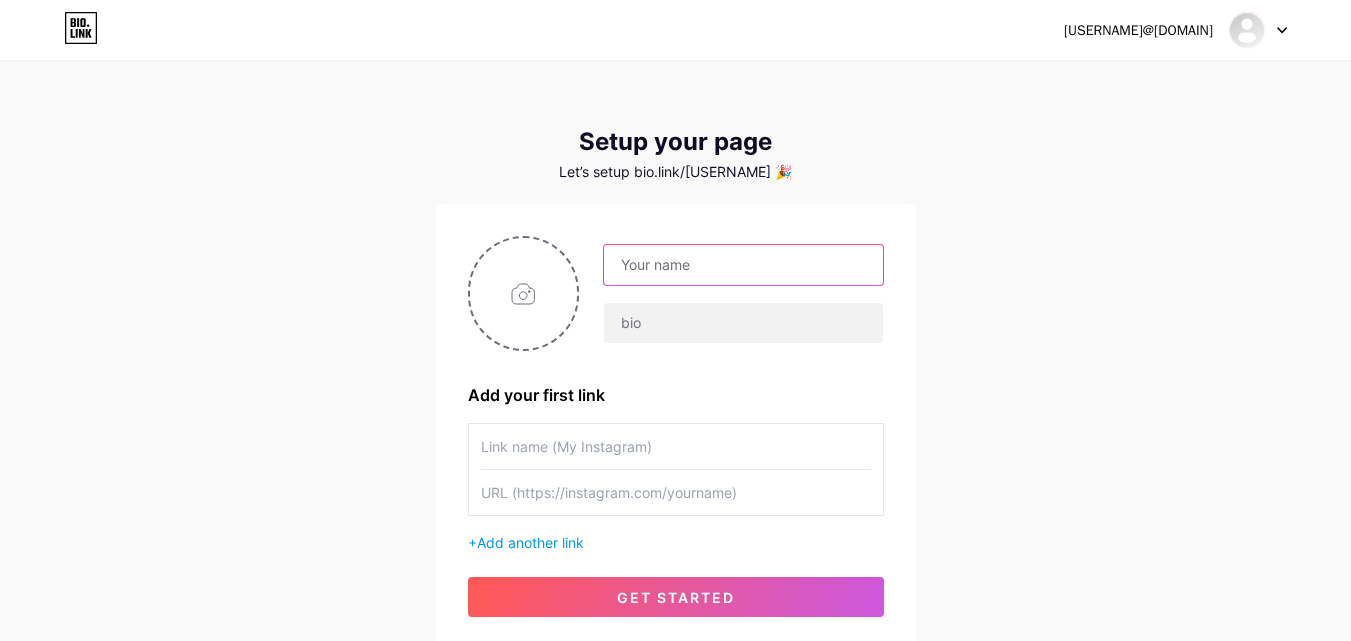 click at bounding box center [743, 265] 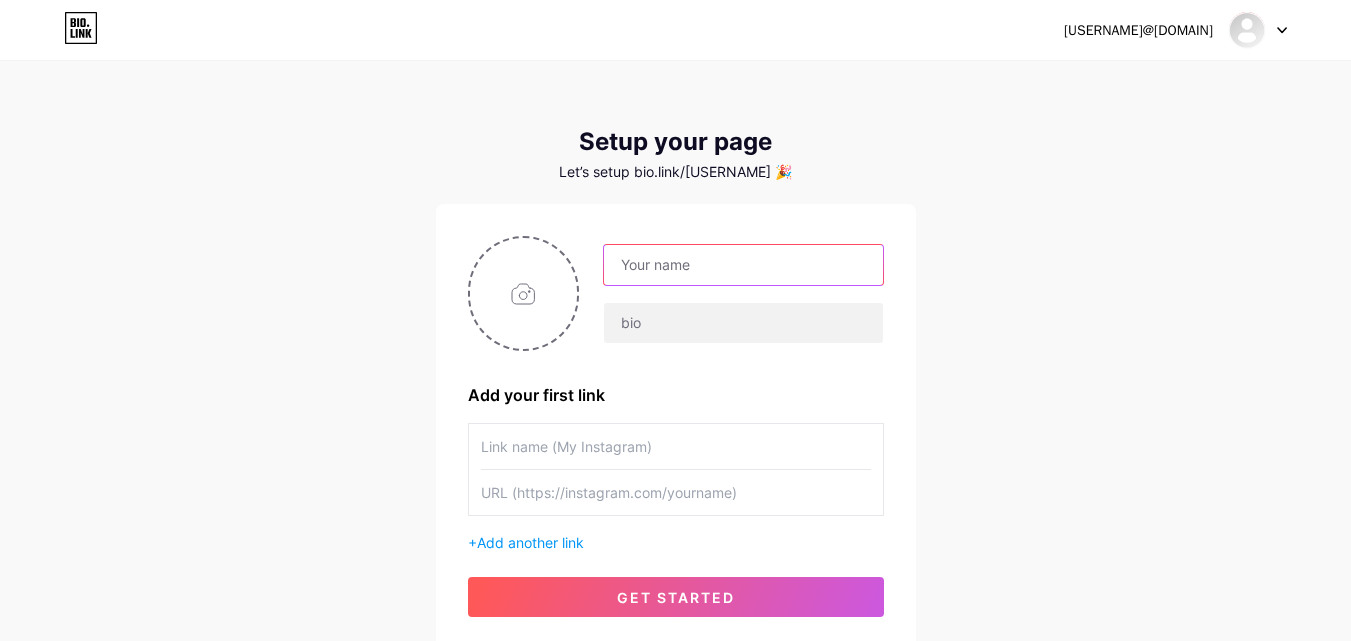 type on "Techview" 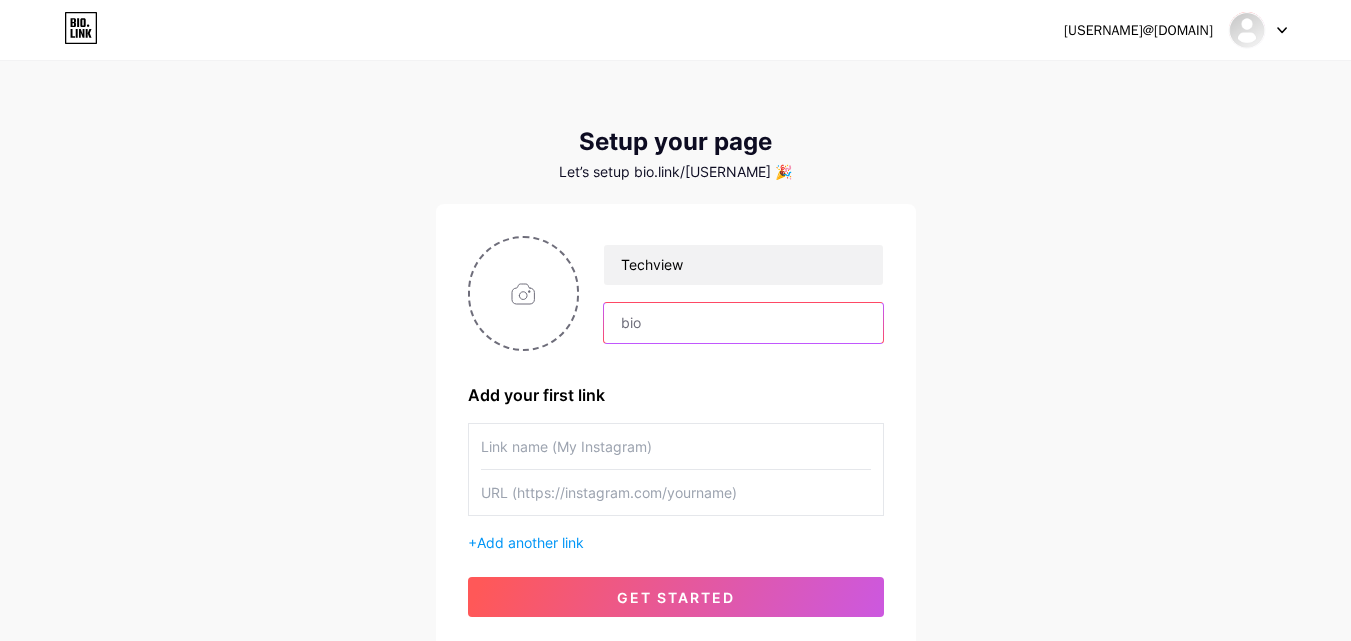 click at bounding box center [743, 323] 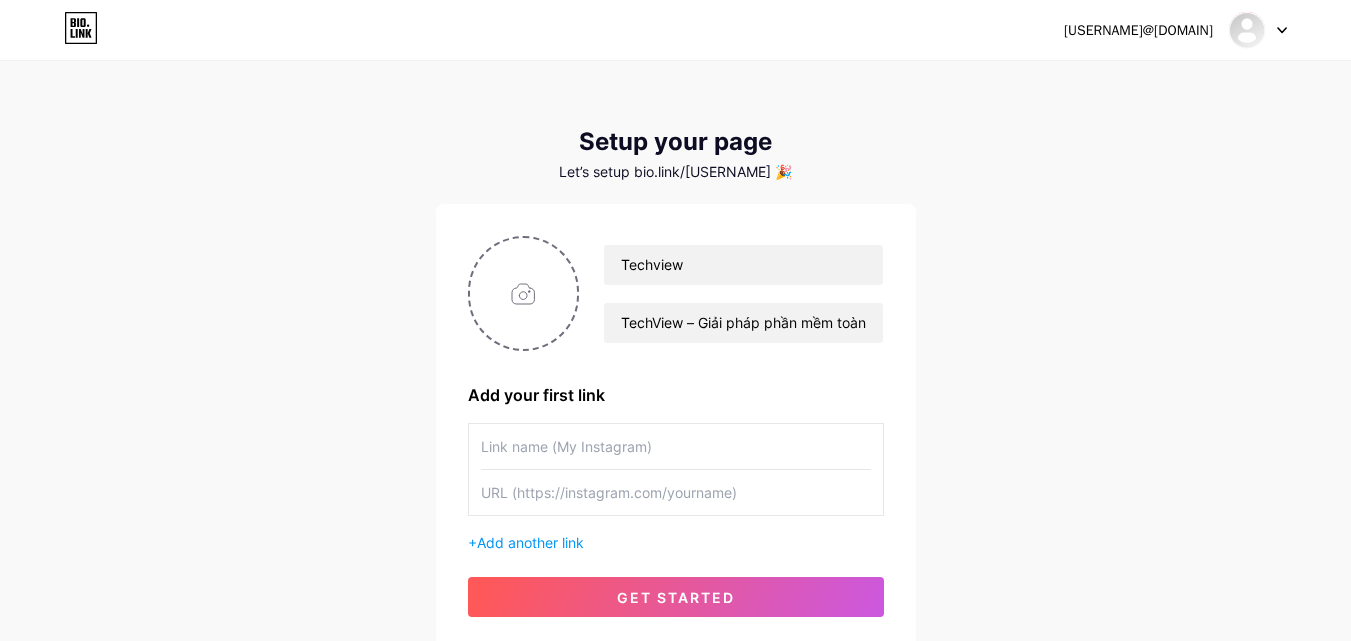 click at bounding box center (676, 492) 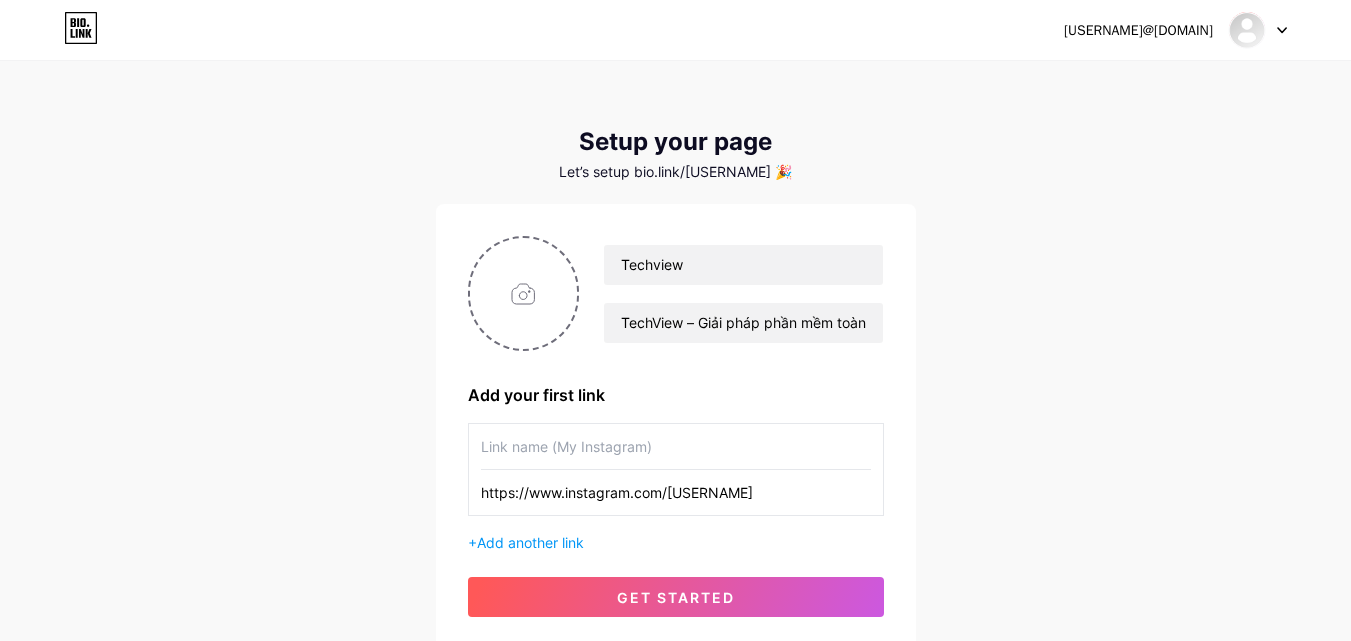 type on "https://www.instagram.com/techviewvn" 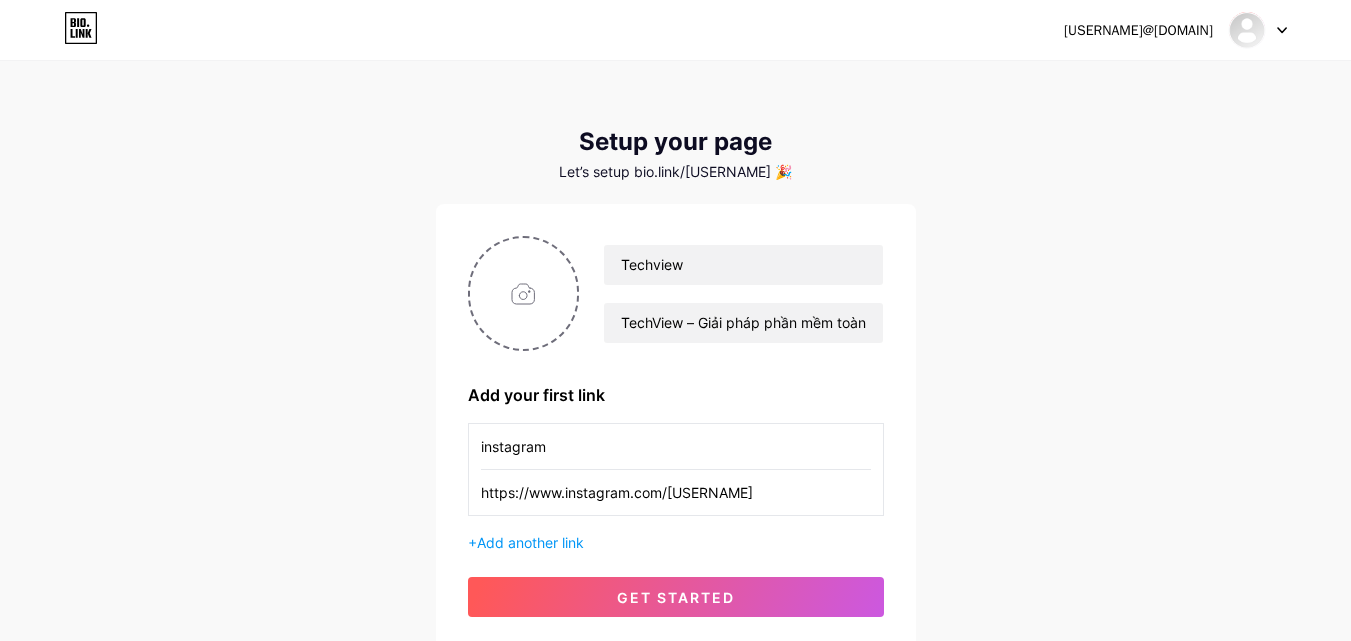 type on "instagram" 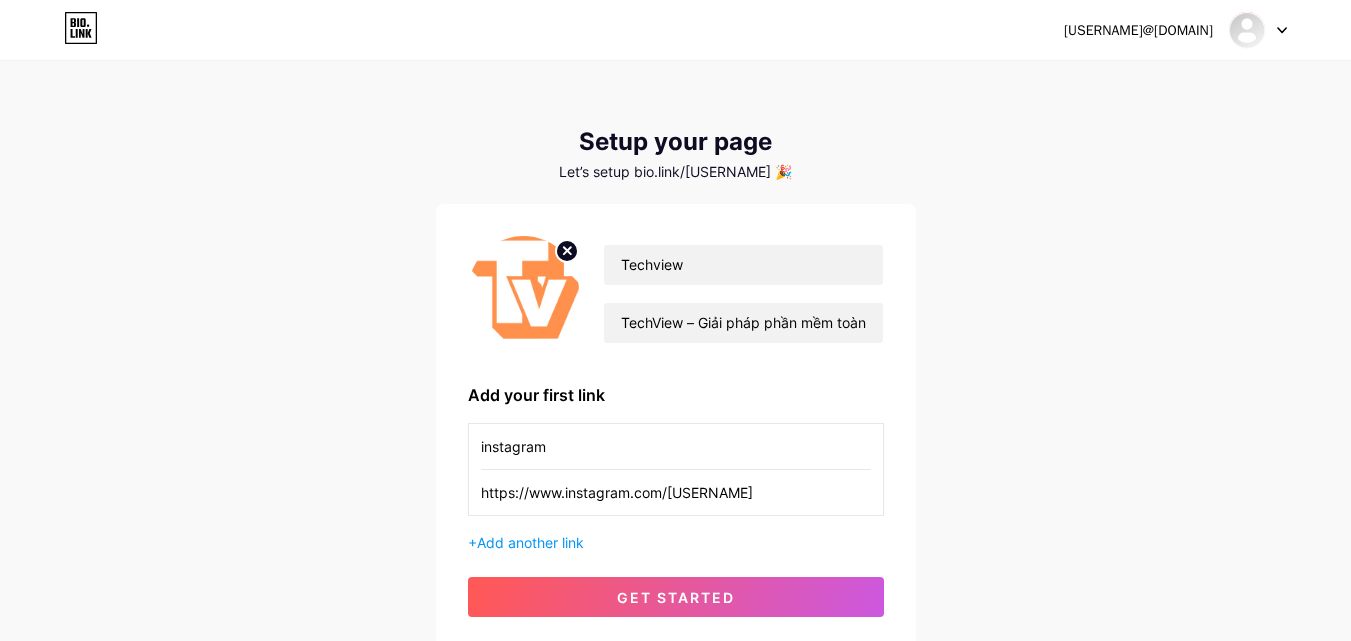 click on "get started" at bounding box center [676, 597] 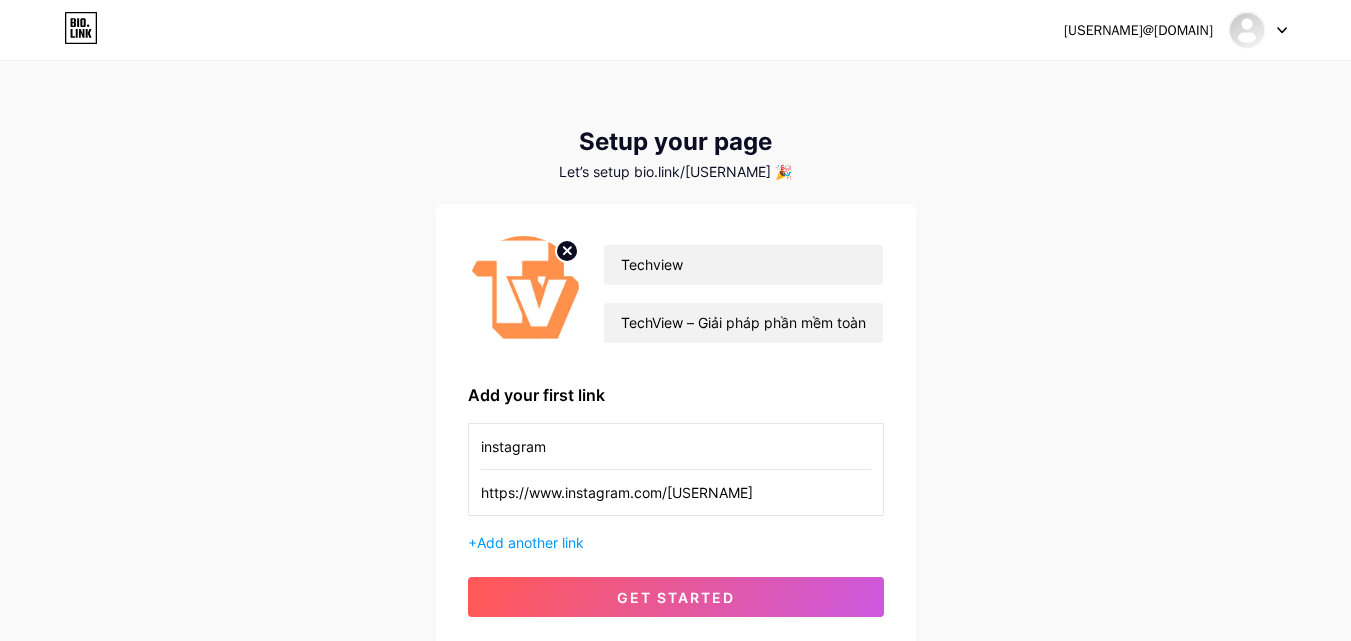 click on "get started" at bounding box center (676, 597) 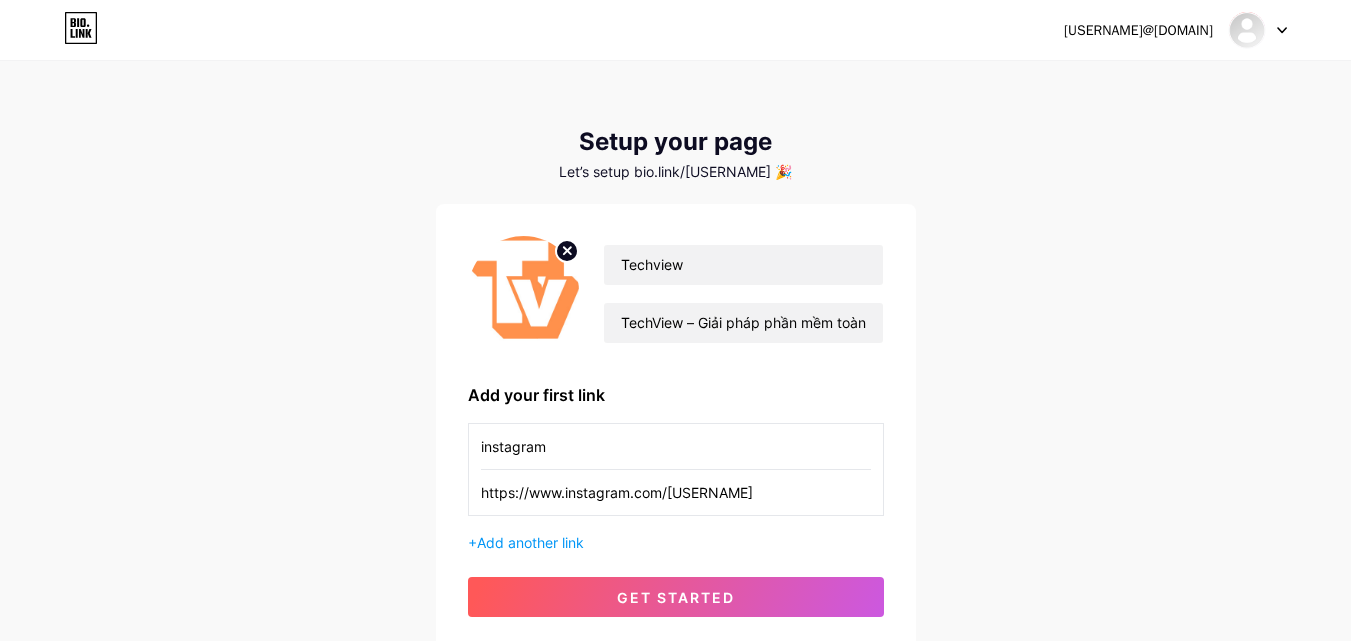 click on "get started" at bounding box center [676, 597] 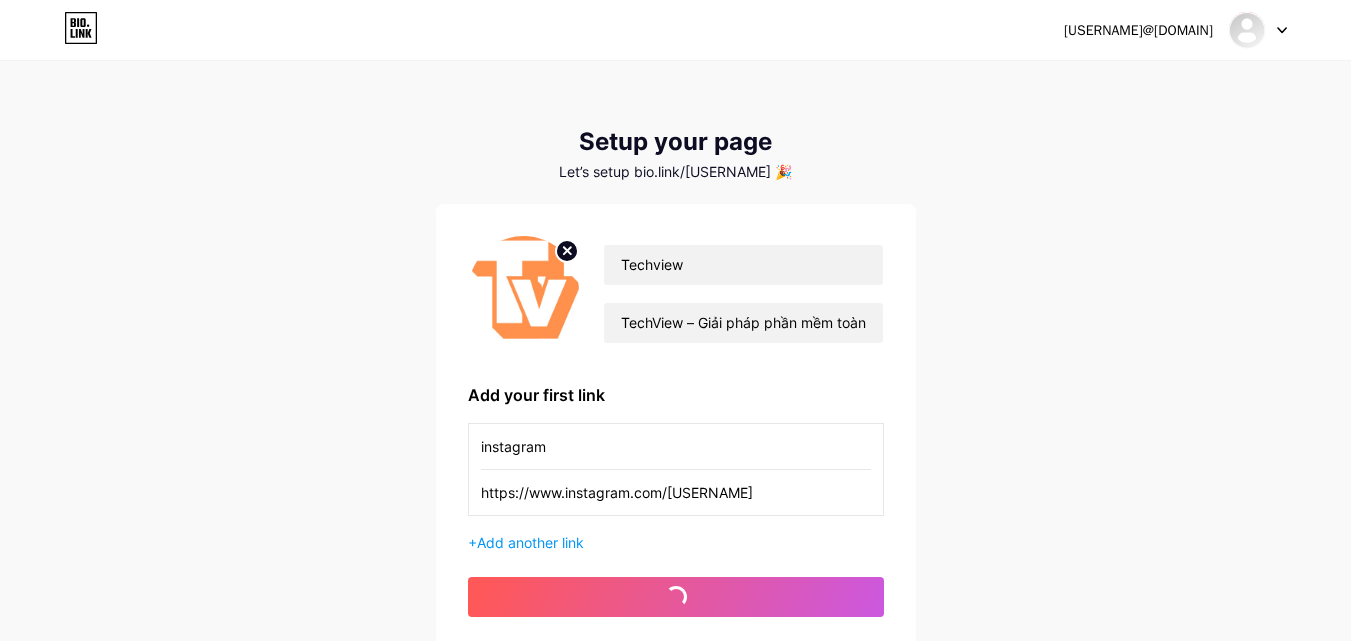 click on "get started" at bounding box center [676, 597] 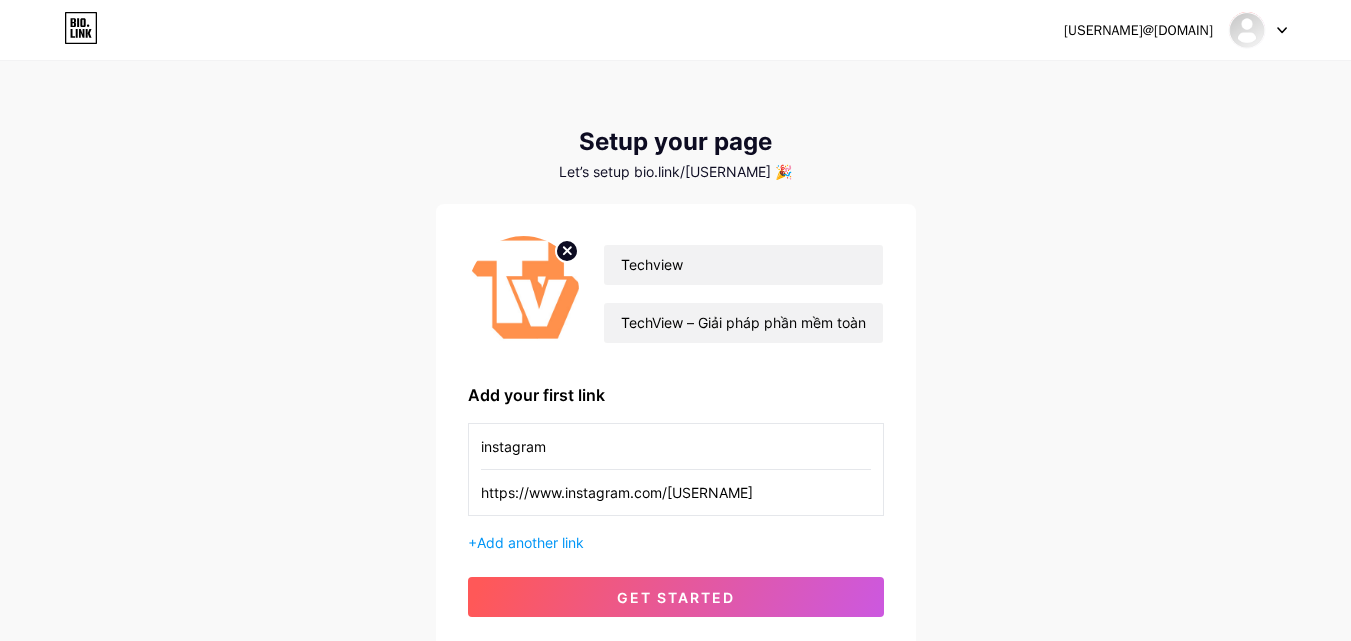scroll, scrollTop: 152, scrollLeft: 0, axis: vertical 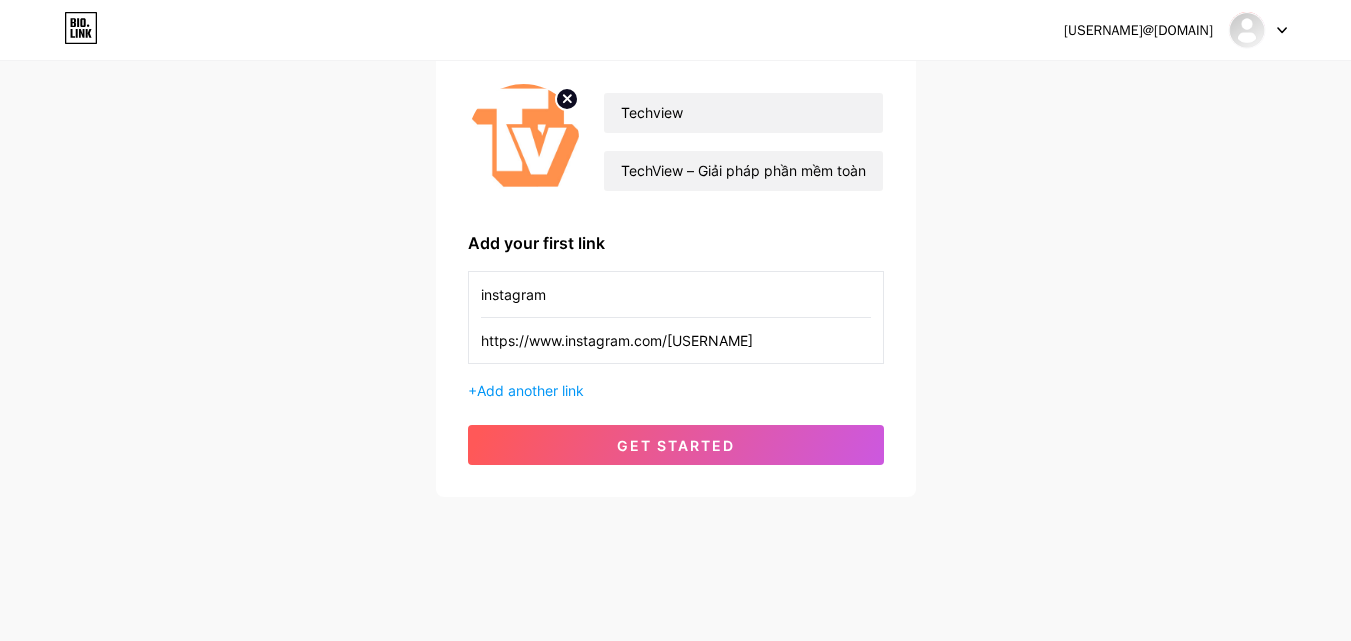 type 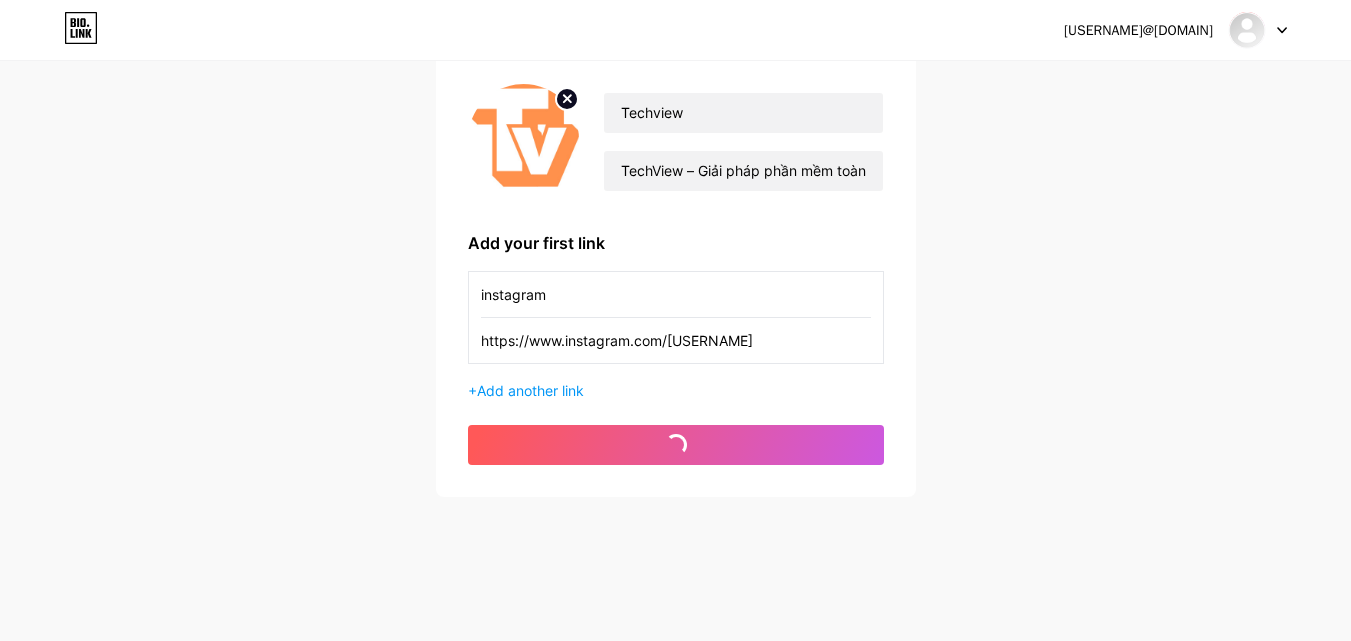 click on "get started" at bounding box center [676, 445] 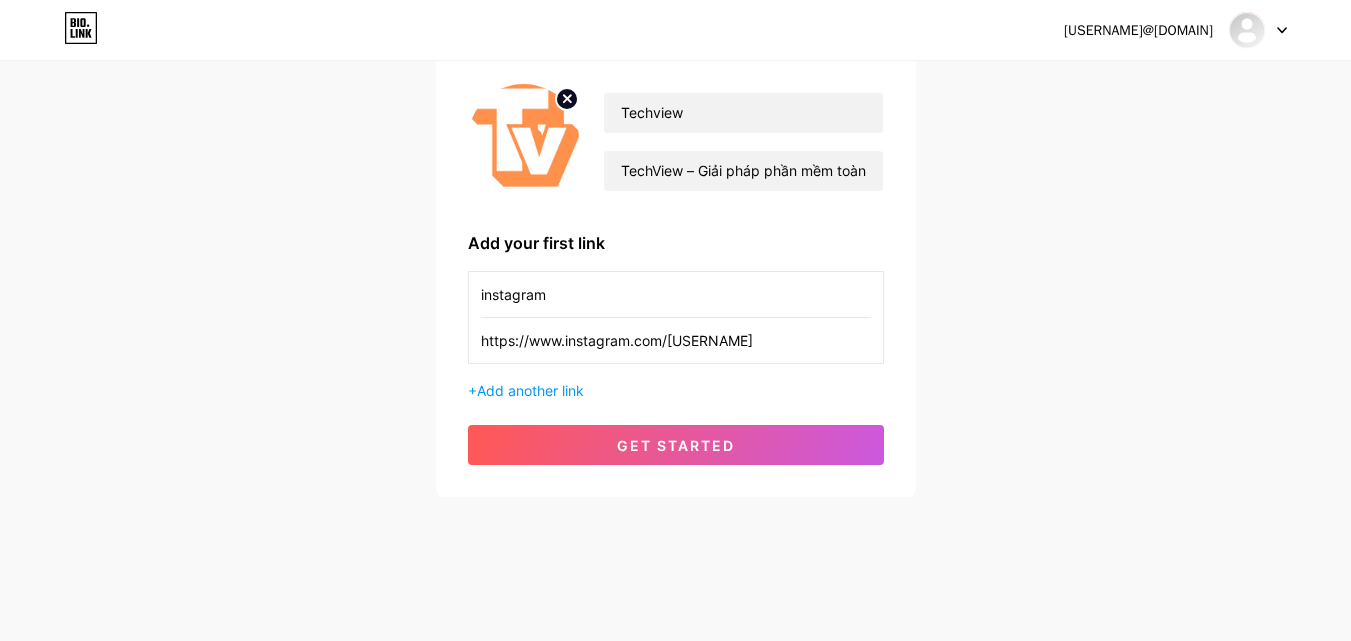 click on "get started" at bounding box center (676, 445) 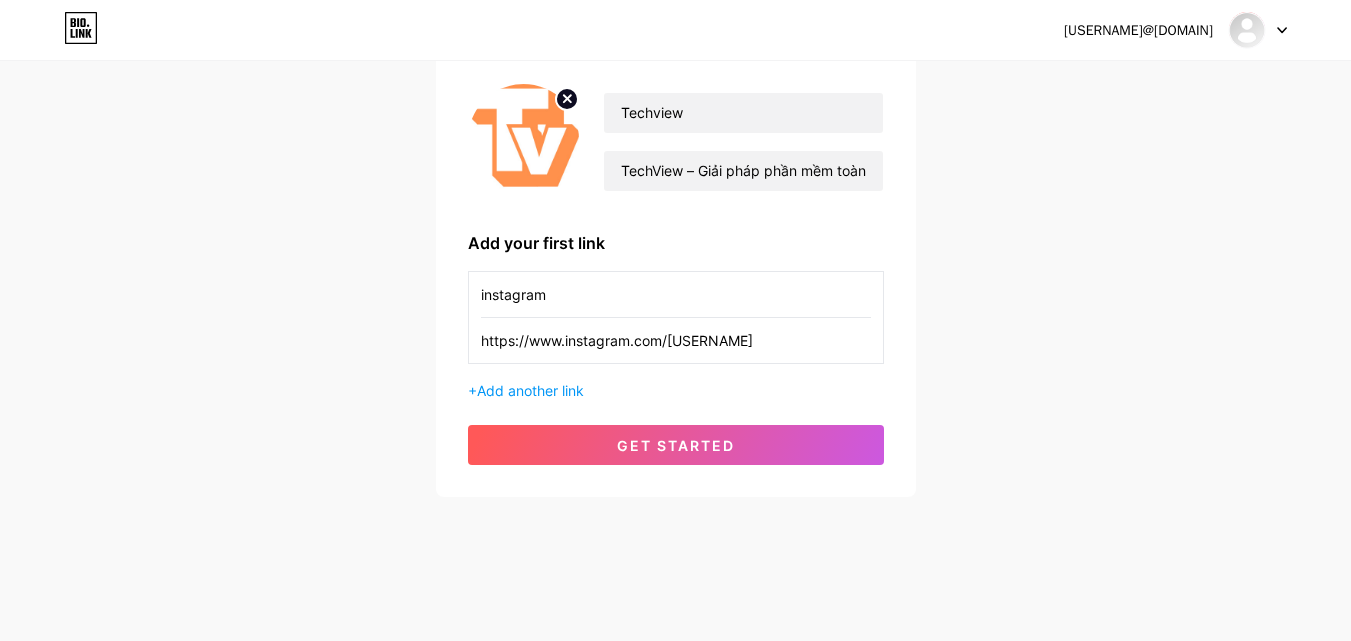 click on "get started" at bounding box center (676, 445) 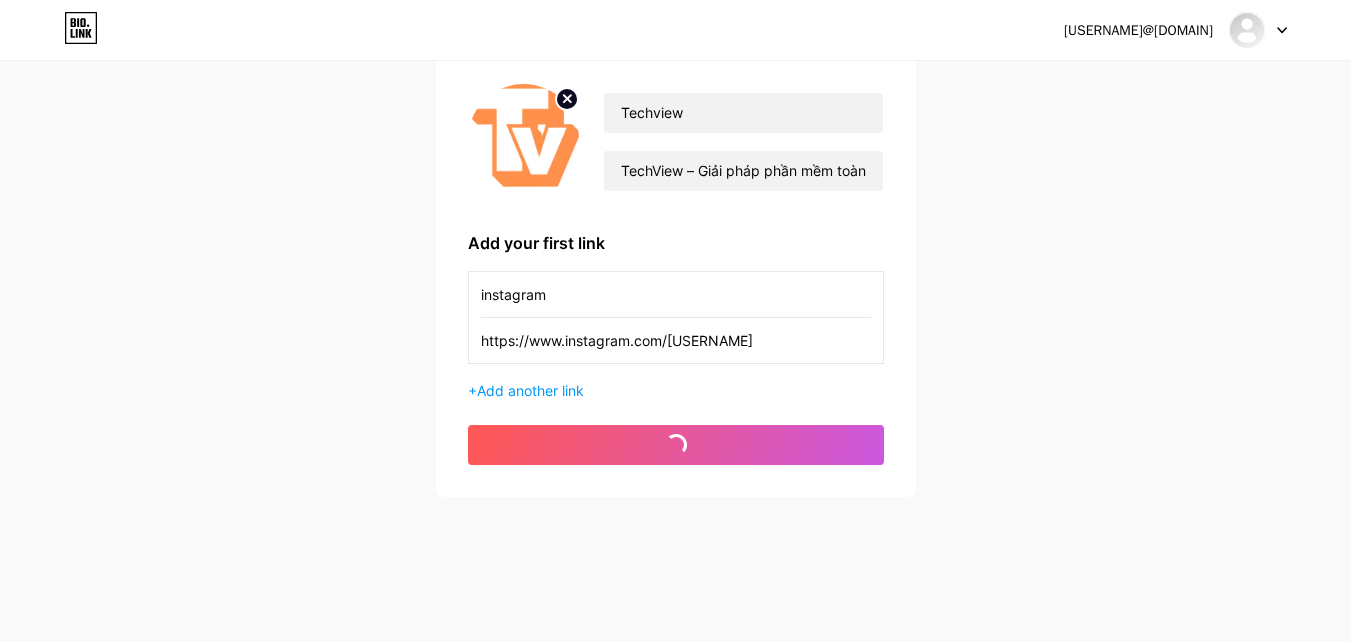 click on "get started" at bounding box center [676, 445] 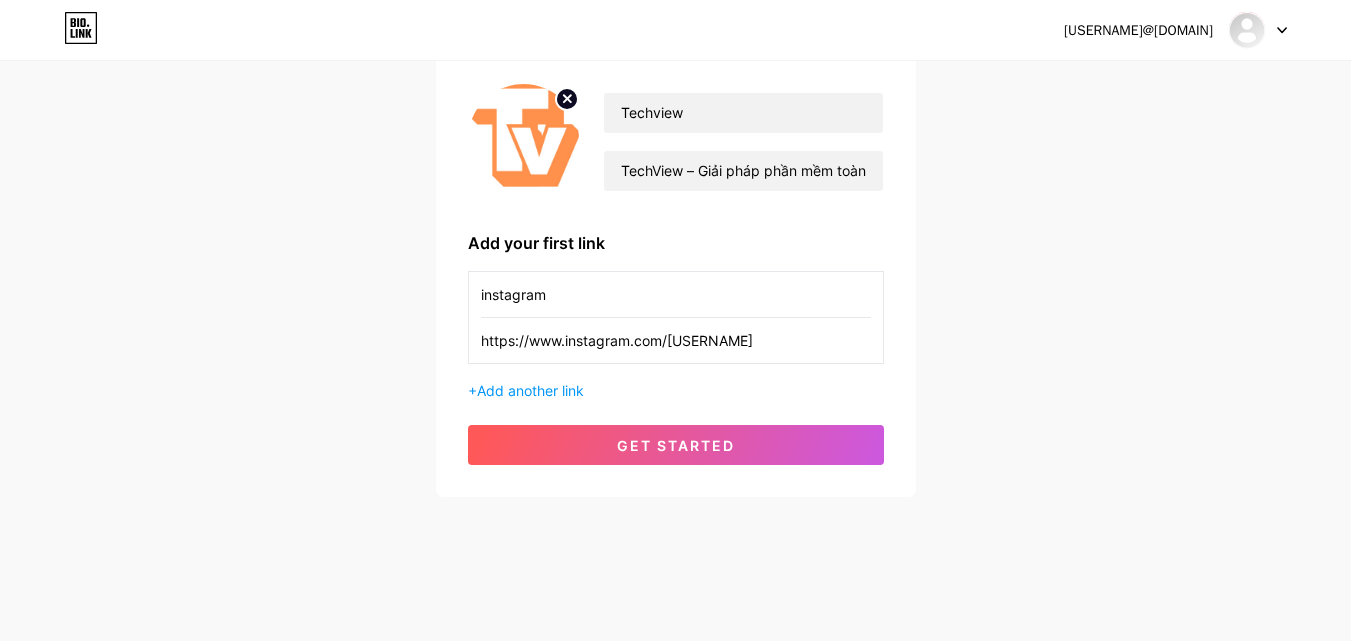 click on "get started" at bounding box center (676, 445) 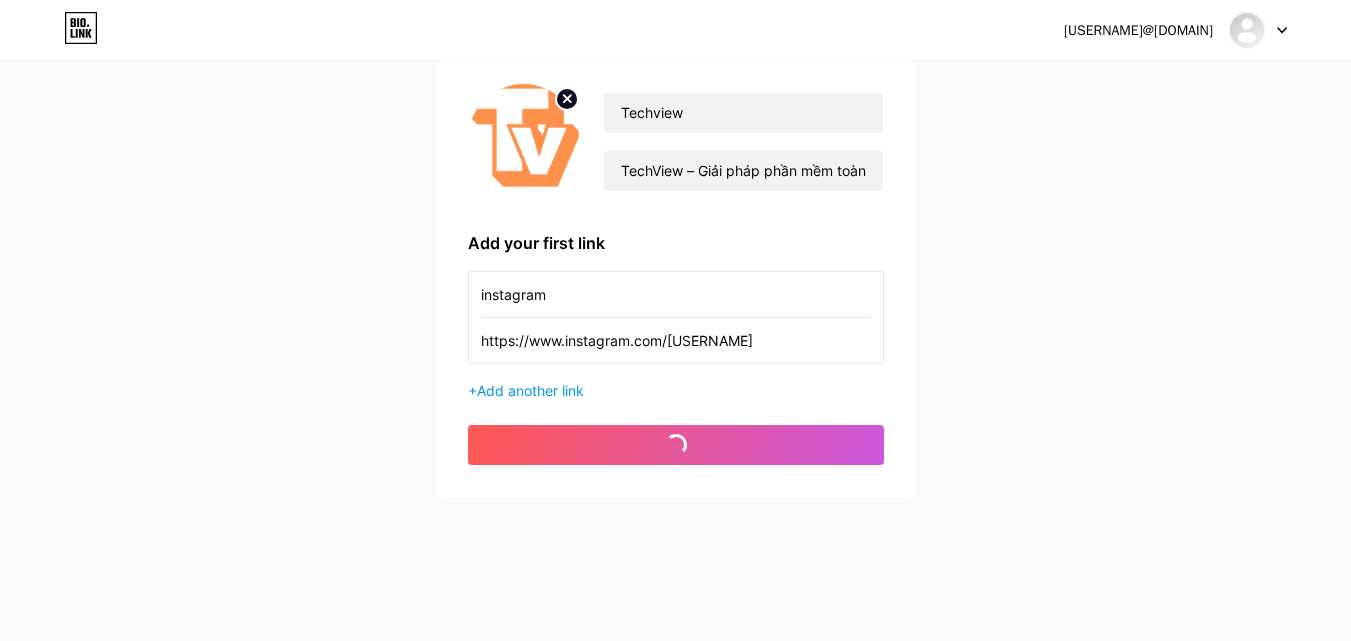 click on "get started" at bounding box center [676, 445] 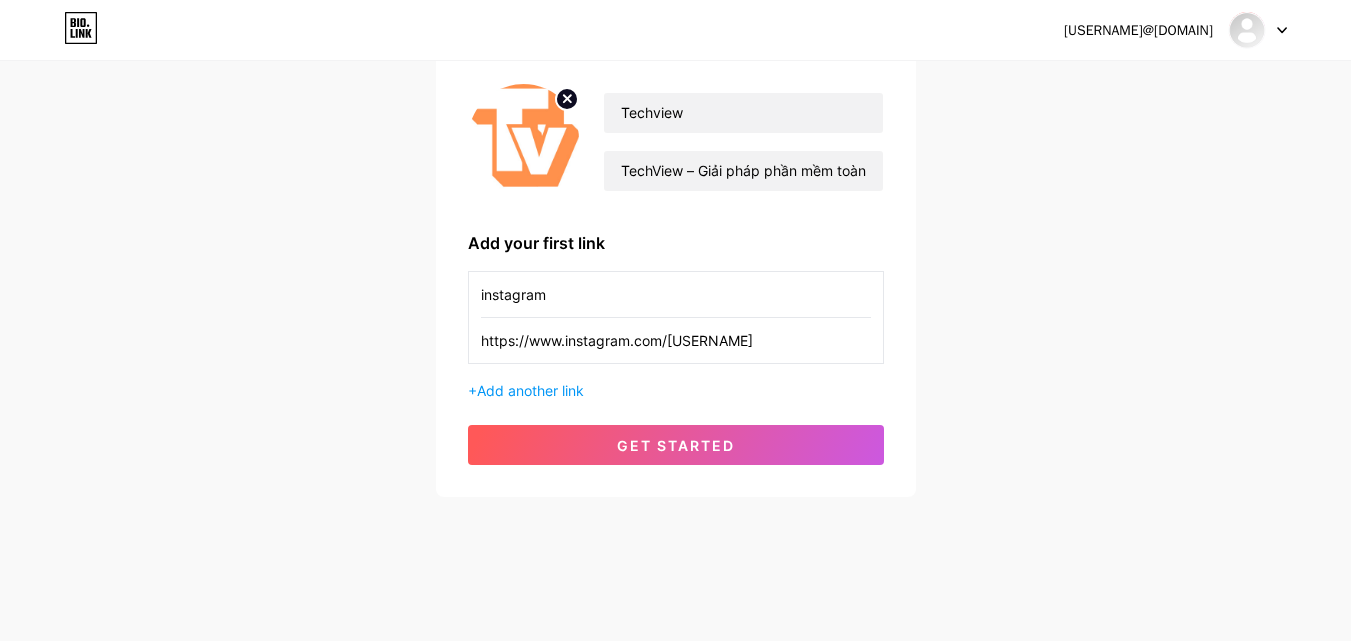 click 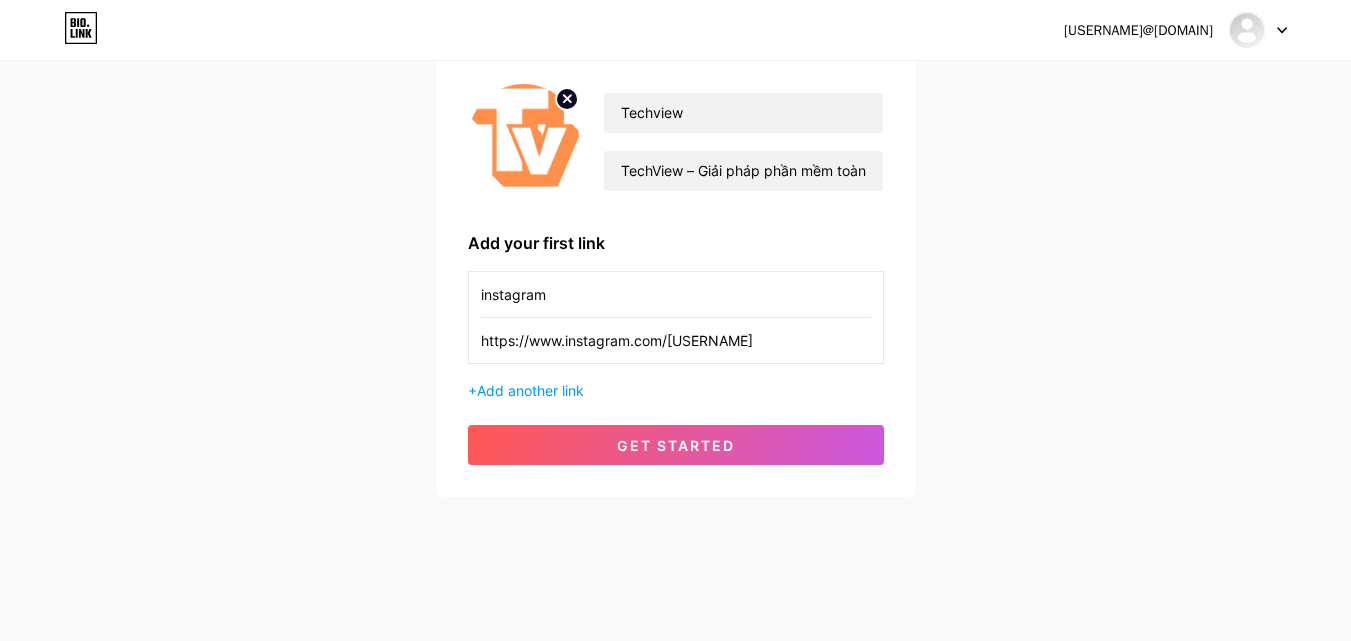 click on "get started" at bounding box center [676, 445] 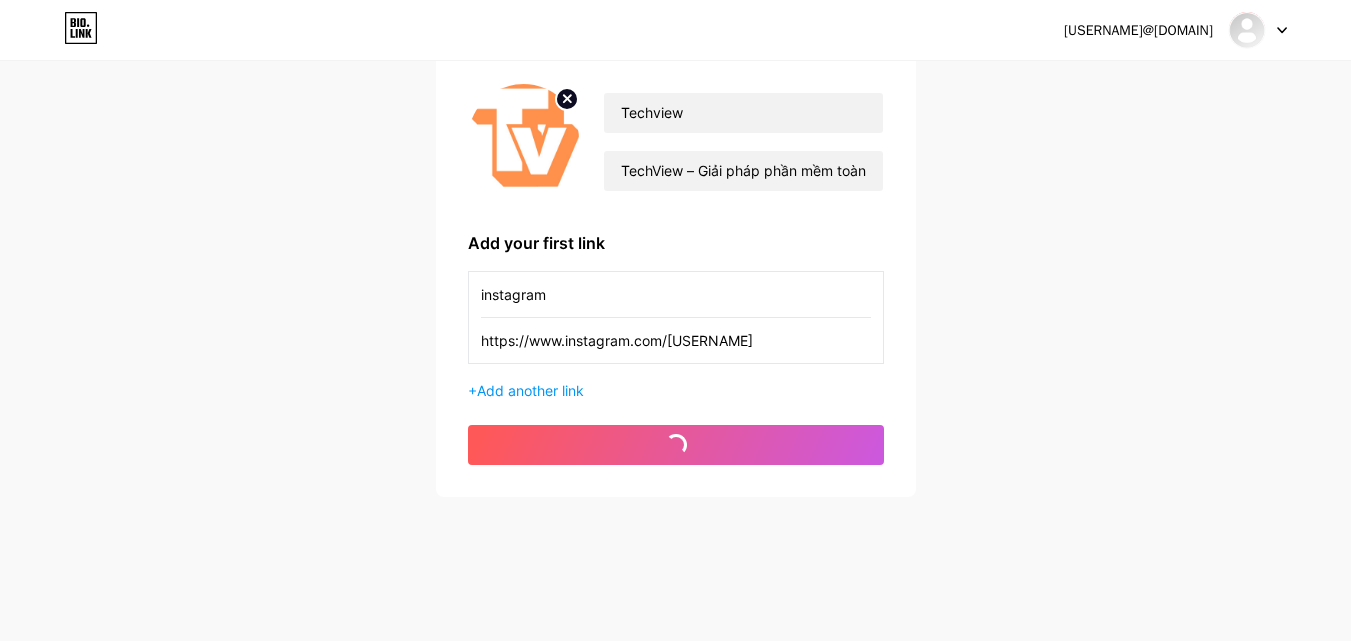 click on "get started" at bounding box center (676, 445) 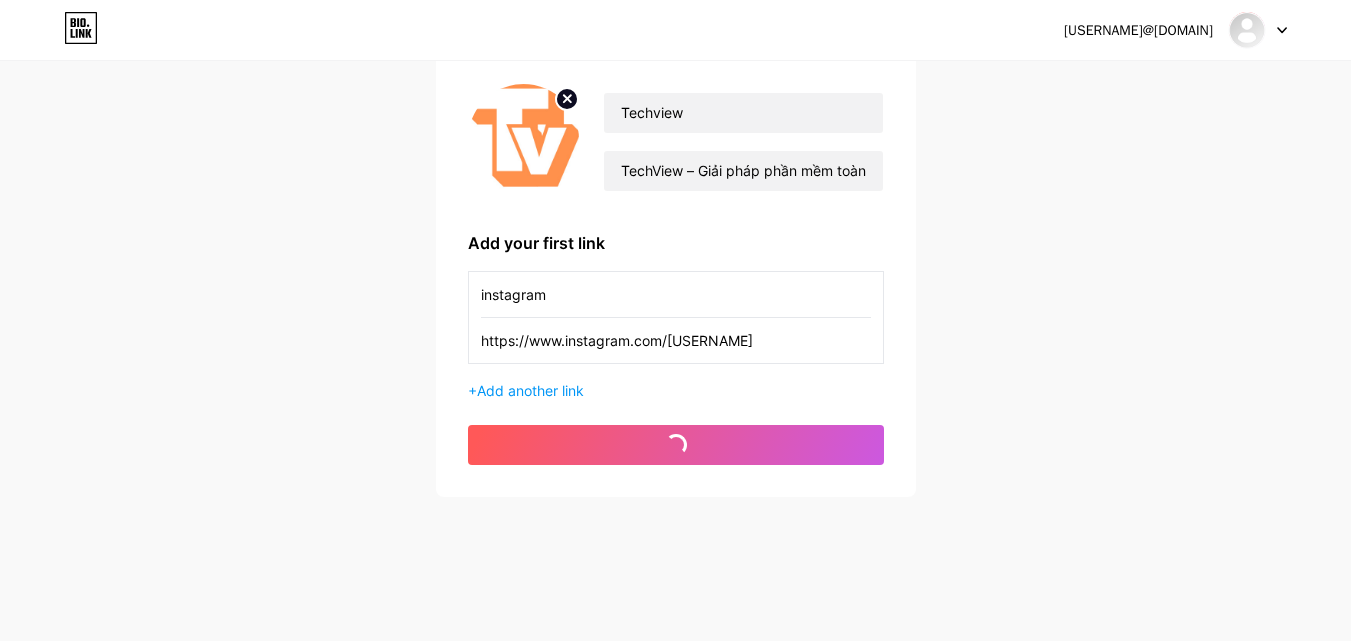 click on "get started" at bounding box center [676, 445] 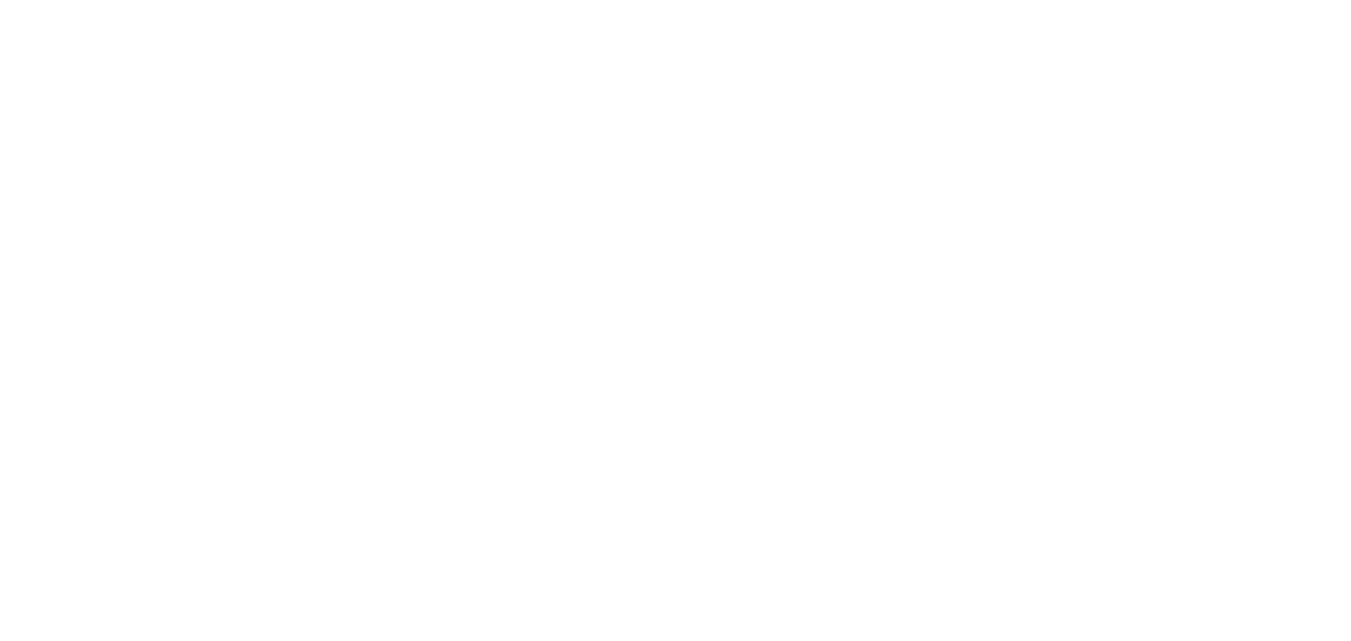 scroll, scrollTop: 0, scrollLeft: 0, axis: both 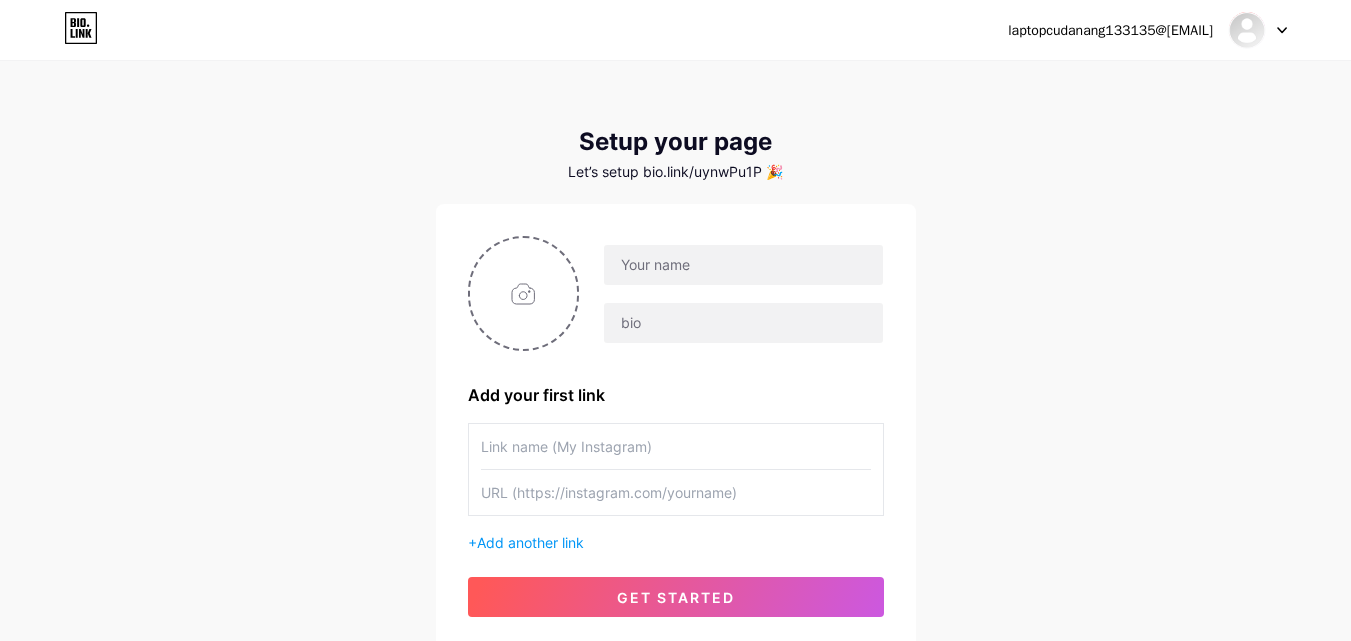 click on "Let’s setup bio.link/uynwPu1P 🎉" at bounding box center [676, 172] 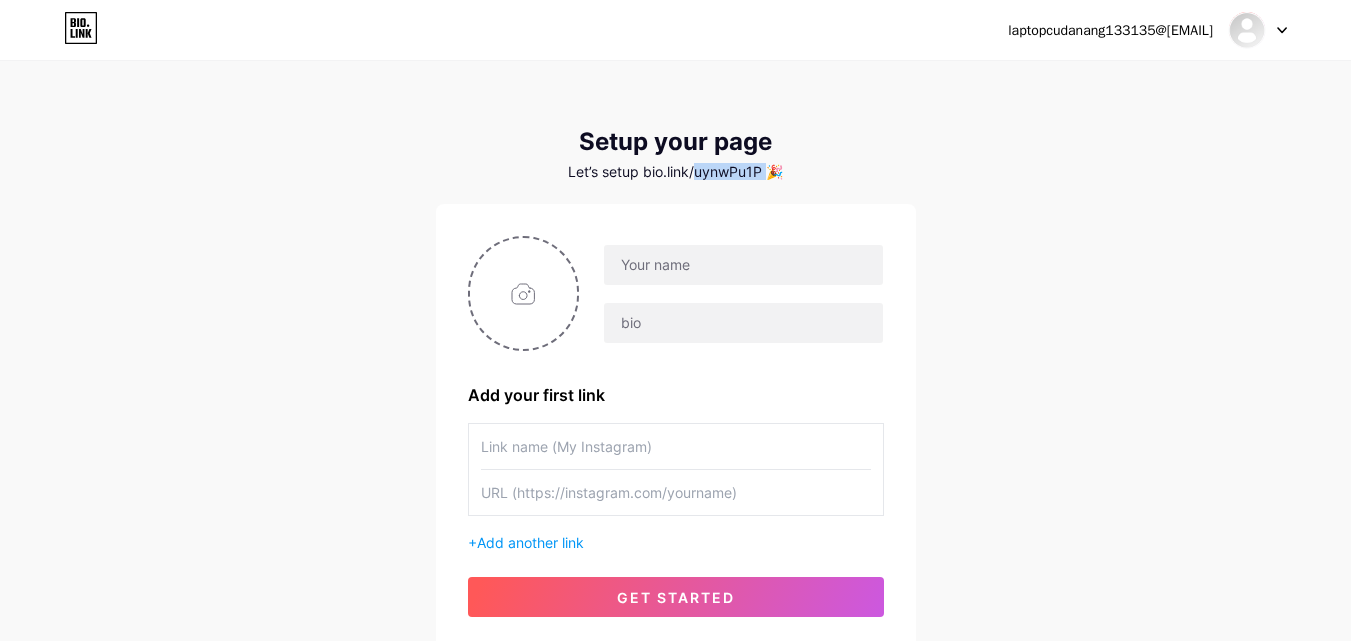 click on "Let’s setup bio.link/uynwPu1P 🎉" at bounding box center [676, 172] 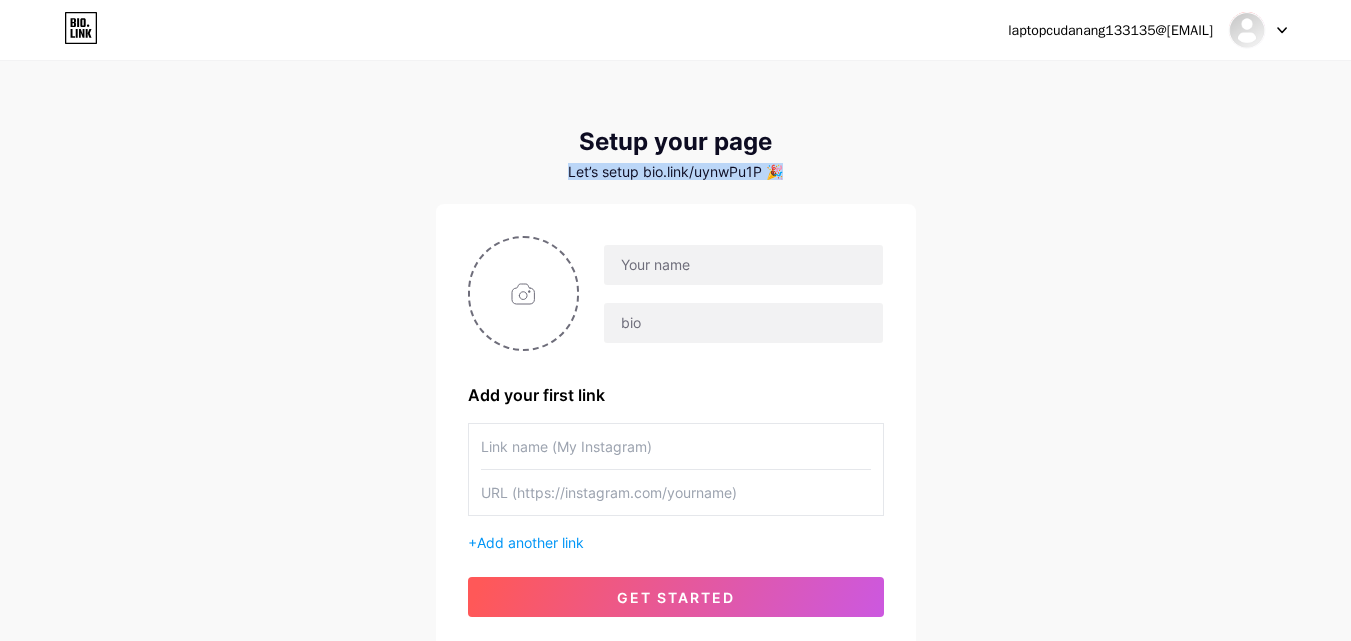 click on "Let’s setup bio.link/uynwPu1P 🎉" at bounding box center [676, 172] 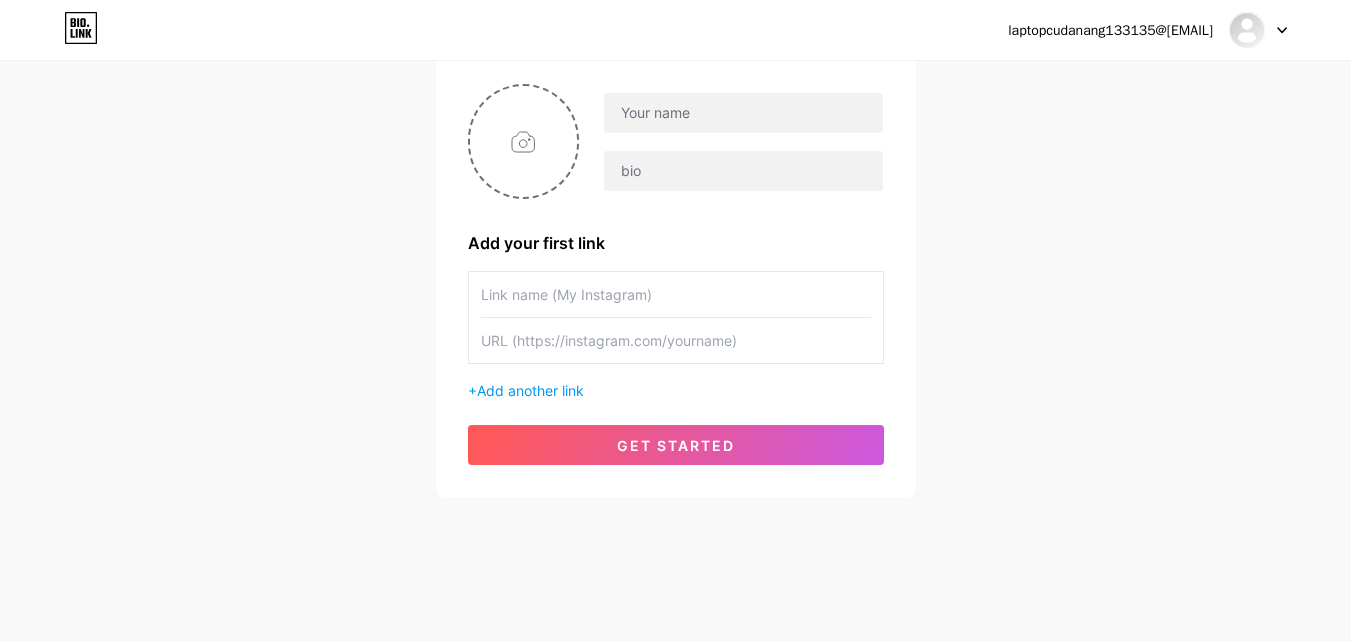 scroll, scrollTop: 0, scrollLeft: 0, axis: both 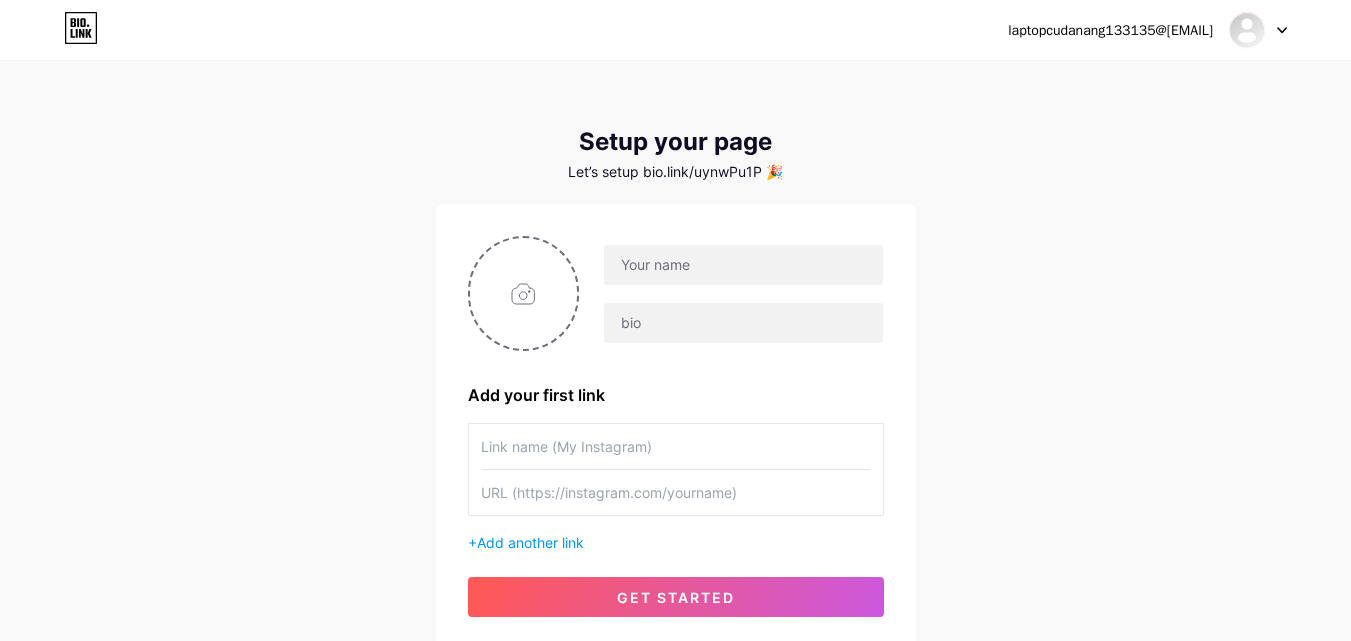 click on "Add another link" at bounding box center [530, 542] 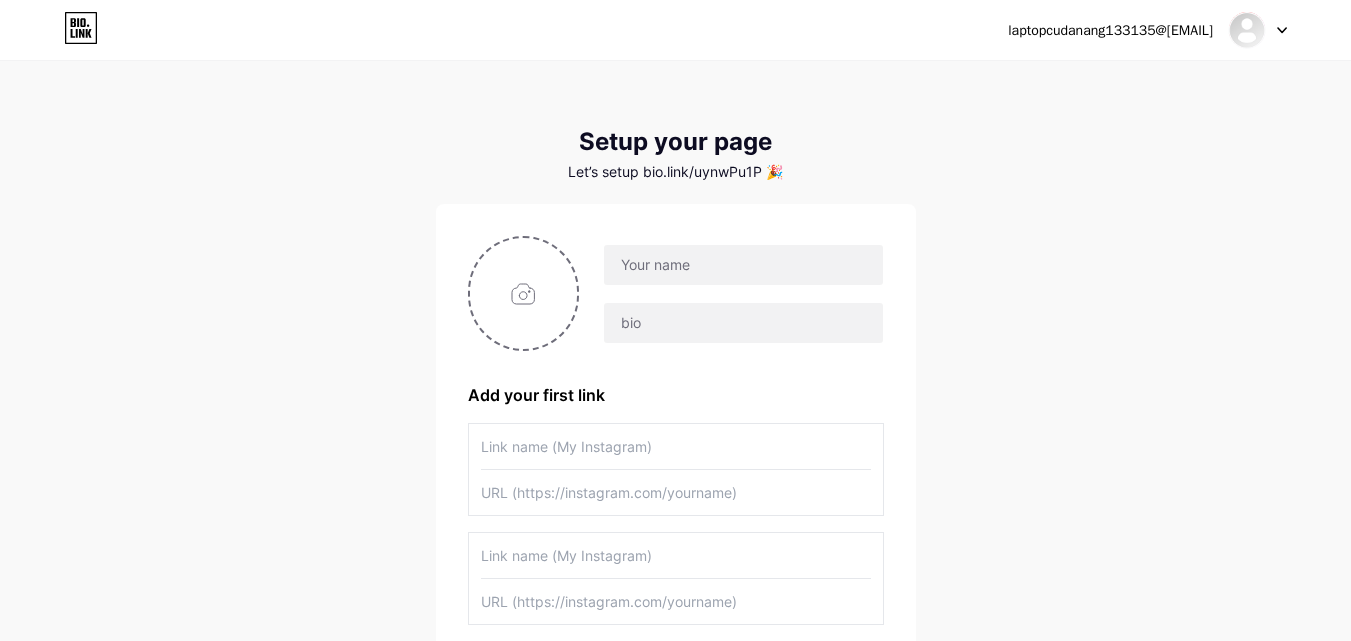 scroll, scrollTop: 100, scrollLeft: 0, axis: vertical 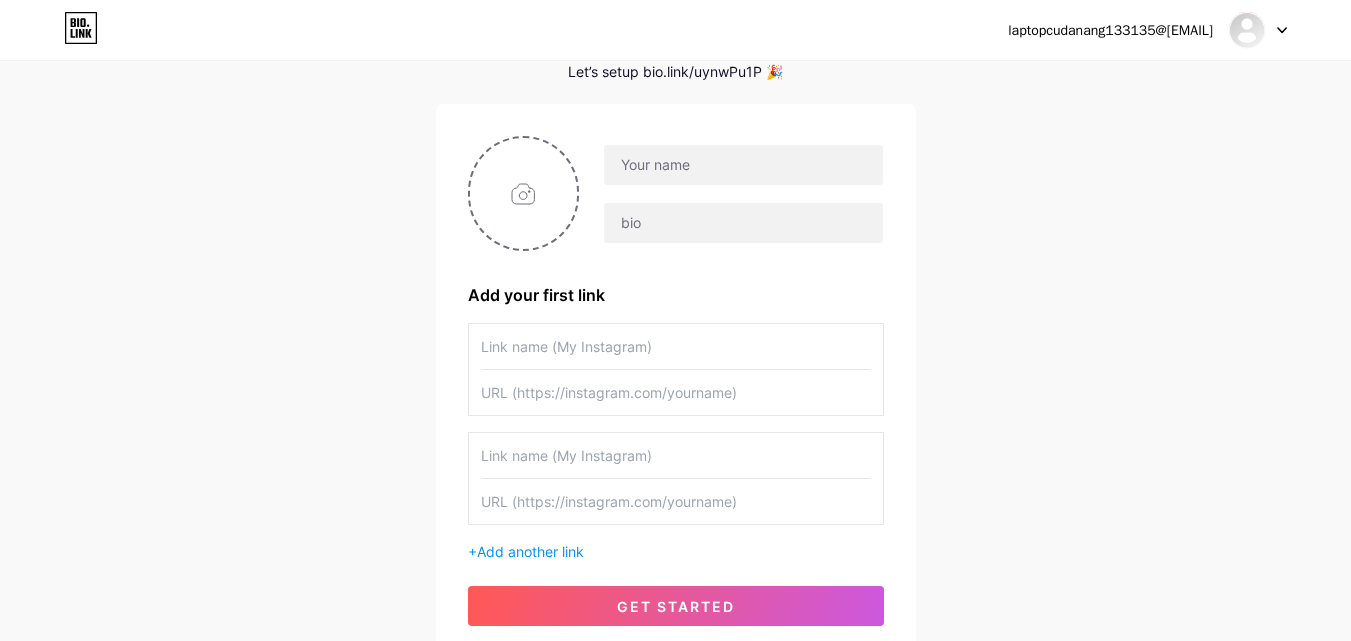 click on "Add another link" at bounding box center [530, 551] 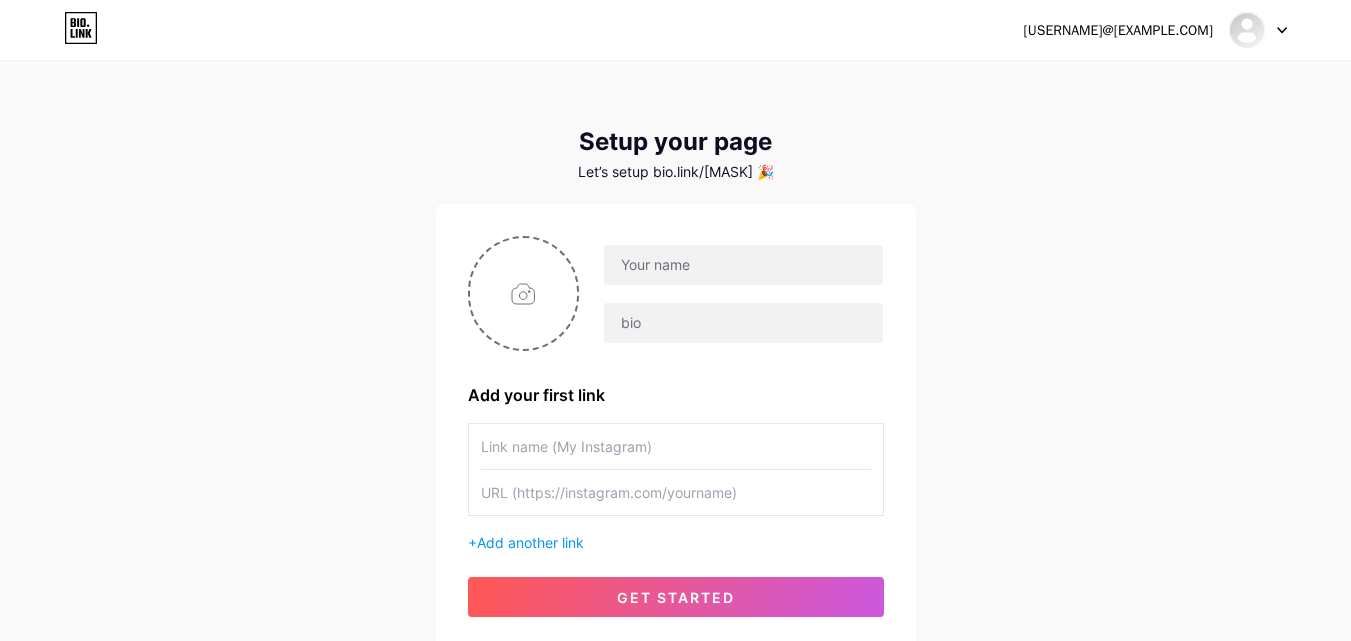 scroll, scrollTop: 0, scrollLeft: 0, axis: both 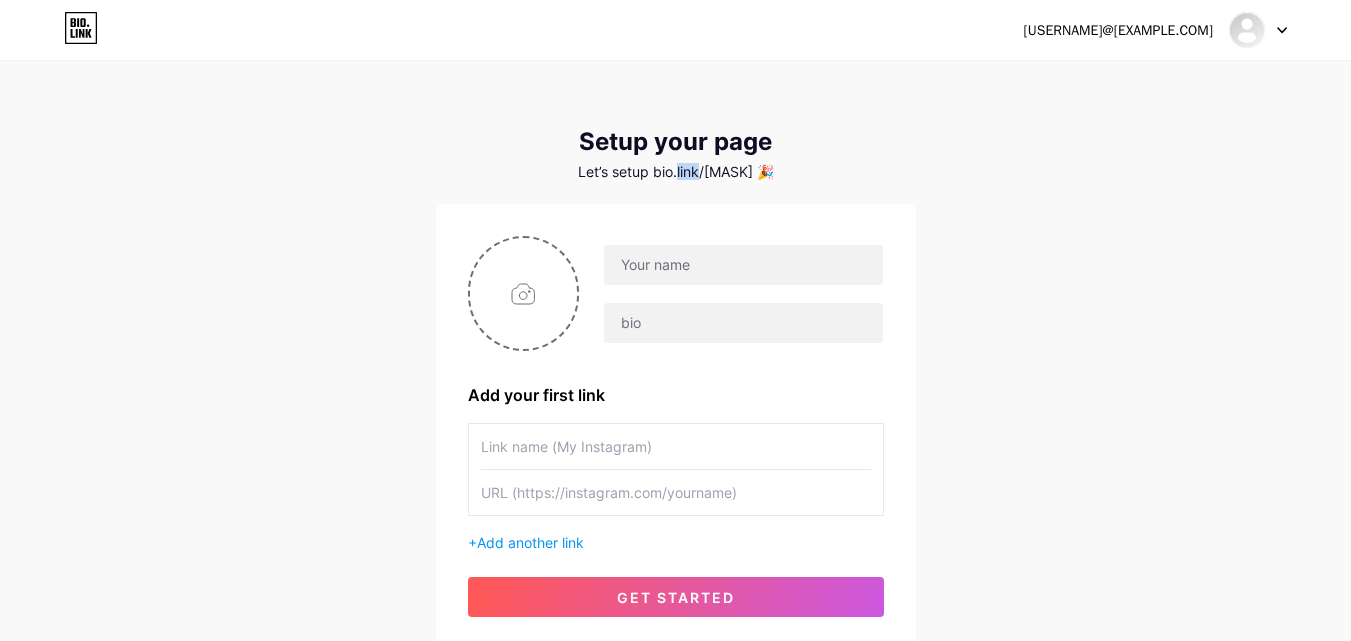 click on "Let’s setup bio.link/uynwPu1P 🎉" at bounding box center [676, 172] 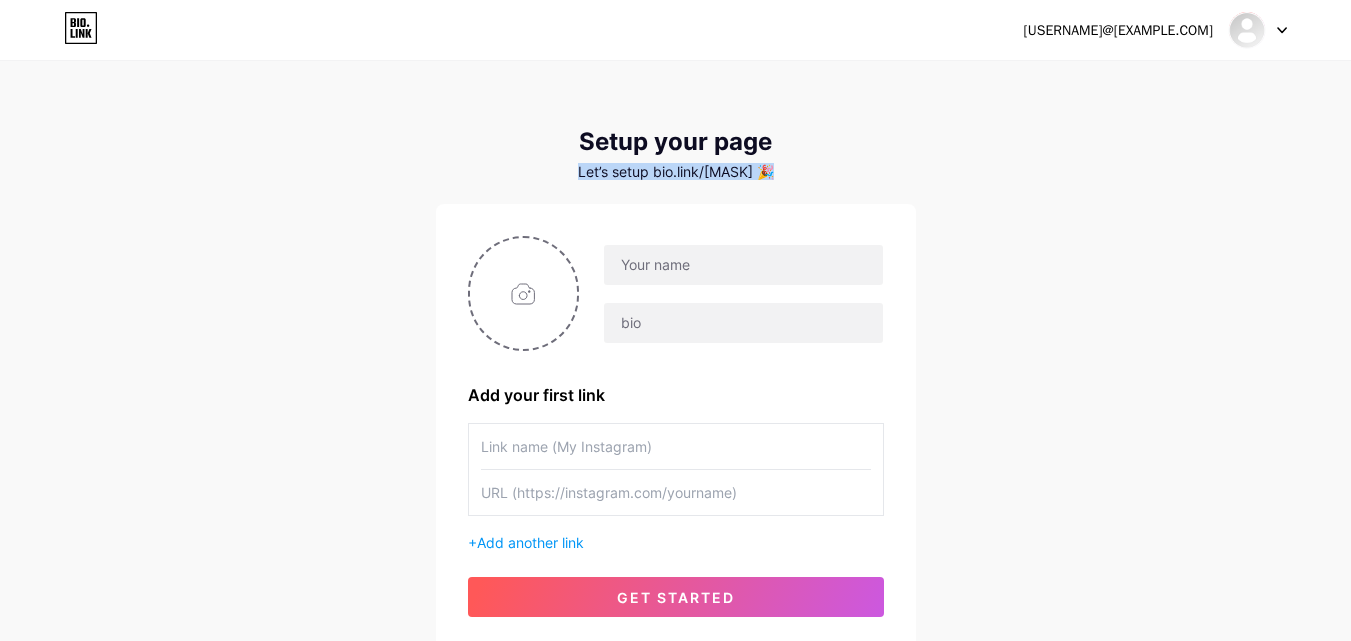 click on "Let’s setup bio.link/uynwPu1P 🎉" at bounding box center [676, 172] 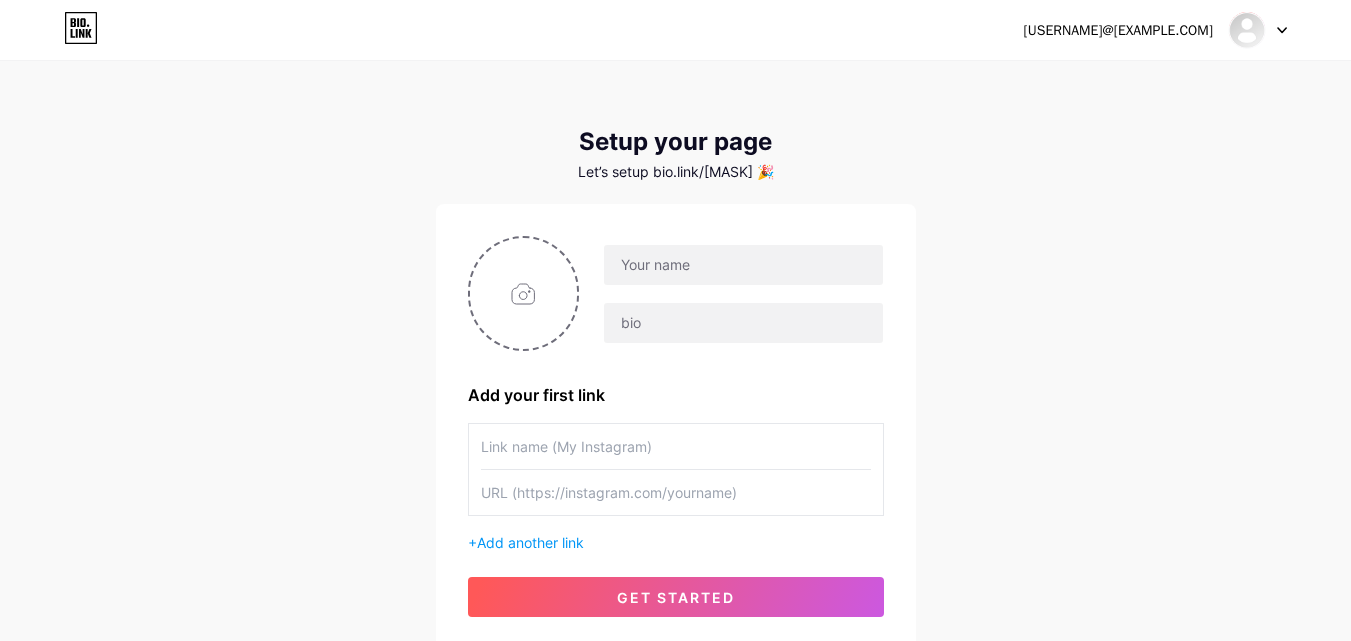 click on "Setup your page   Let’s setup bio.link/uynwPu1P 🎉                       Add your first link
+  Add another link     get started" at bounding box center (676, 388) 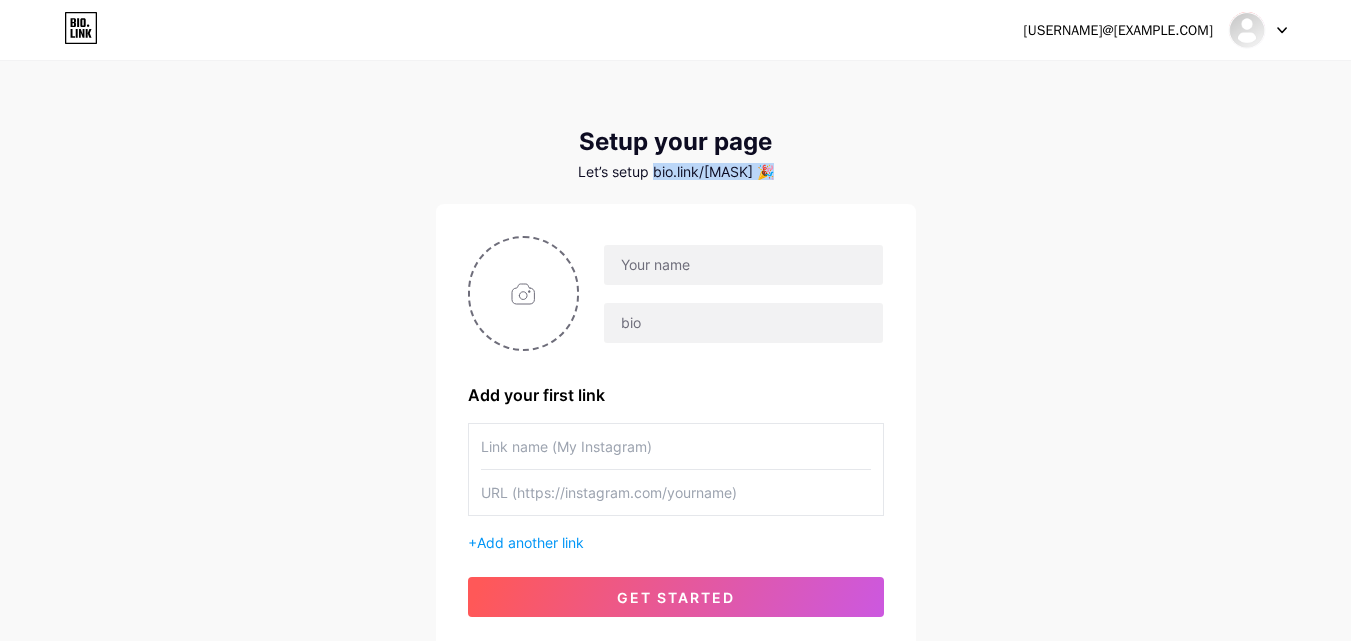 drag, startPoint x: 641, startPoint y: 172, endPoint x: 761, endPoint y: 166, distance: 120.14991 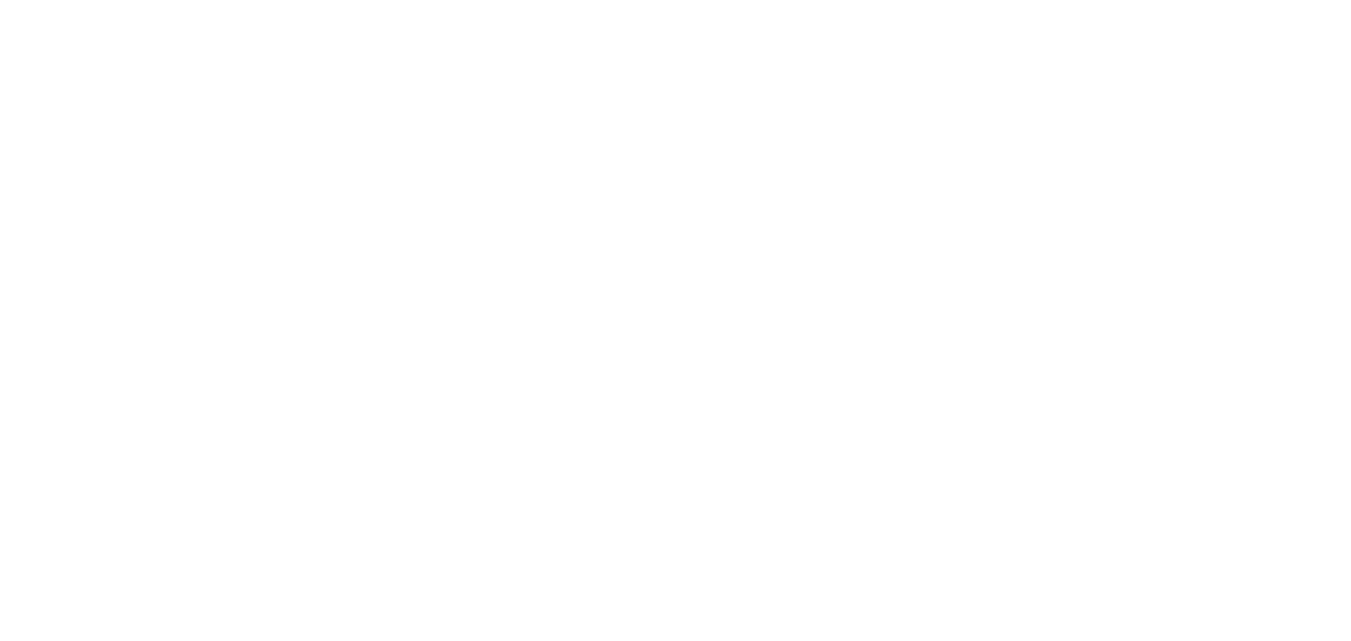 scroll, scrollTop: 0, scrollLeft: 0, axis: both 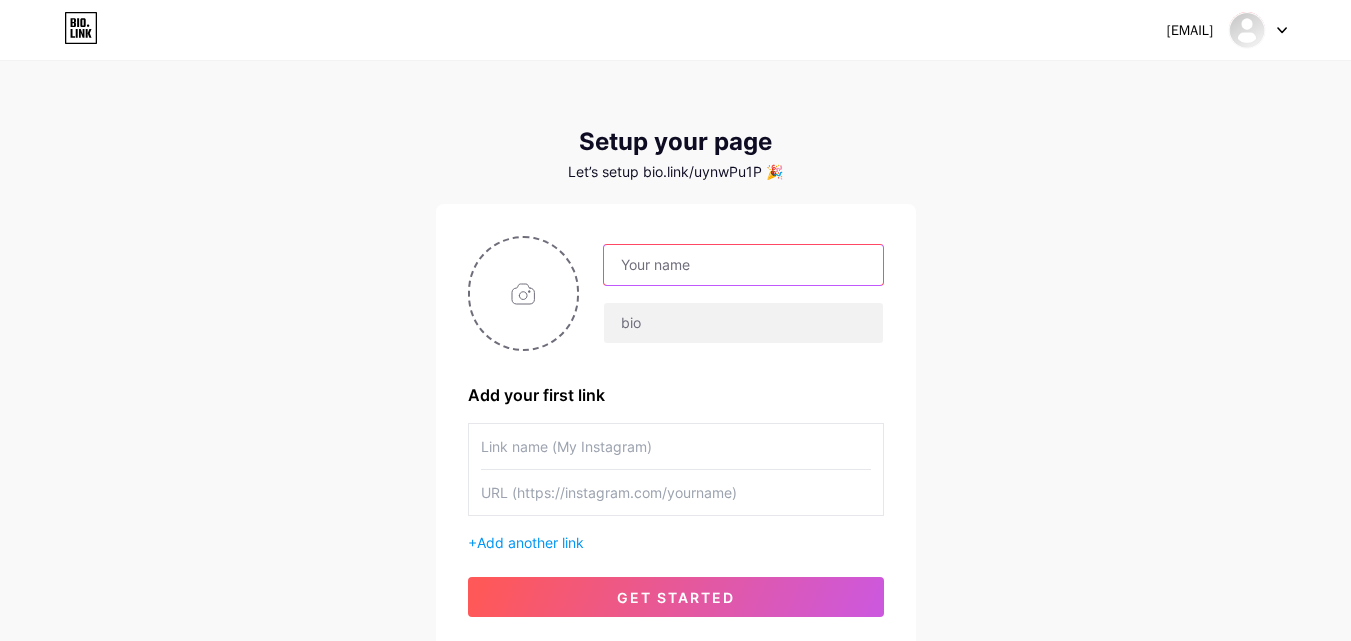 click at bounding box center (743, 265) 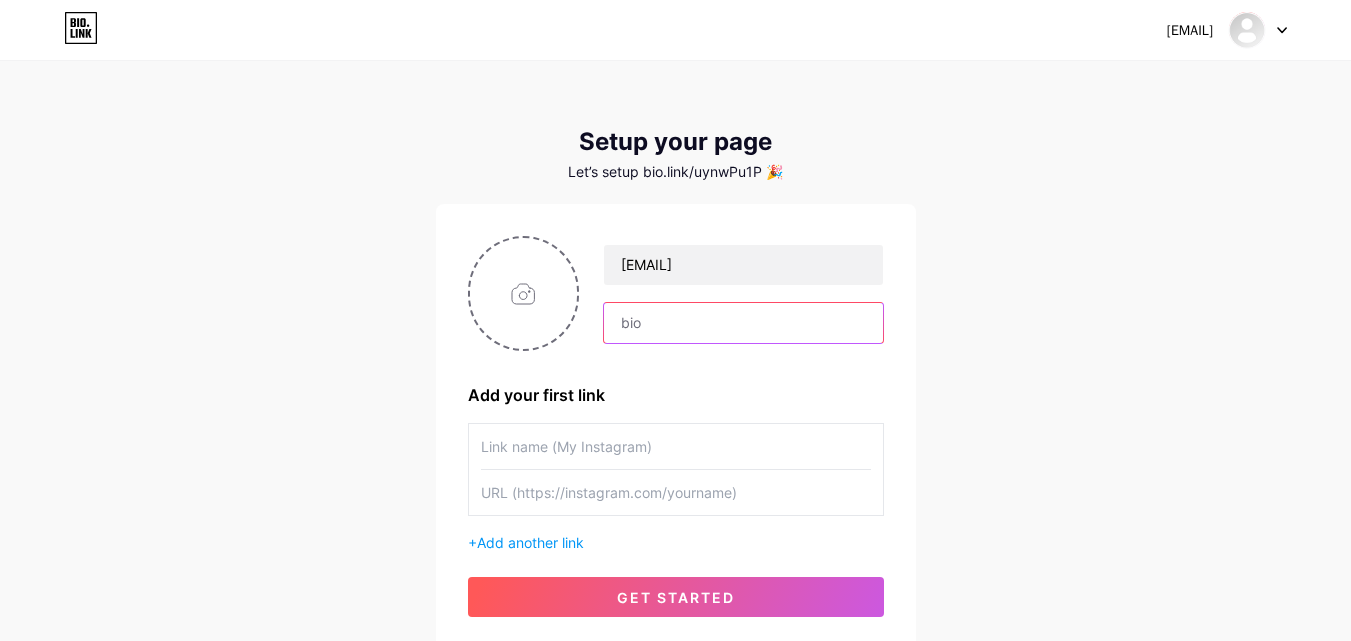 click at bounding box center [743, 323] 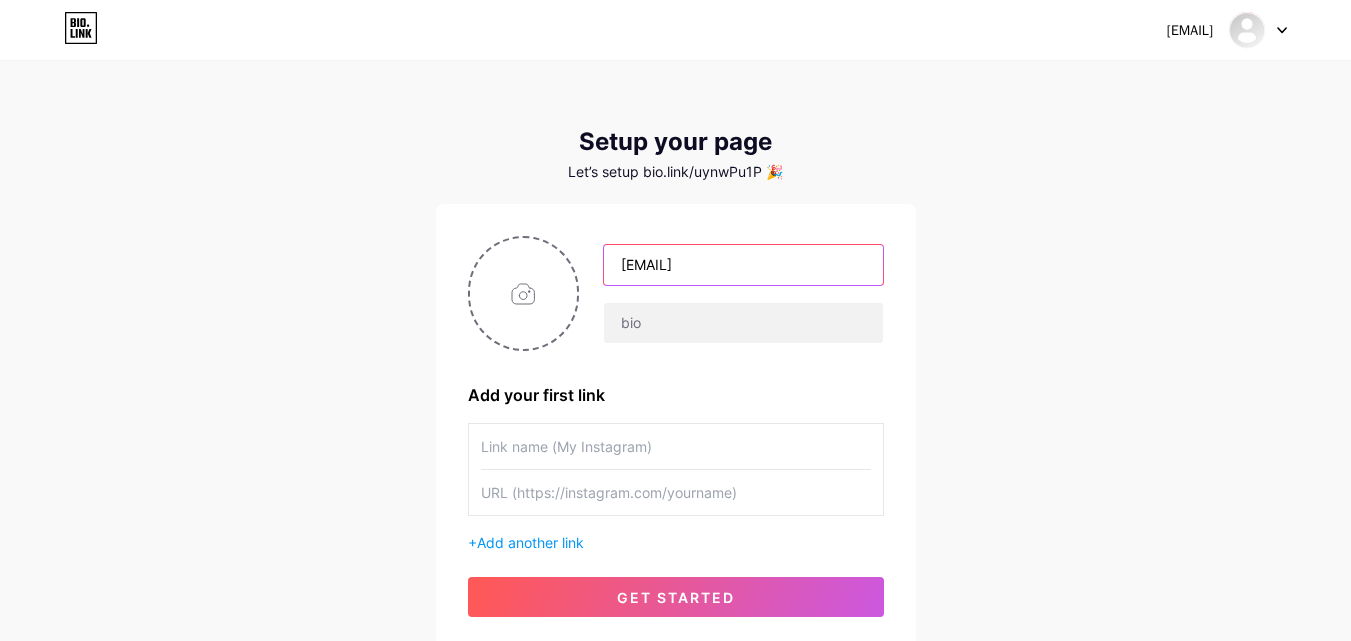 click on "laptopcudanang133135@gmail.com" at bounding box center [743, 265] 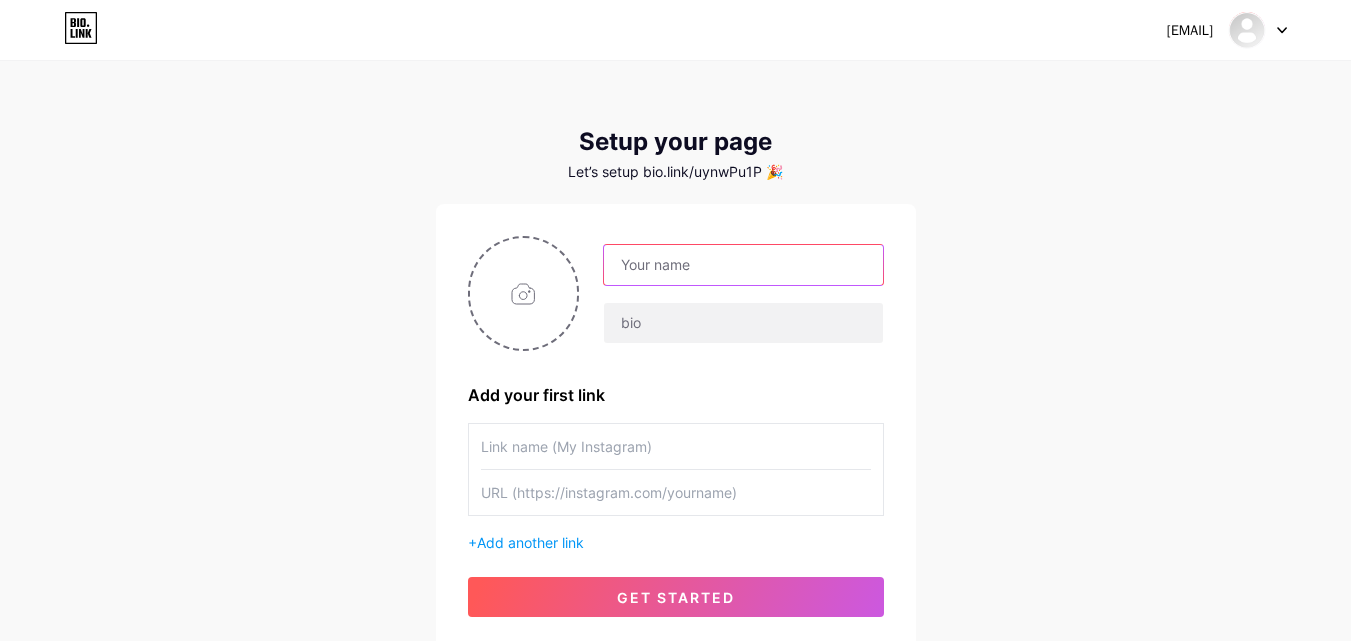 click at bounding box center (743, 265) 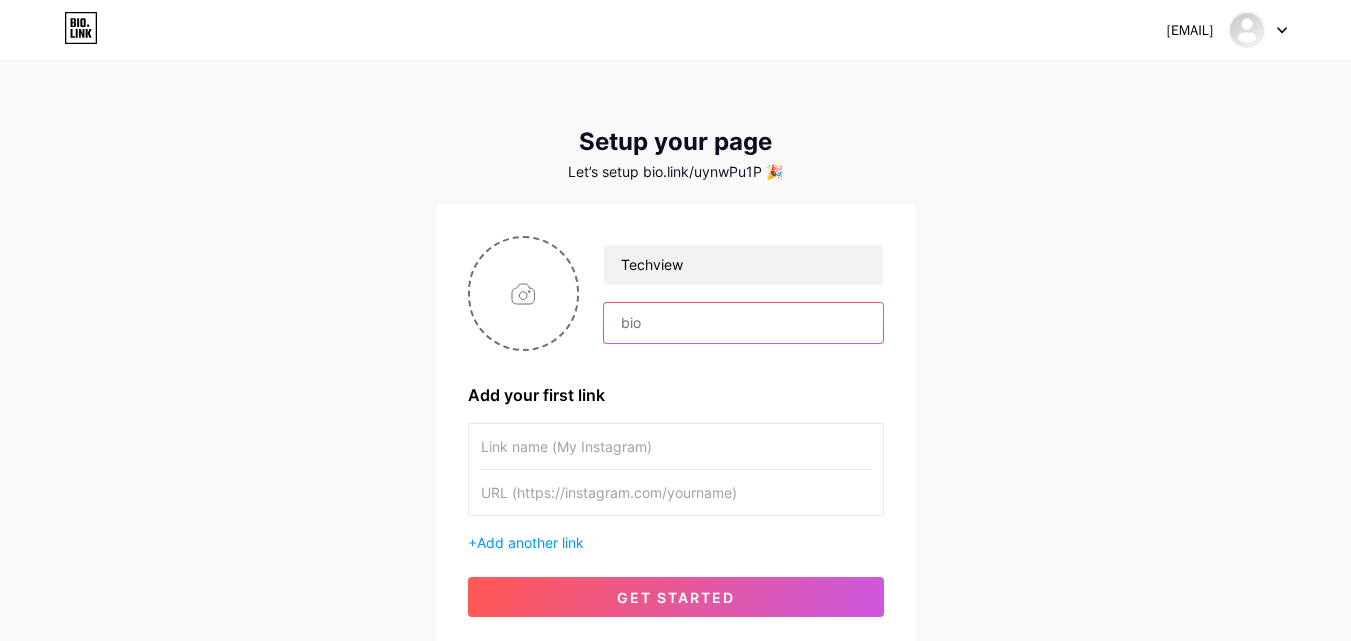 drag, startPoint x: 732, startPoint y: 314, endPoint x: 736, endPoint y: 332, distance: 18.439089 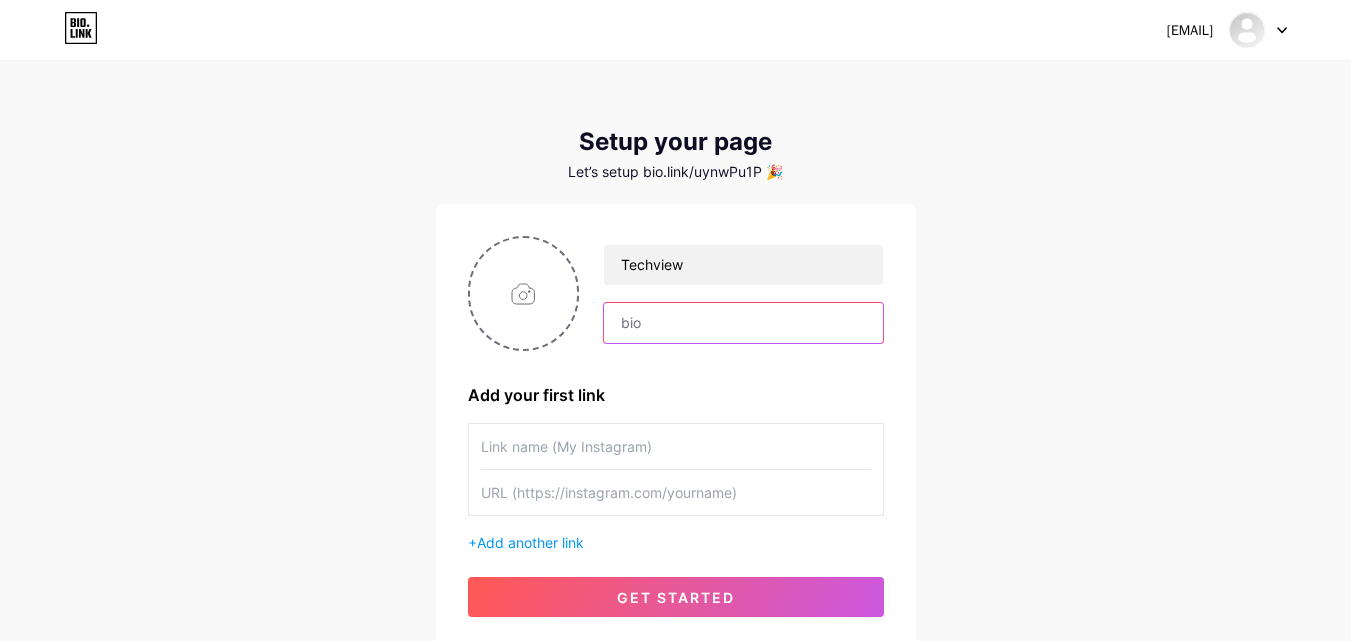 type on "TechView – Giải pháp phần mềm toàn diện cho doanh nghiệp hiện đại" 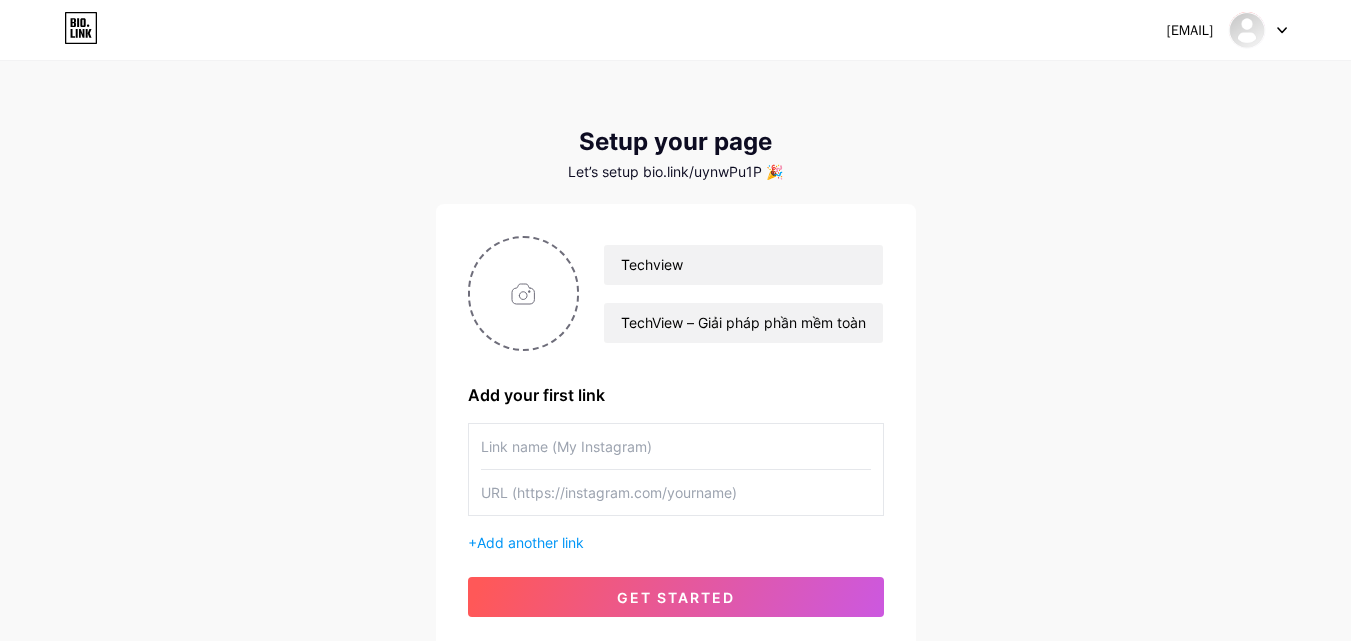 click at bounding box center (676, 446) 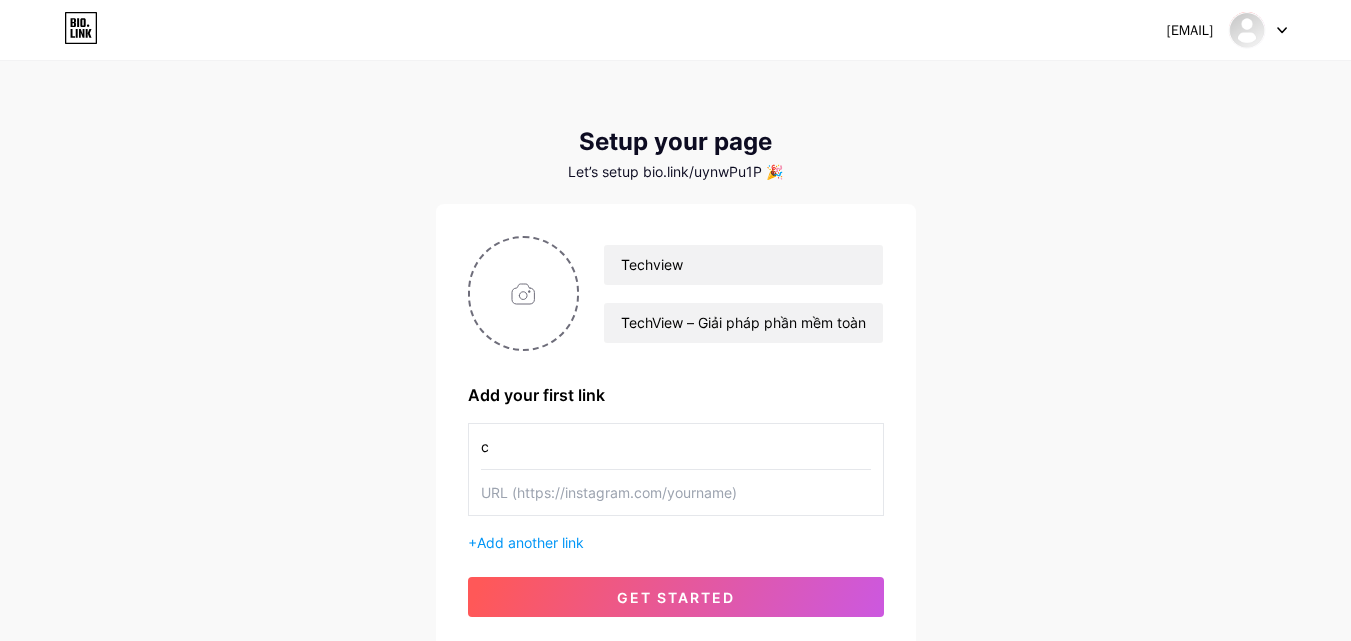 paste on "instagram" 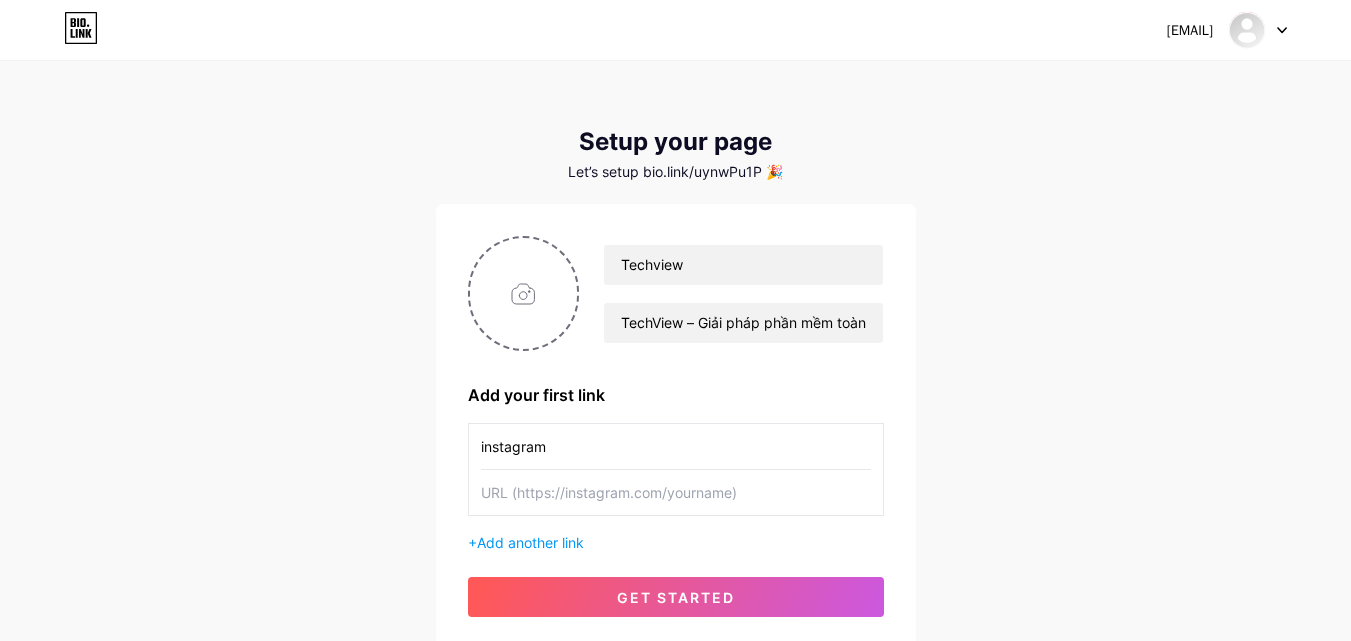 type on "instagram" 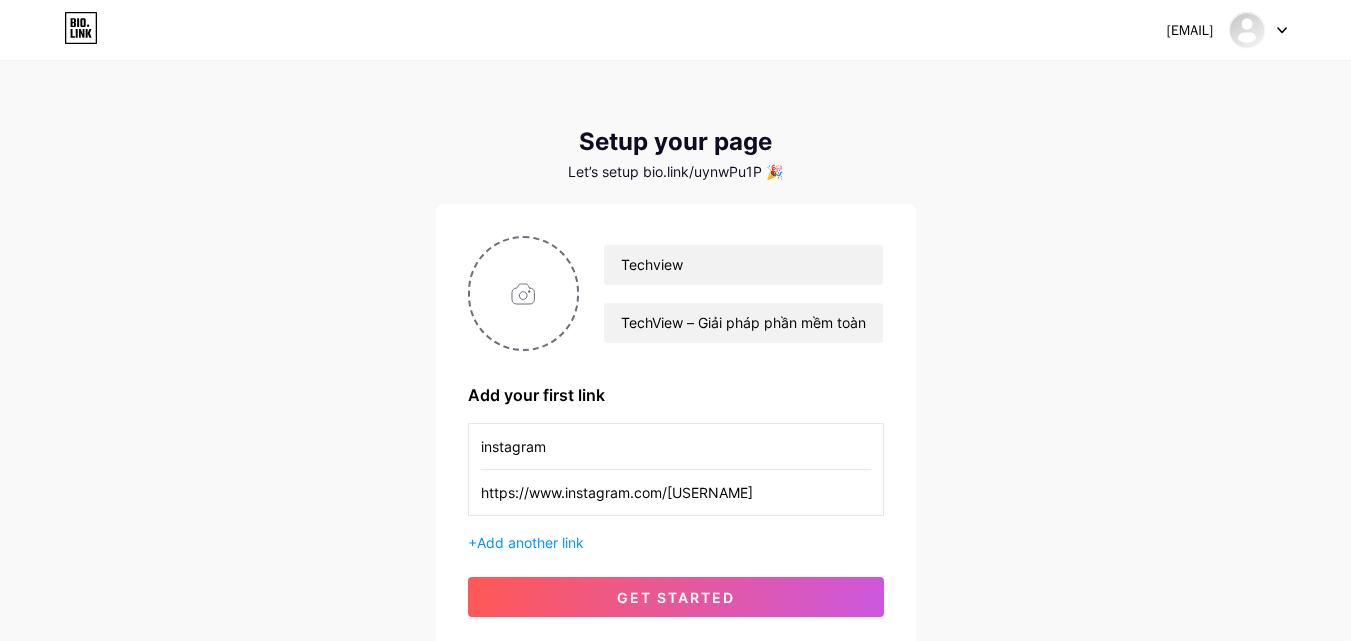 type on "https://www.instagram.com/techviewvn" 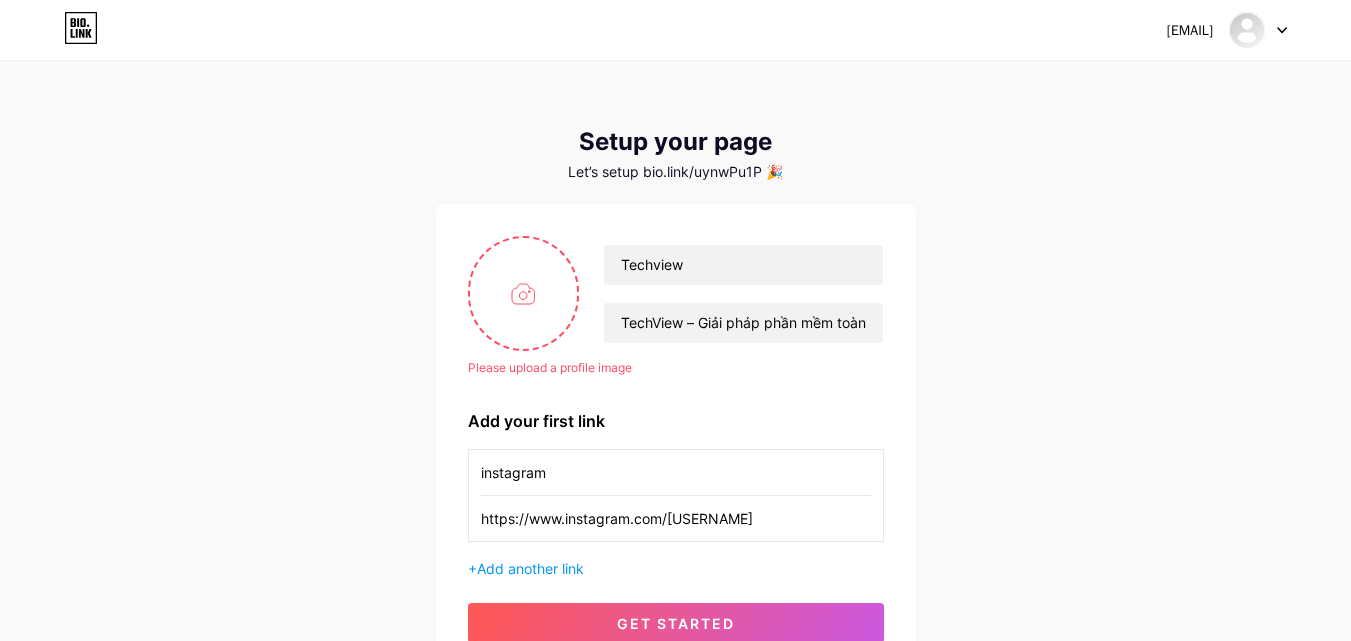 click at bounding box center [524, 293] 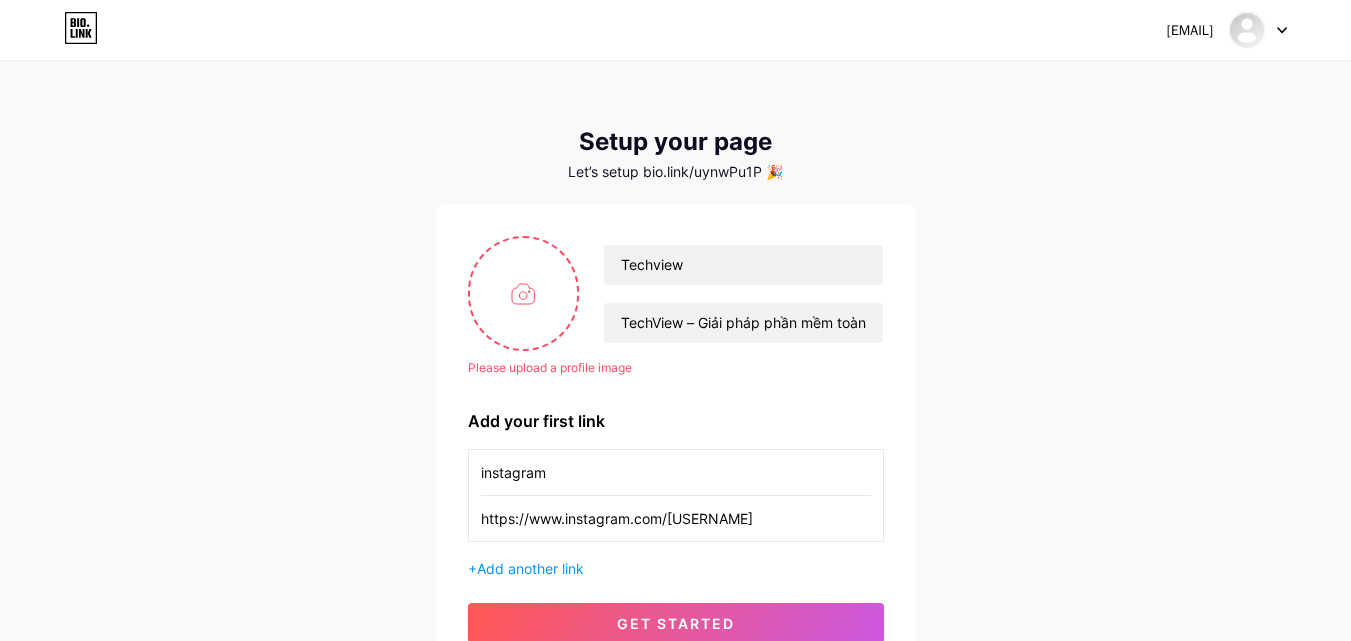 type on "C:\fakepath\icon-techview.jpg" 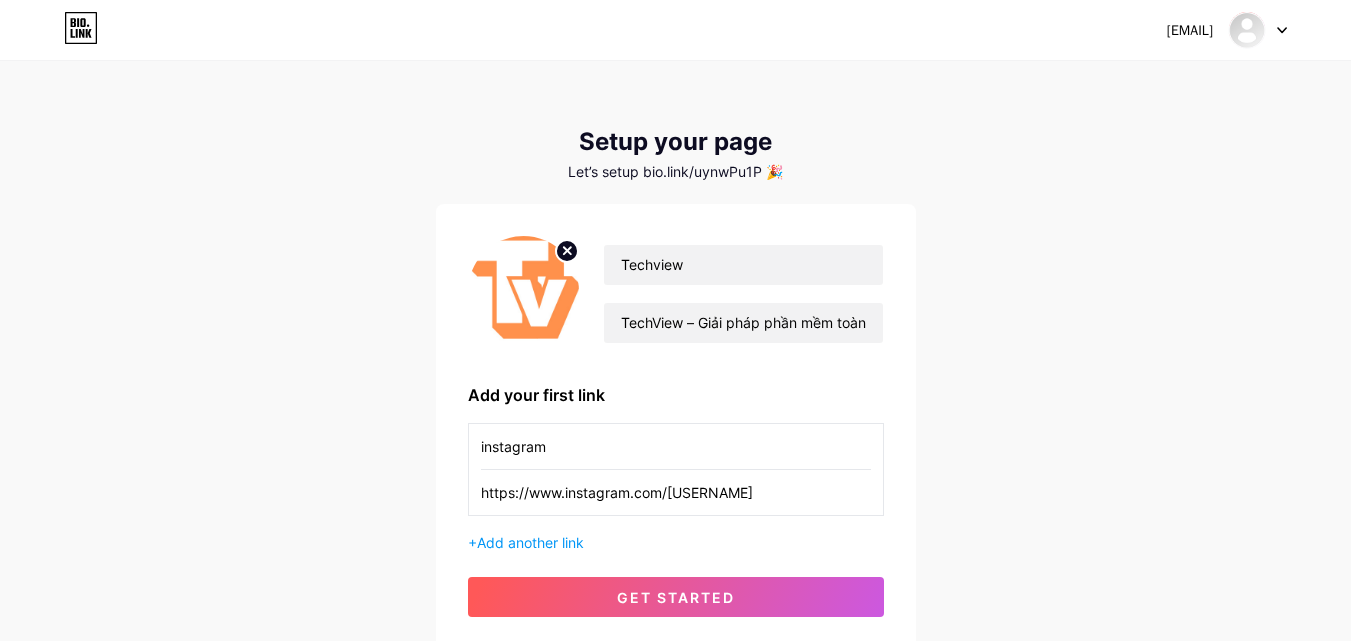 click at bounding box center (524, 293) 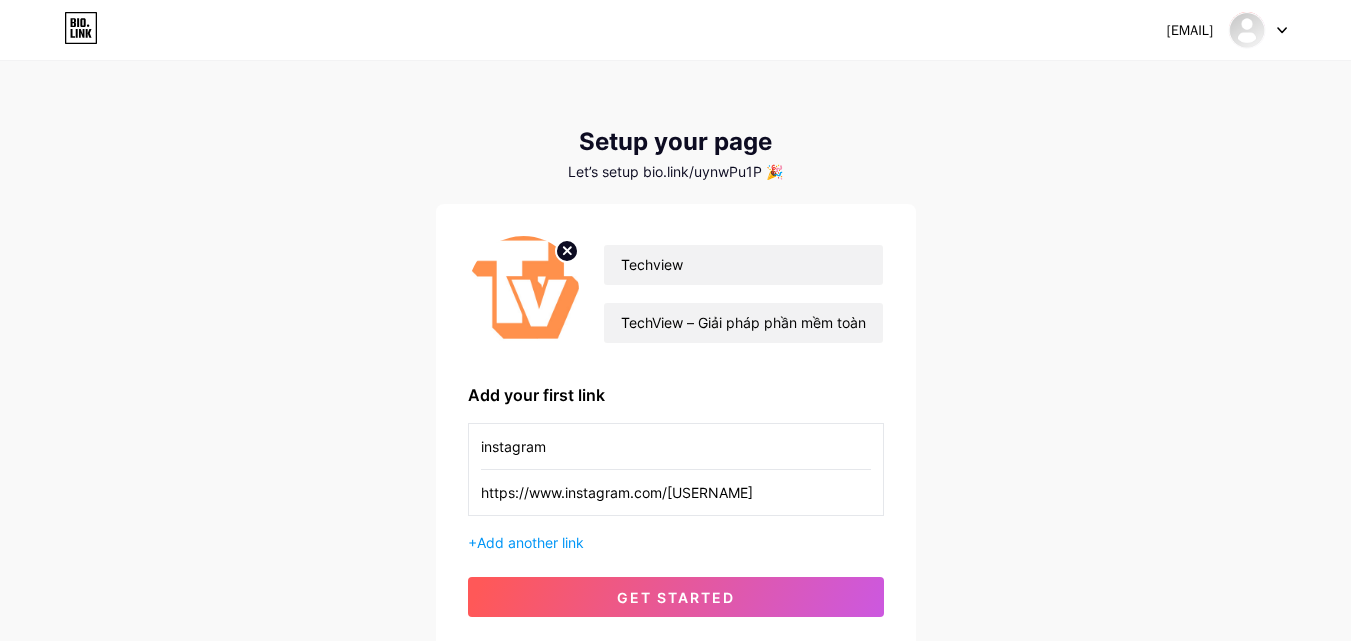 click on "get started" at bounding box center [676, 597] 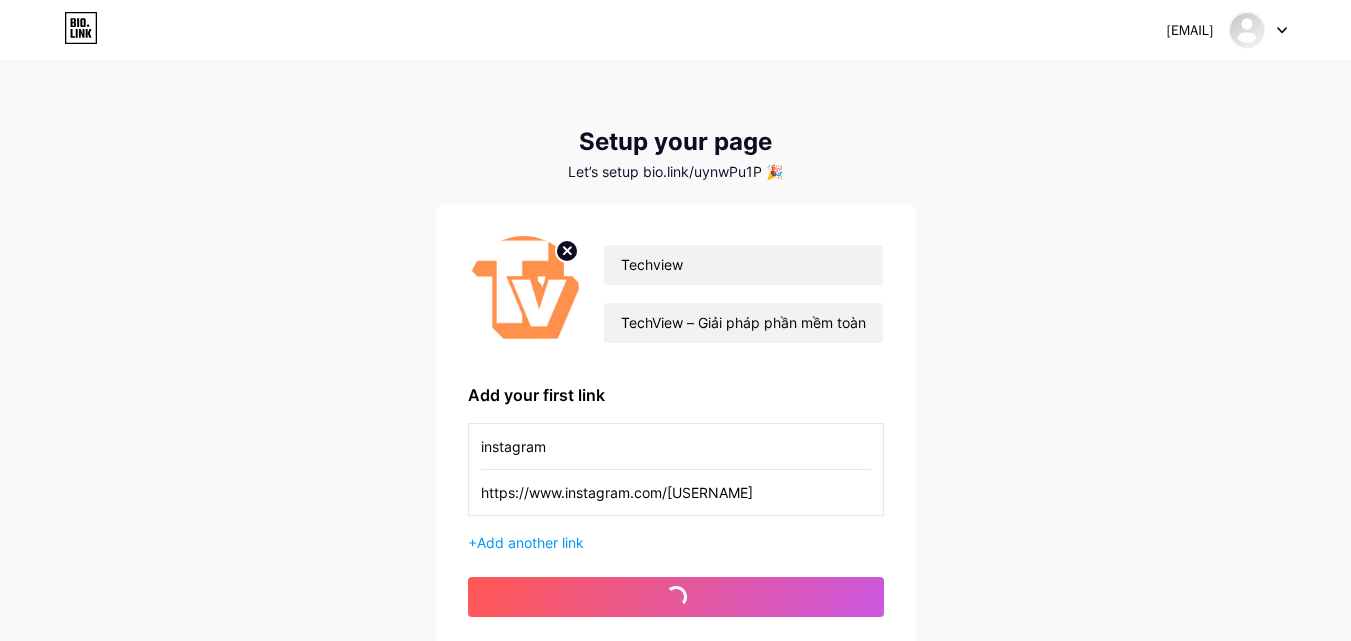click on "get started" at bounding box center [676, 597] 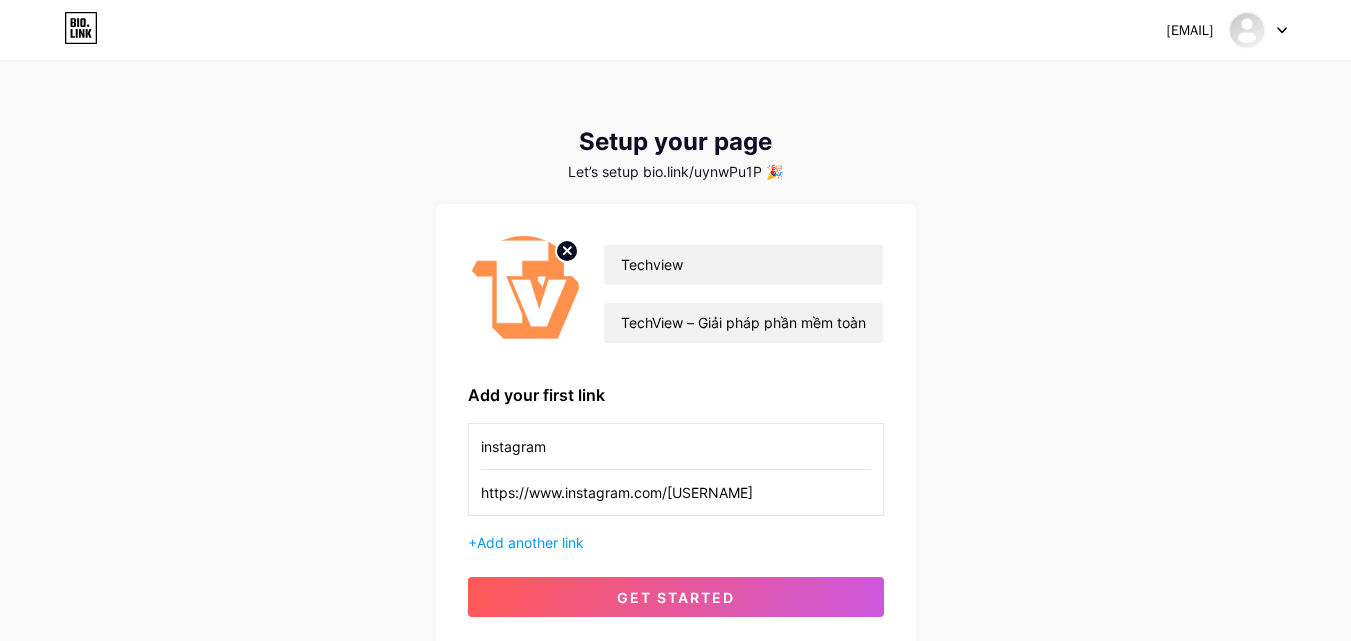 click on "get started" at bounding box center [676, 597] 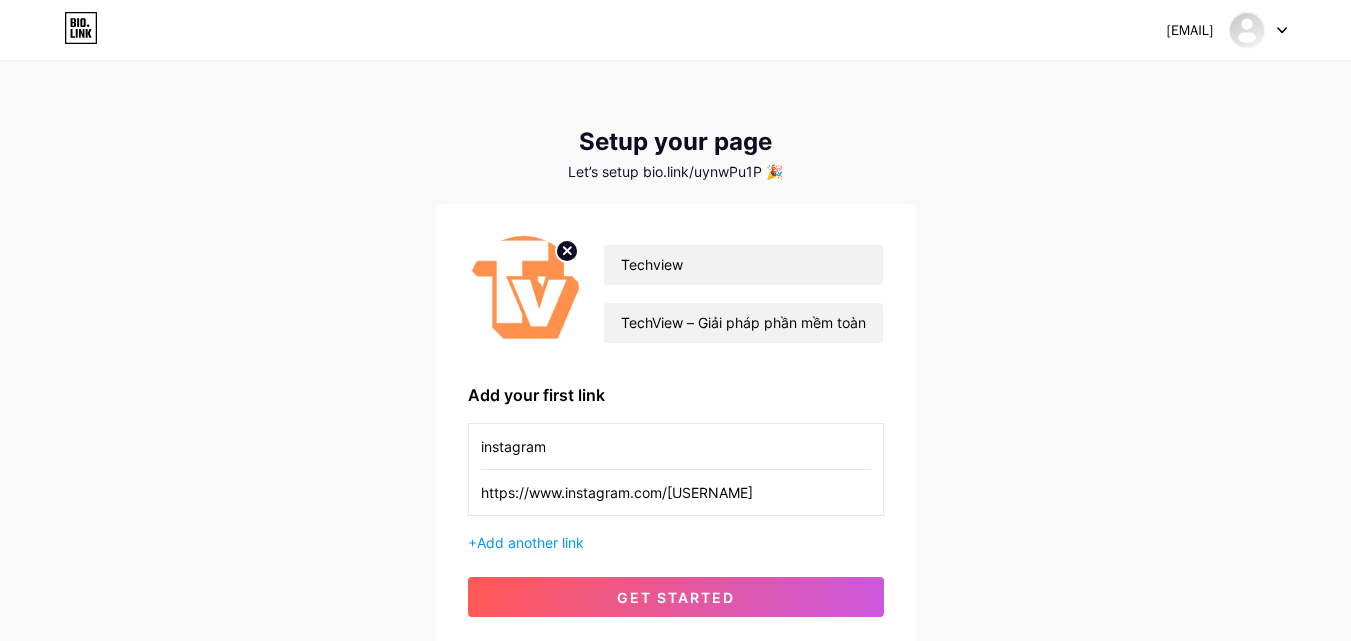 click on "get started" at bounding box center [676, 597] 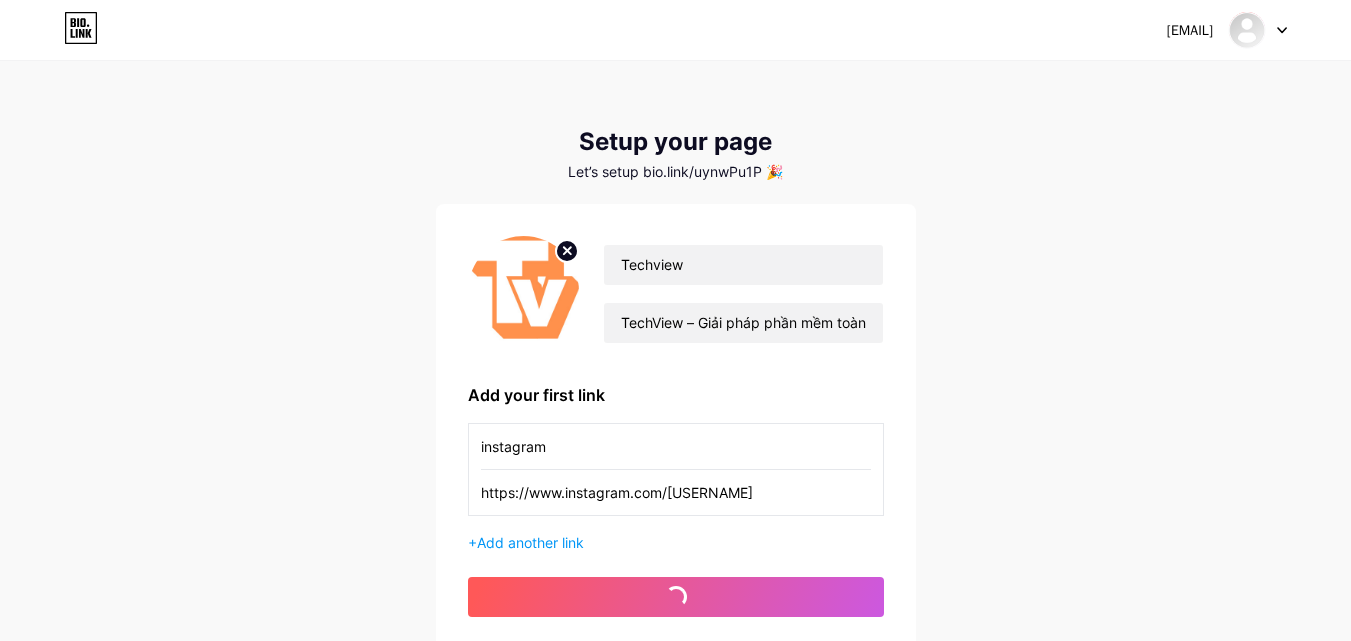 click on "get started" at bounding box center (676, 597) 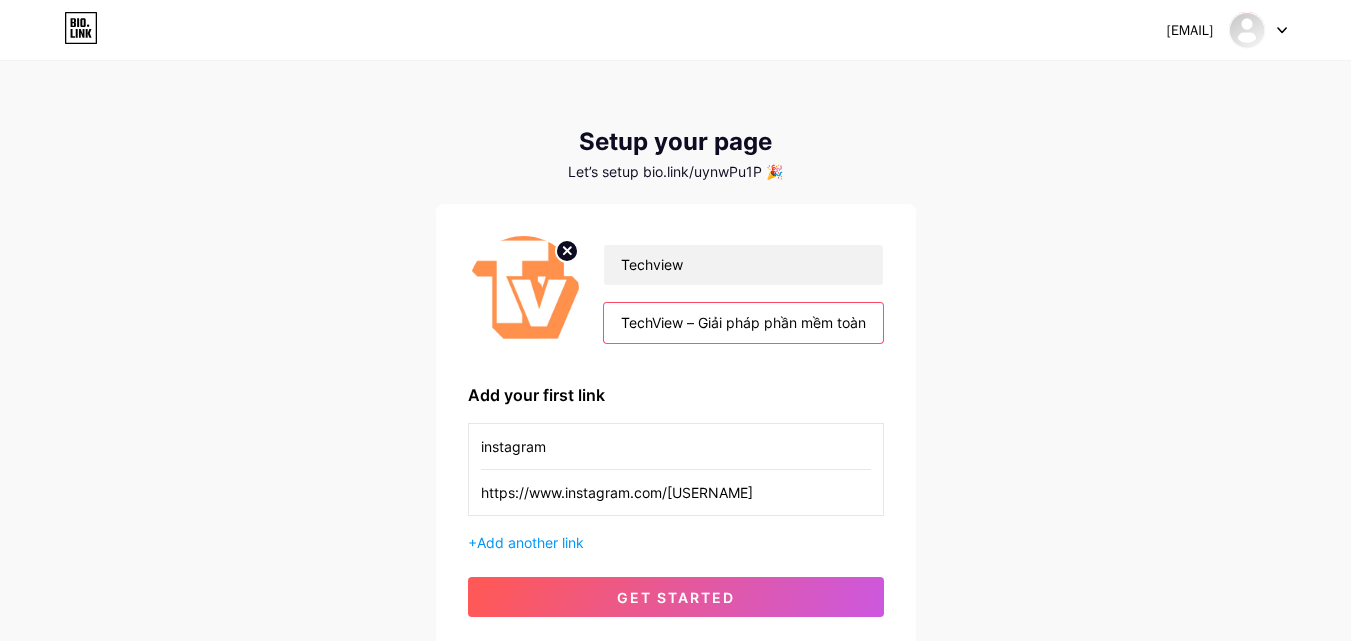 scroll, scrollTop: 0, scrollLeft: 215, axis: horizontal 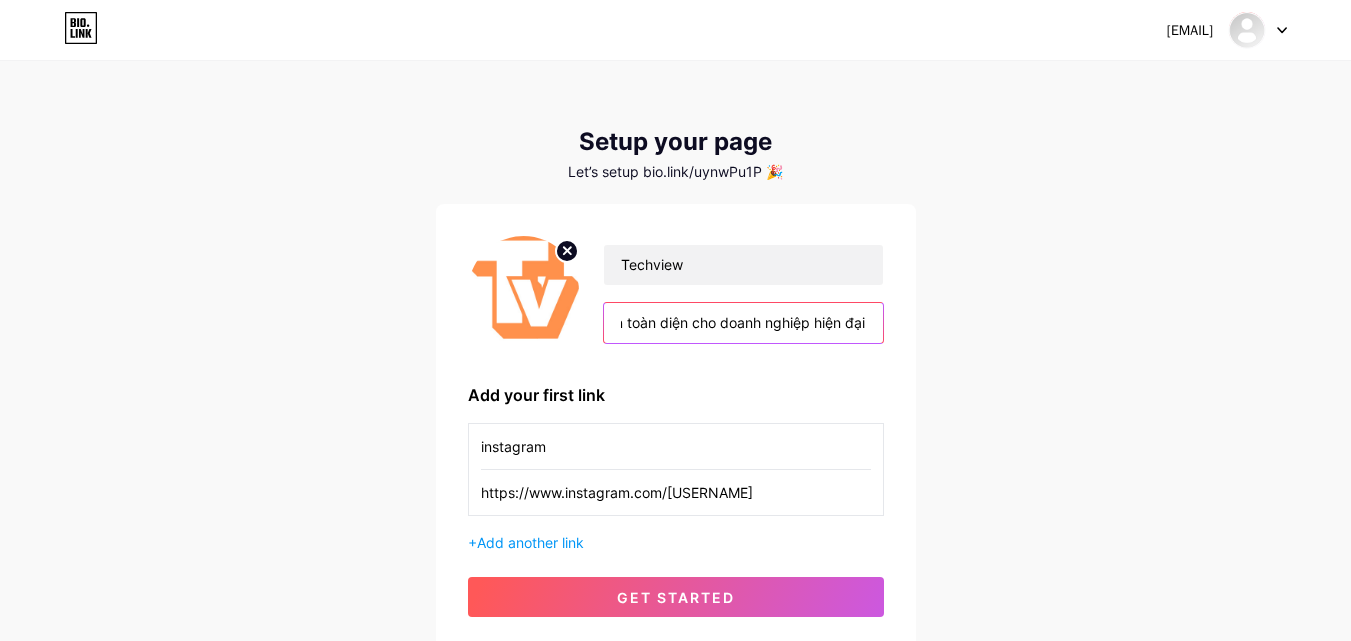 drag, startPoint x: 708, startPoint y: 319, endPoint x: 927, endPoint y: 317, distance: 219.00912 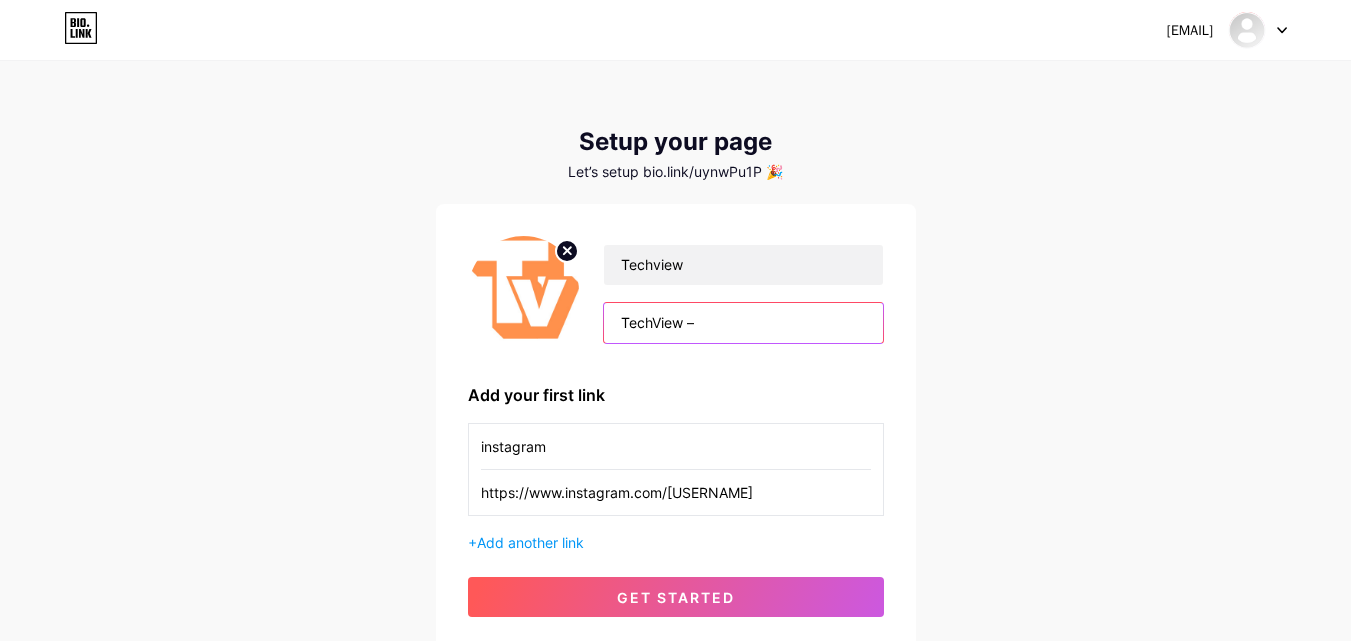 scroll, scrollTop: 0, scrollLeft: 0, axis: both 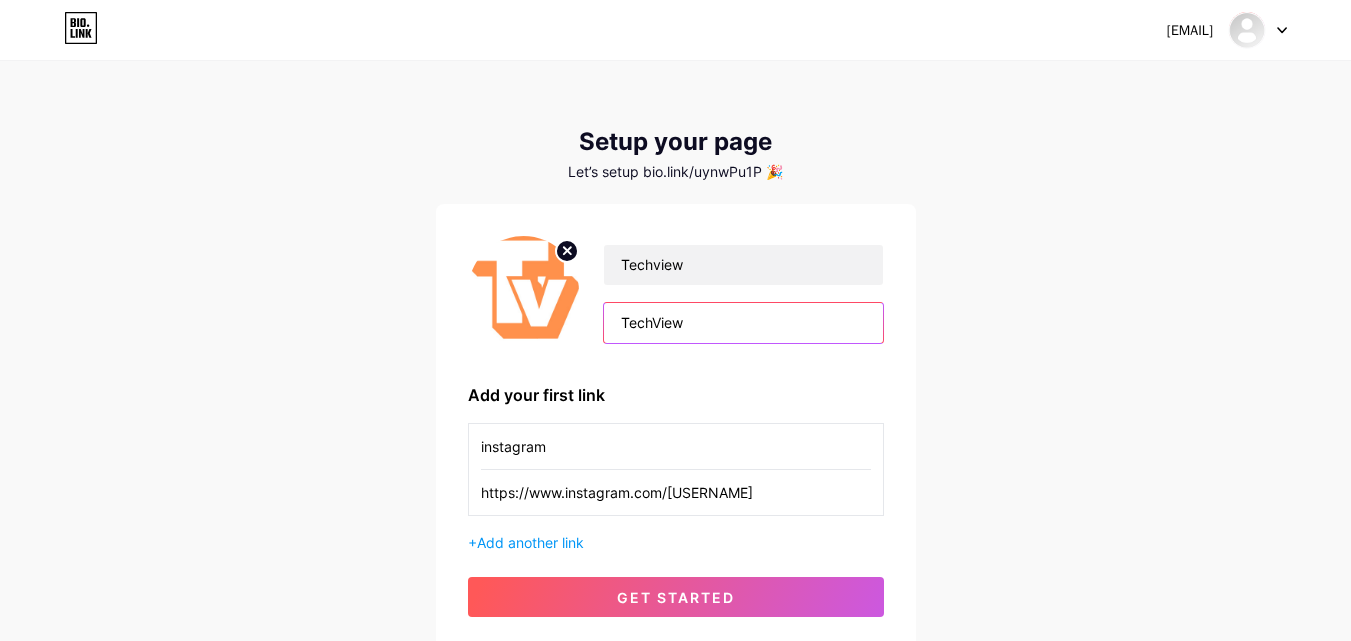 type on "TechView" 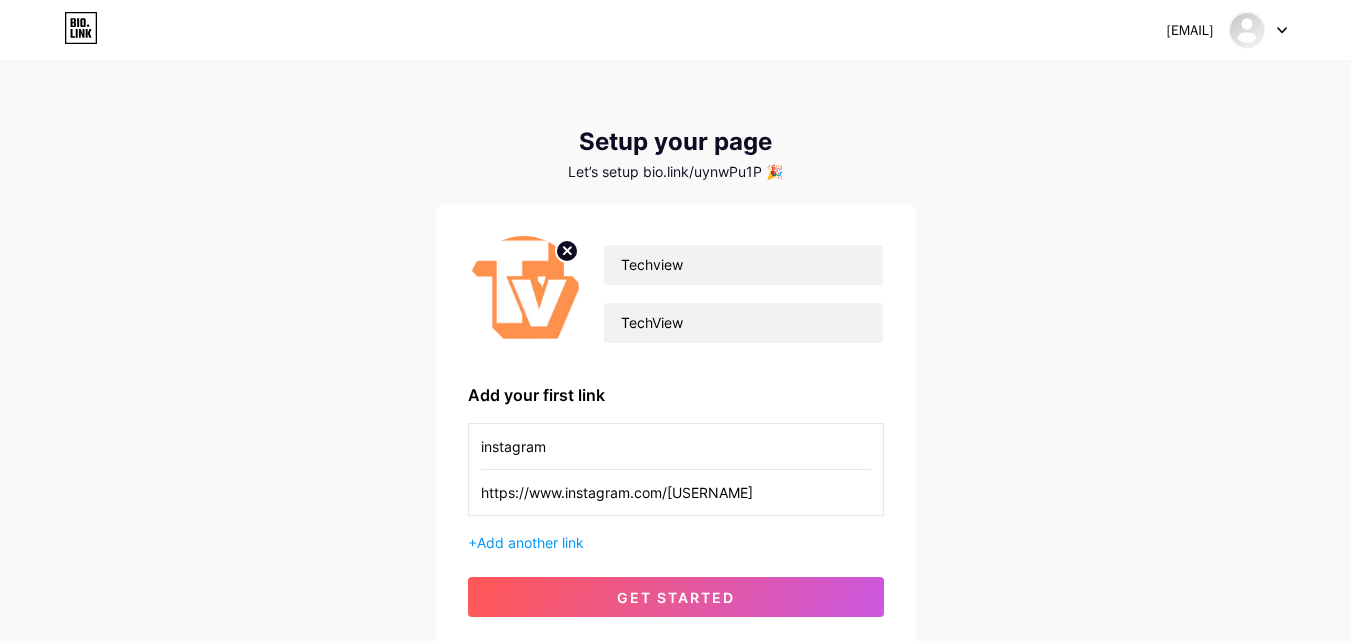 click on "get started" at bounding box center (676, 597) 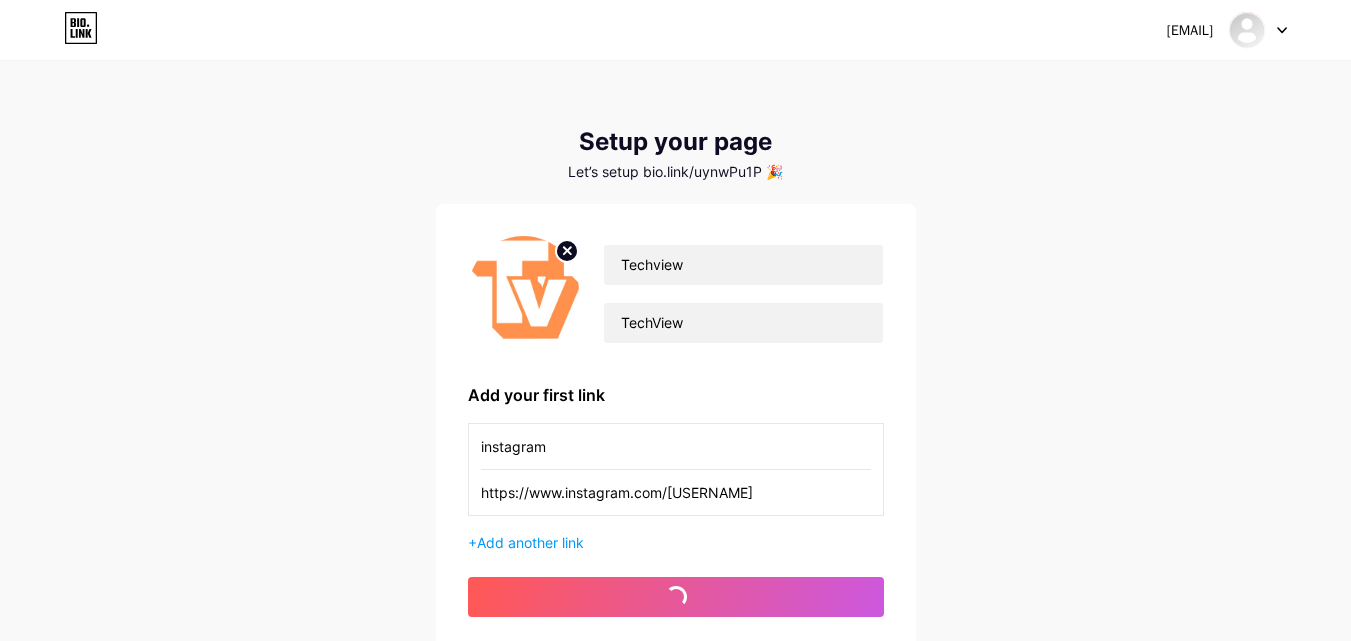 click on "get started" at bounding box center (676, 597) 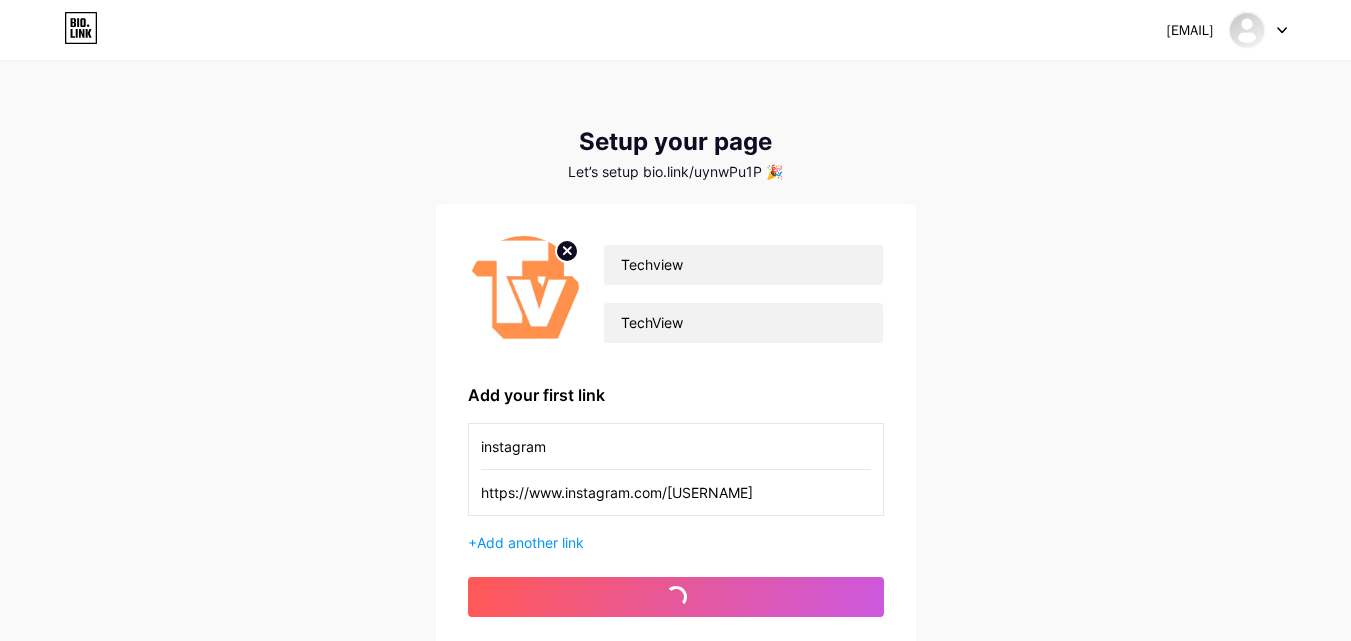 click on "get started" at bounding box center (676, 597) 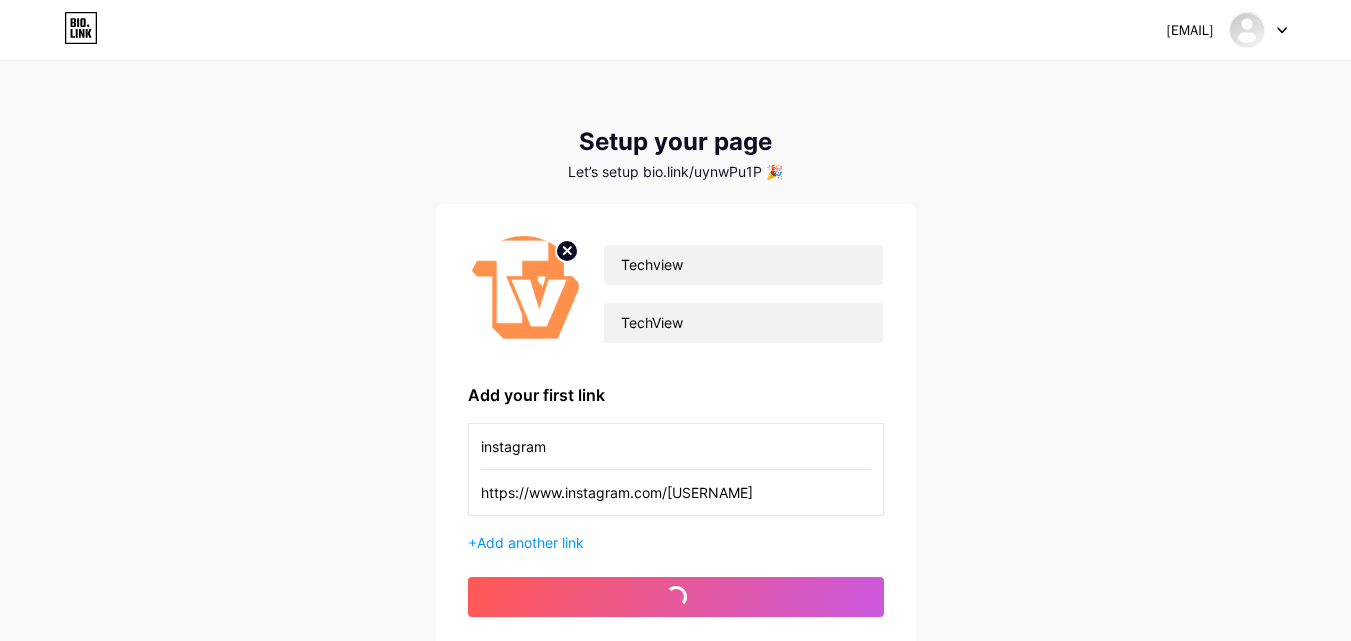 click on "https://www.instagram.com/techviewvn" at bounding box center [676, 492] 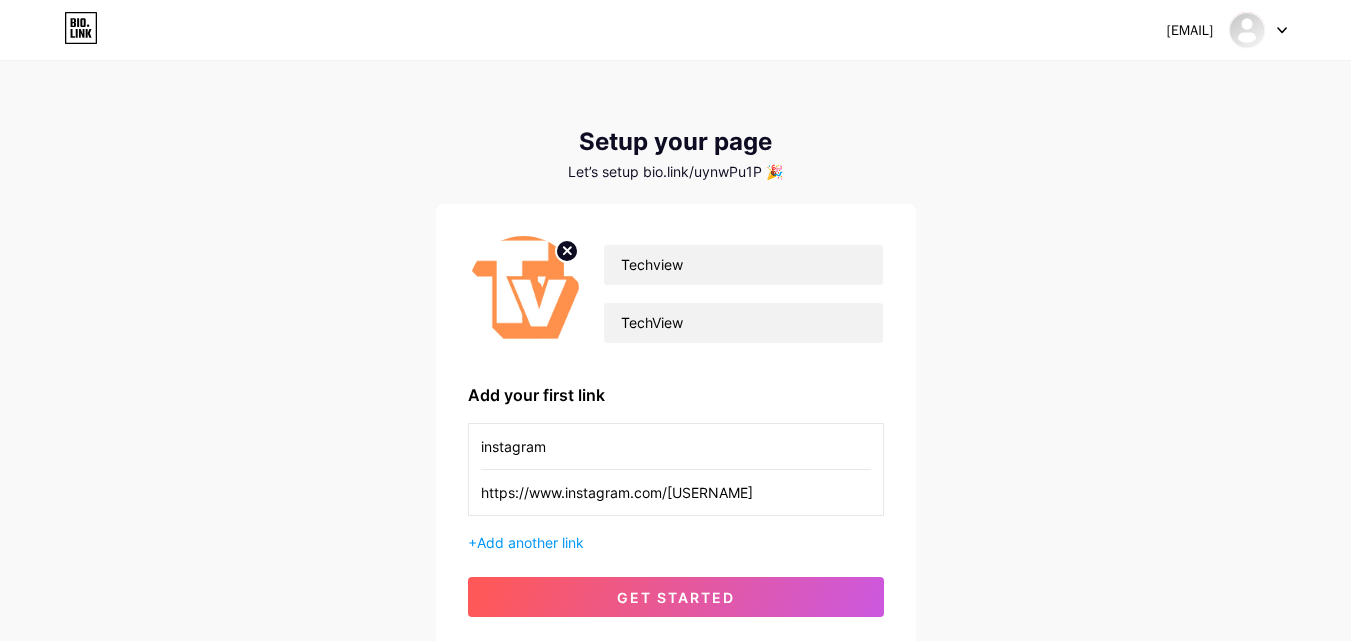 click on "get started" at bounding box center (676, 597) 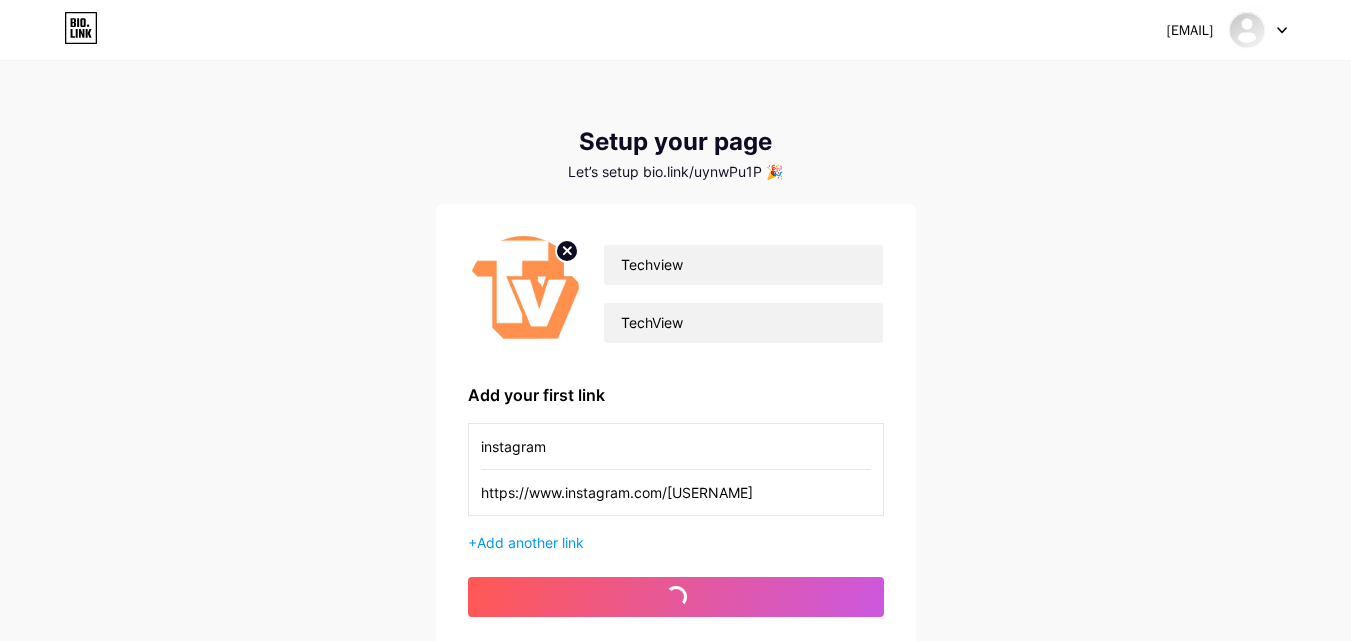 click on "get started" at bounding box center [676, 597] 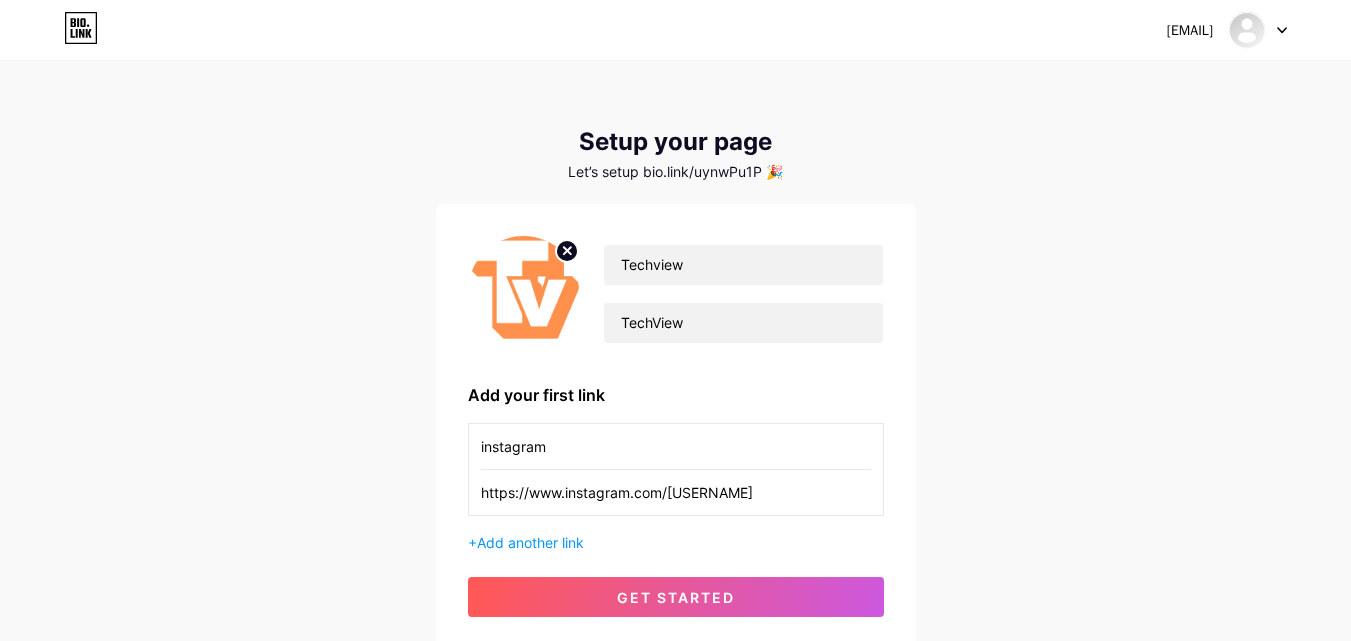 click on "https://www.instagram.com/techview" at bounding box center [676, 492] 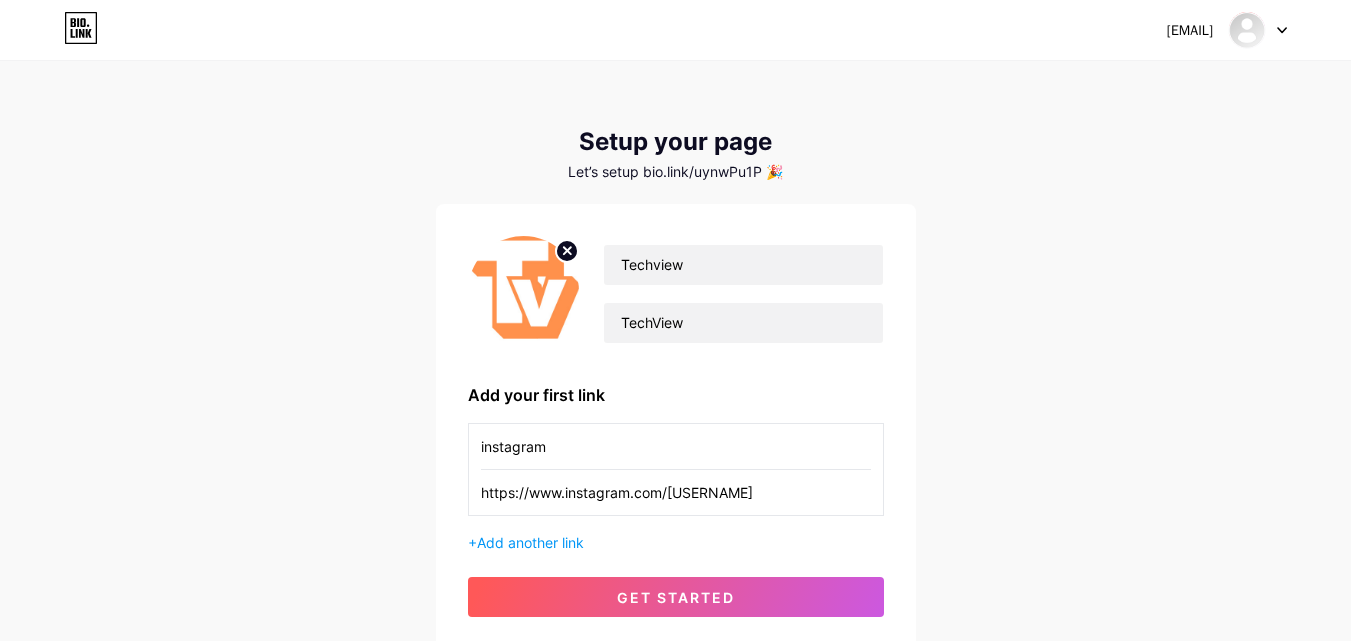 type on "https://www.instagram.com/techviewvn" 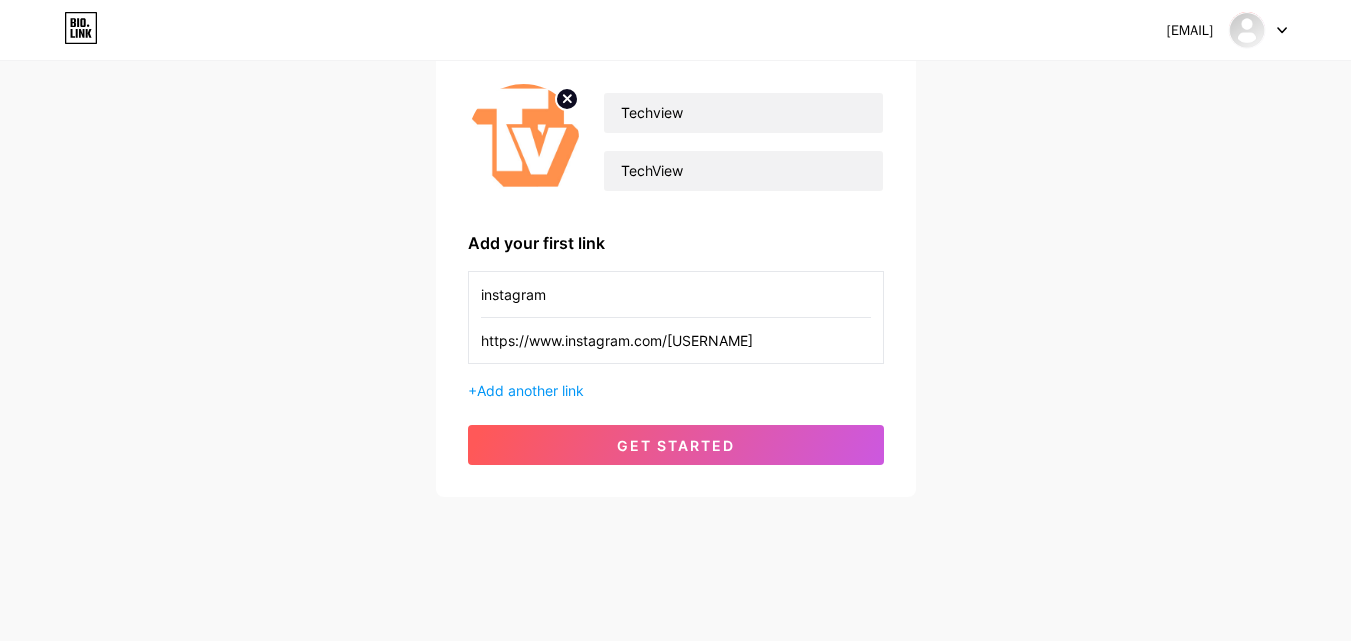 click at bounding box center [1258, 30] 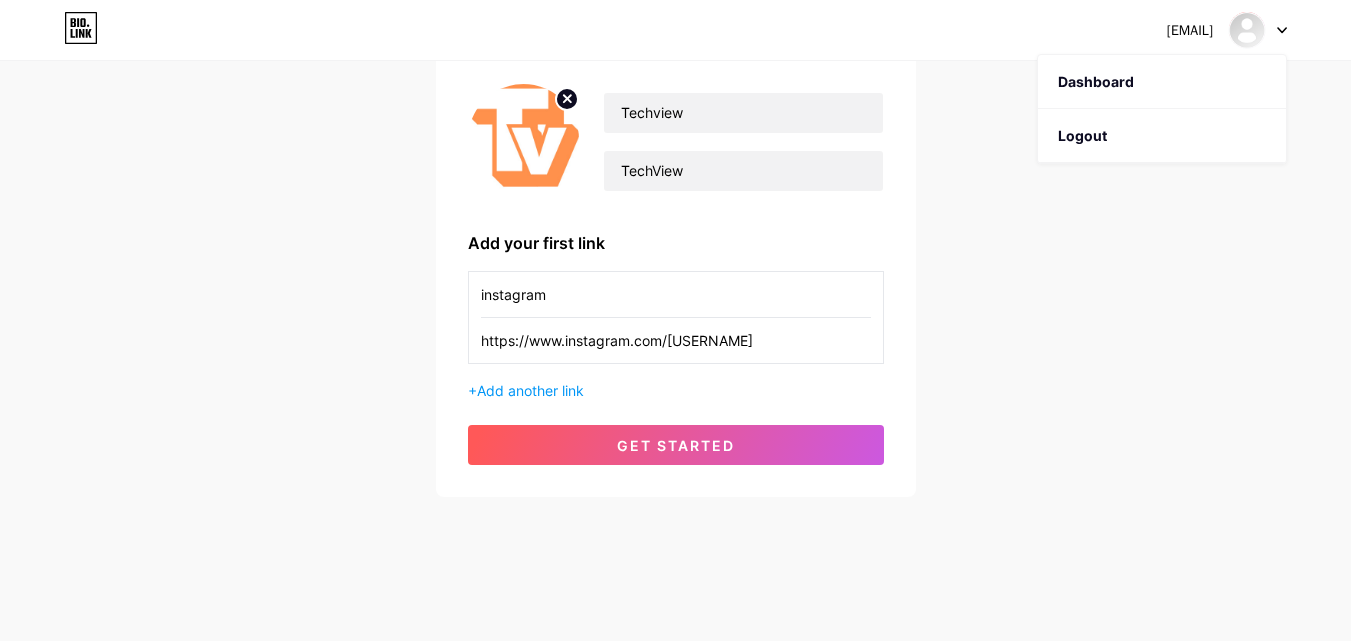 click on "Logout" at bounding box center (1162, 136) 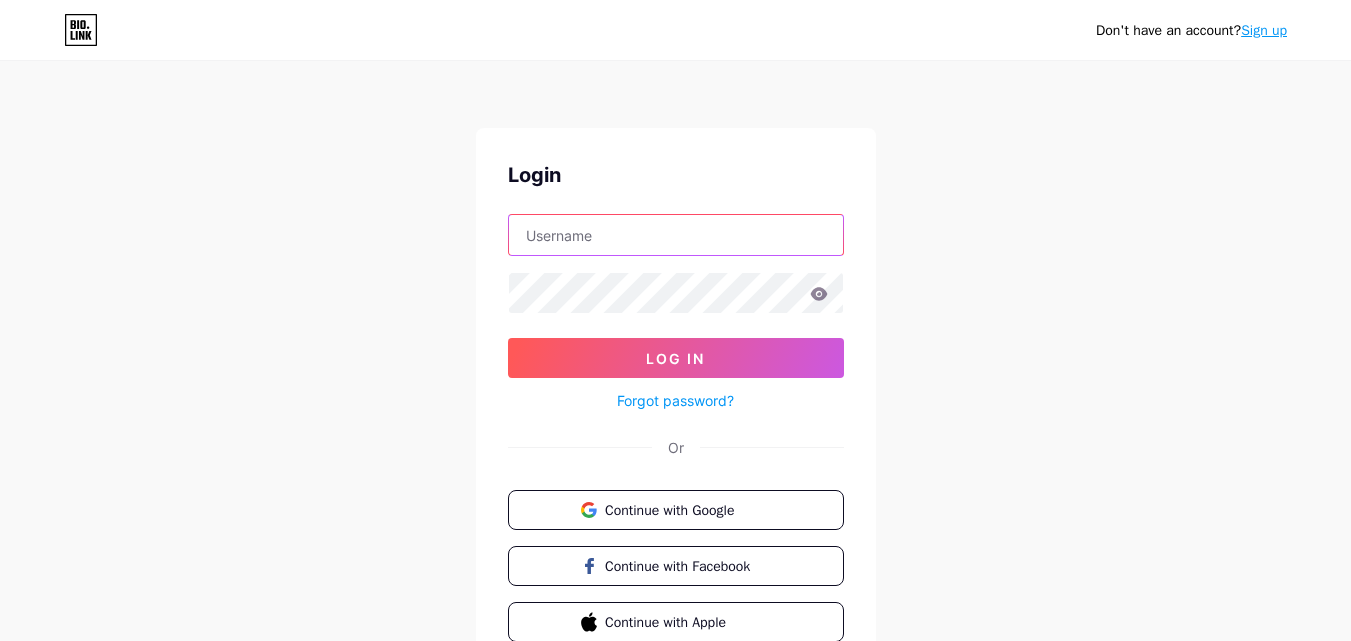 type on "laptopcudanang133135@gmail.com" 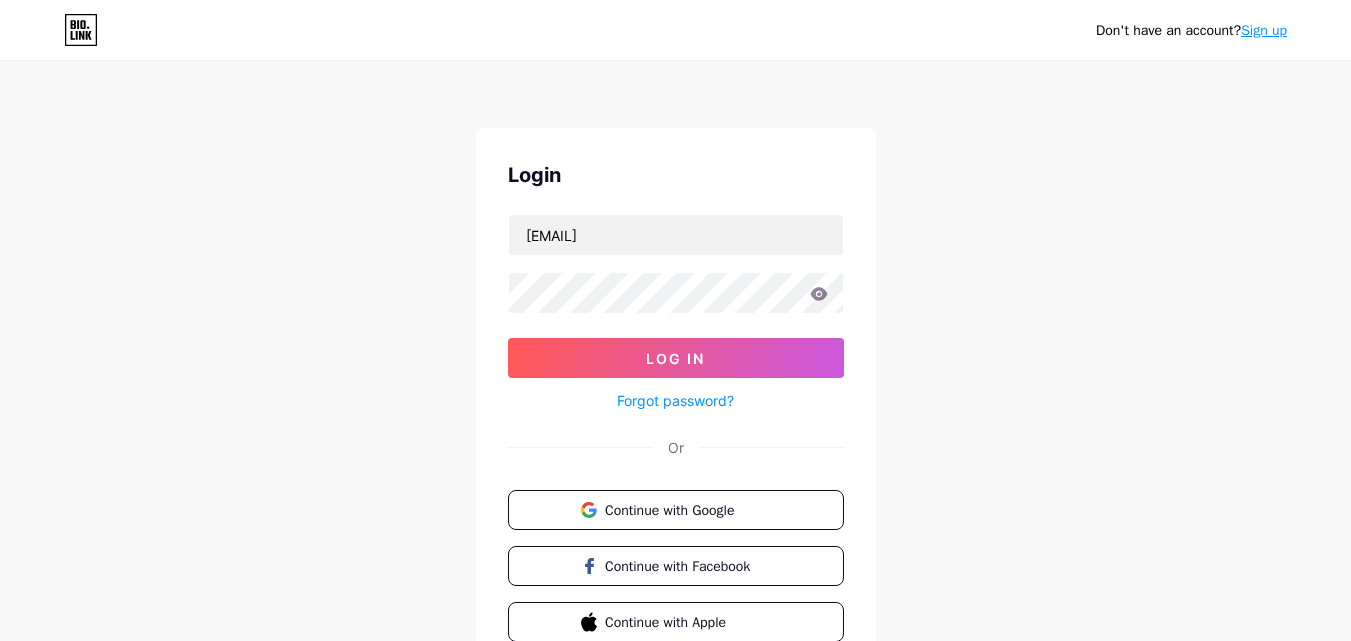 click on "Continue with Google" at bounding box center [687, 510] 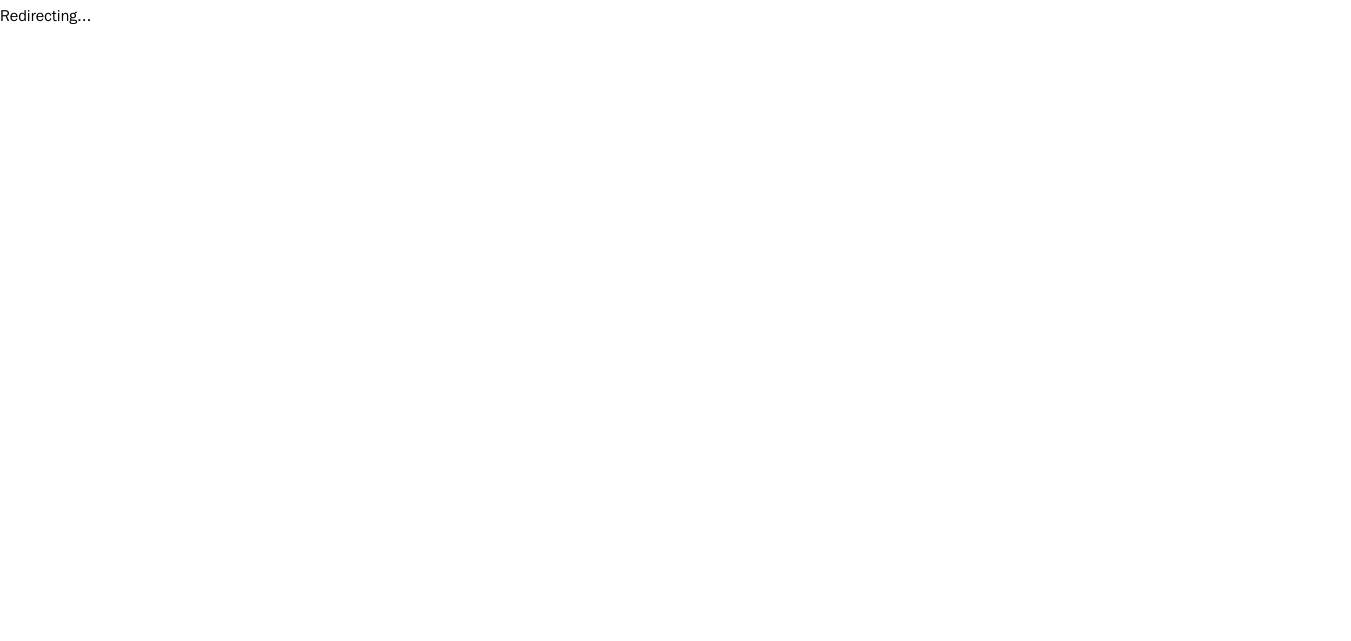 scroll, scrollTop: 0, scrollLeft: 0, axis: both 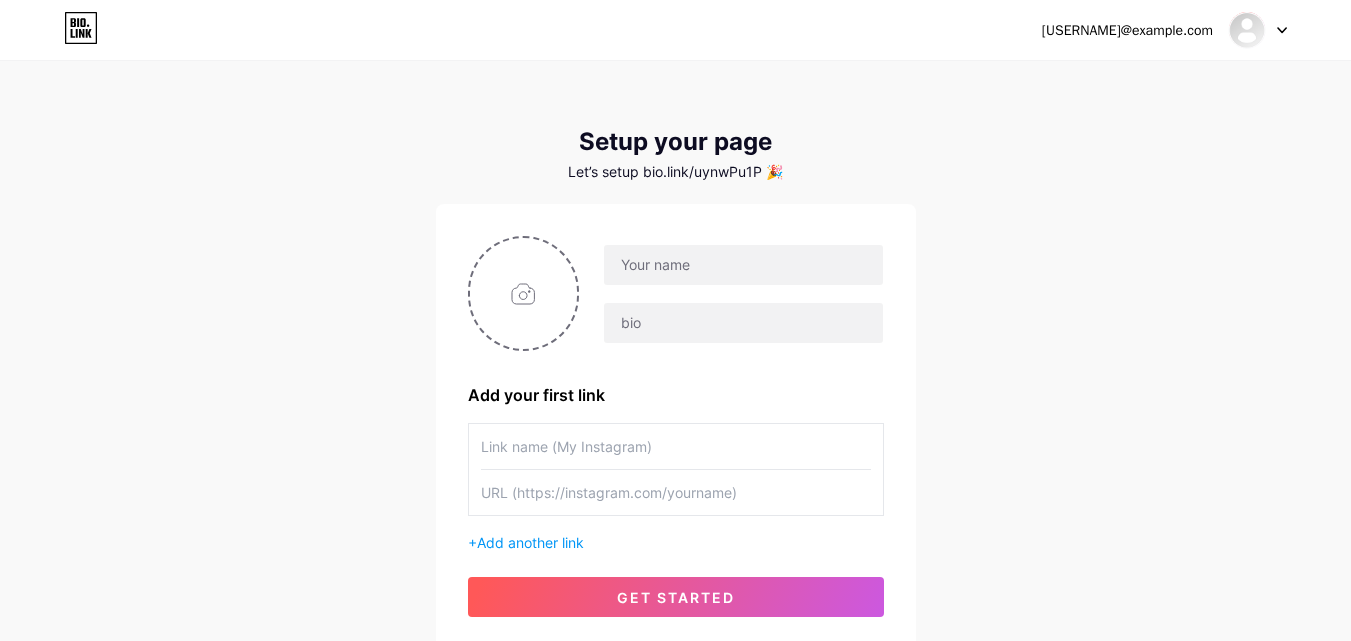 click at bounding box center (524, 293) 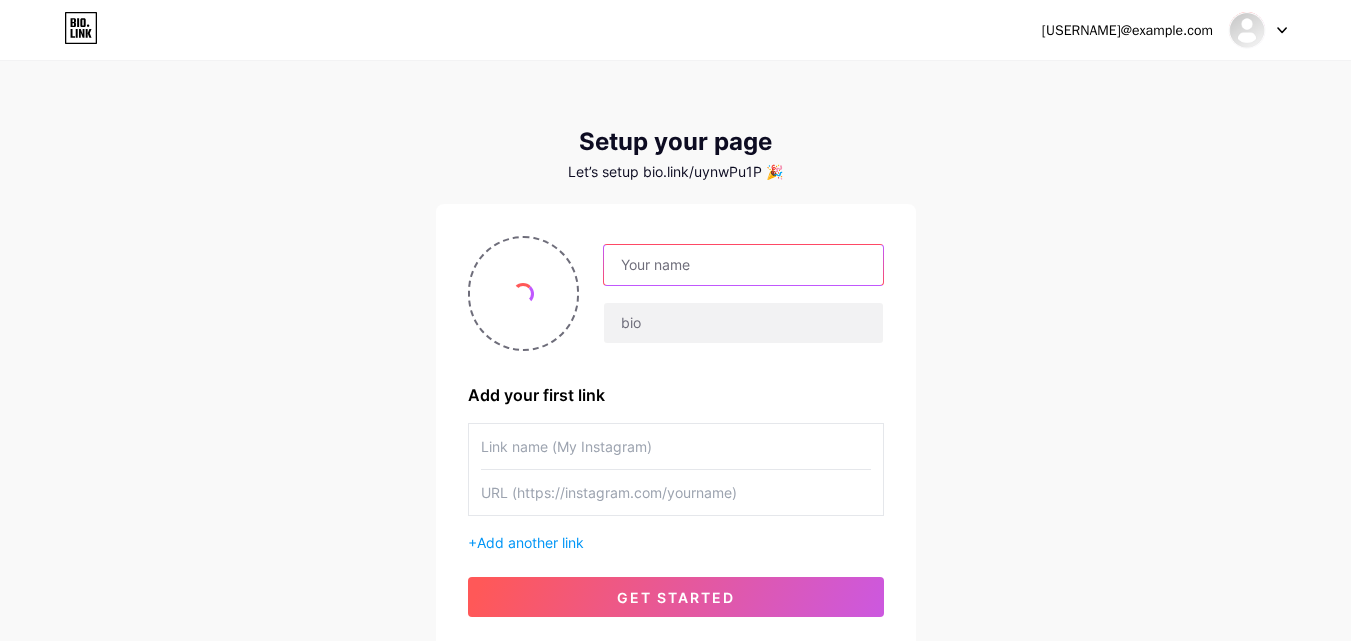 drag, startPoint x: 683, startPoint y: 257, endPoint x: 699, endPoint y: 265, distance: 17.888544 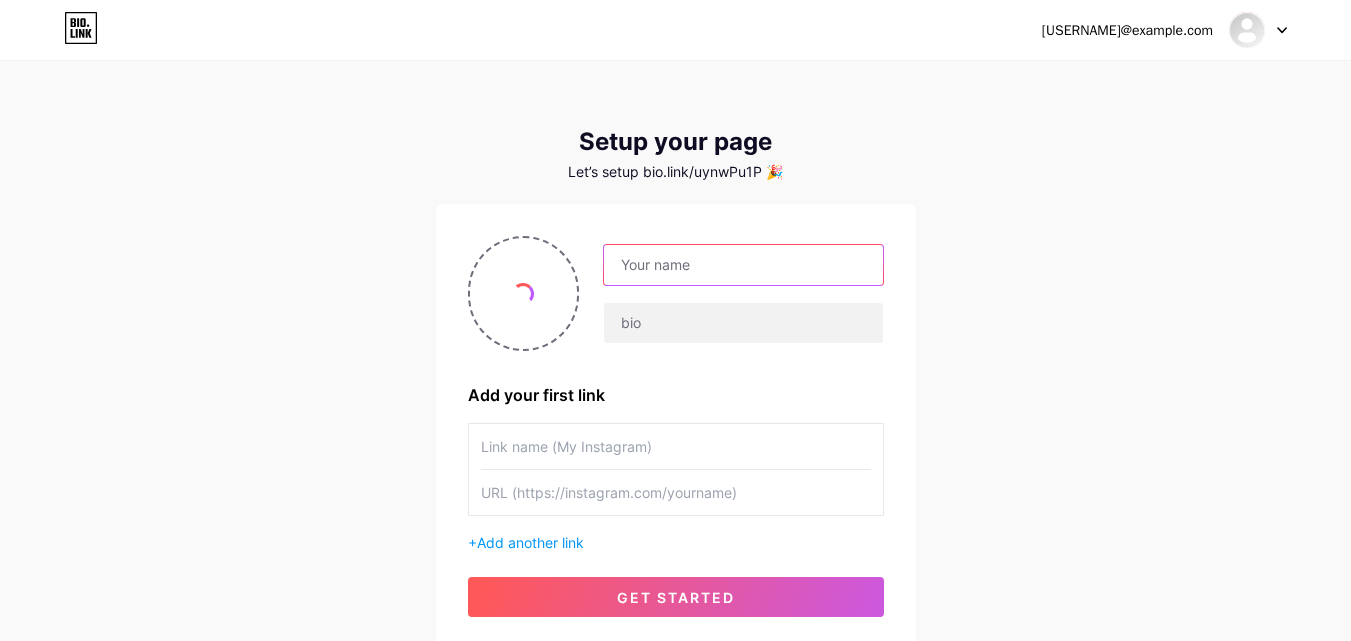 click at bounding box center [743, 265] 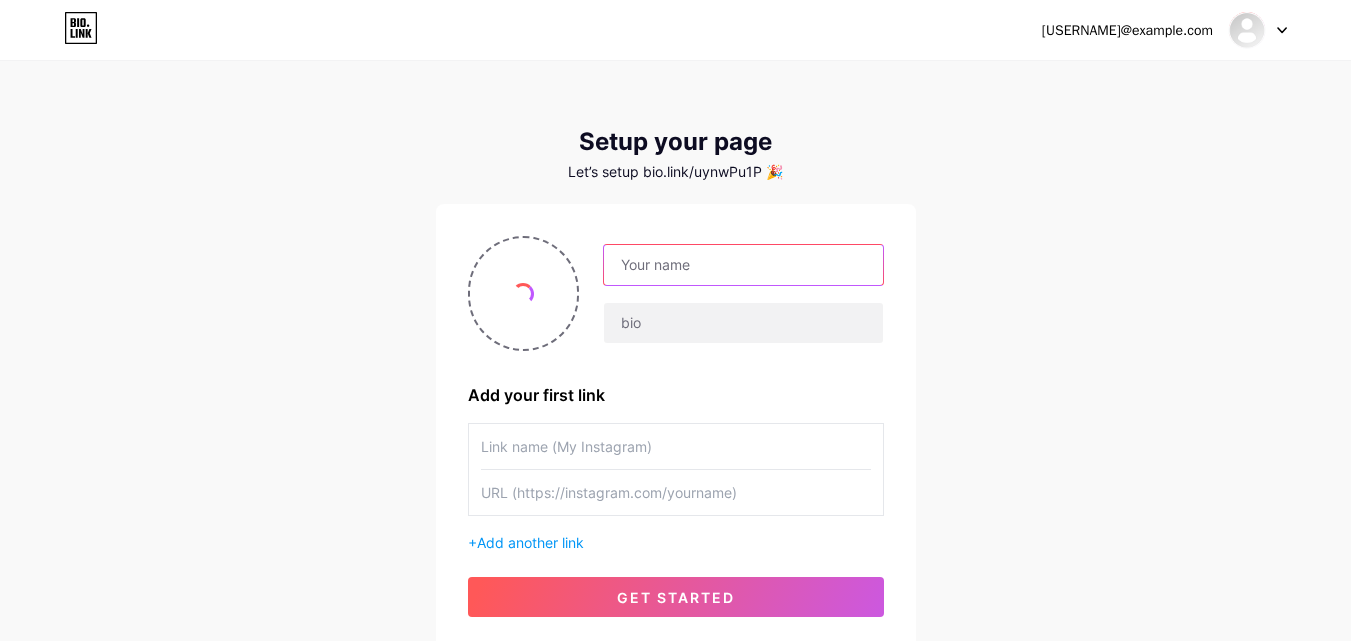 type on "Techview" 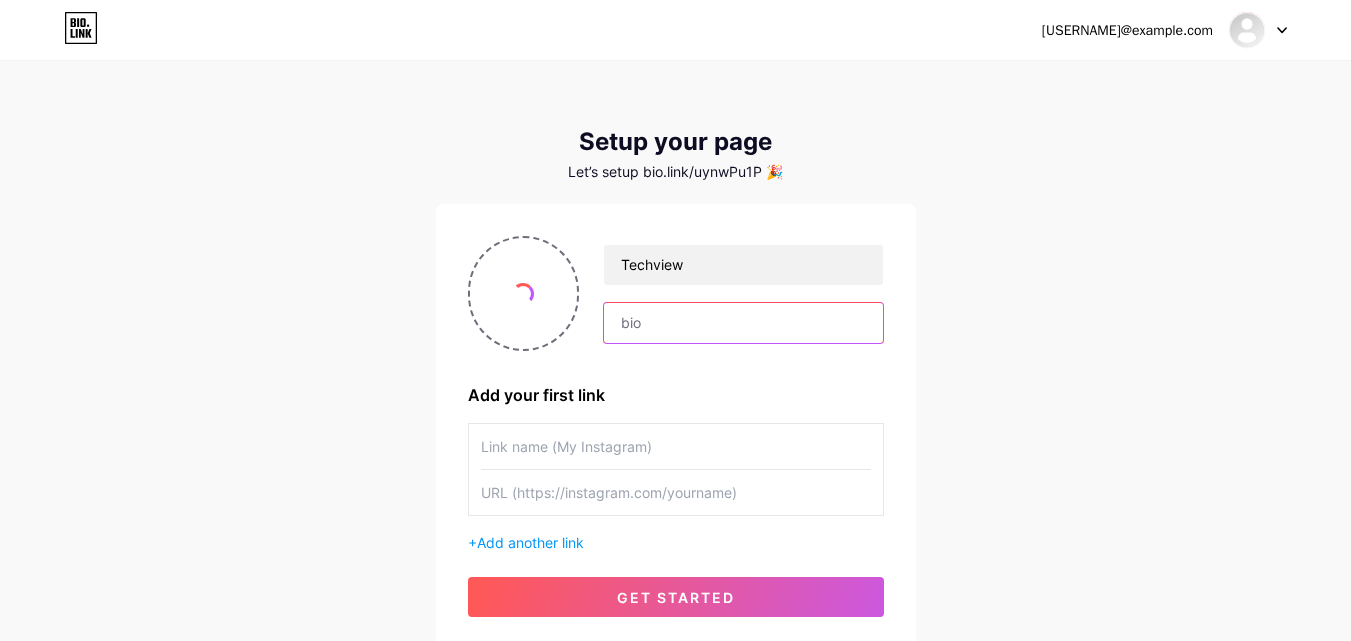 click at bounding box center [743, 323] 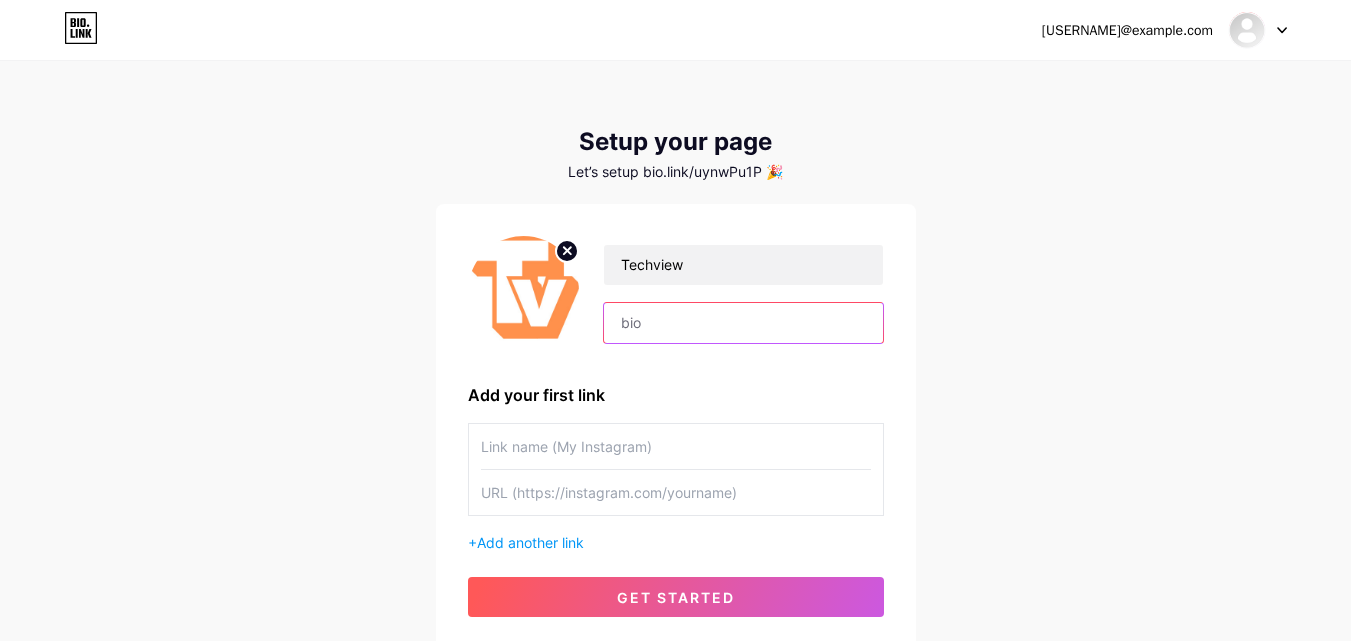 type on "TechView – Giải pháp phần mềm toàn diện cho doanh nghiệp hiện đại" 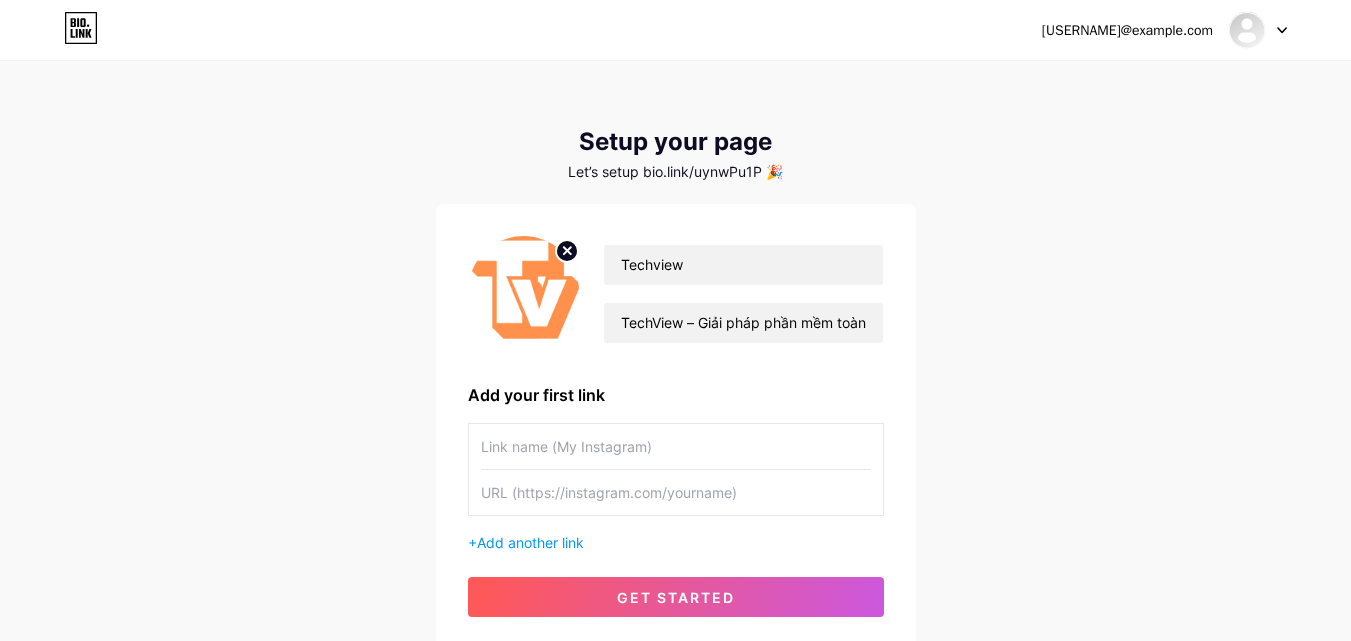click at bounding box center (676, 446) 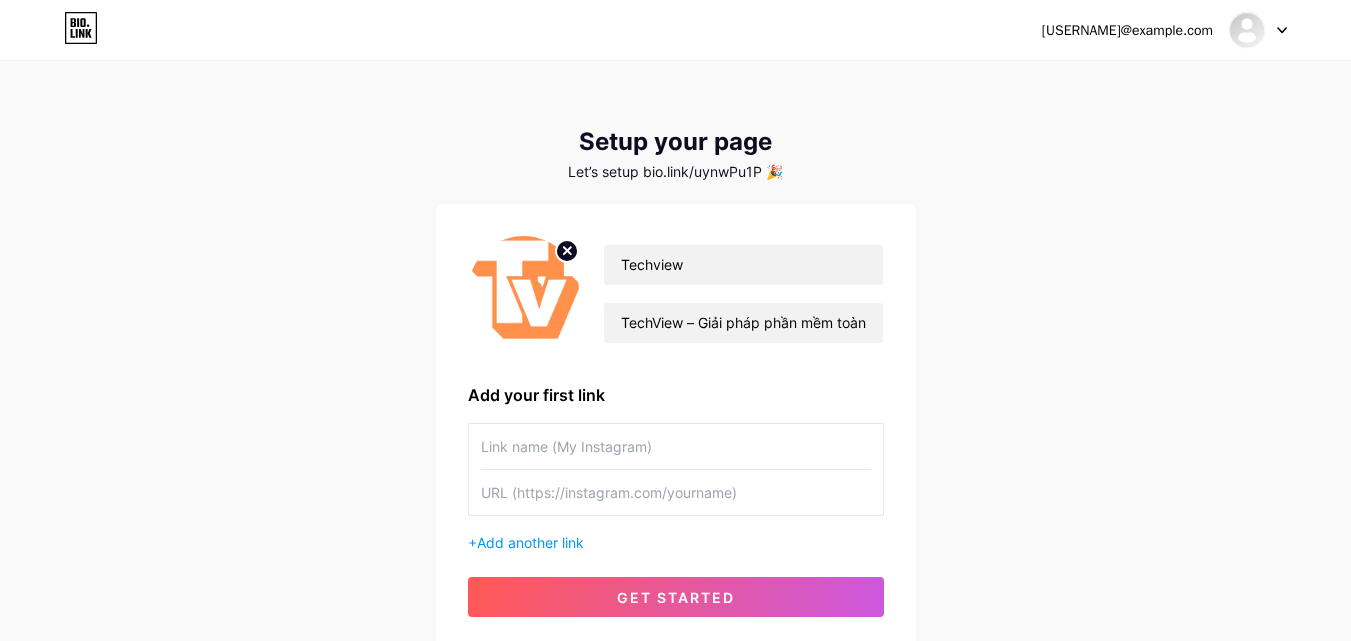 paste on "https://www.instagram.com/techviewvn" 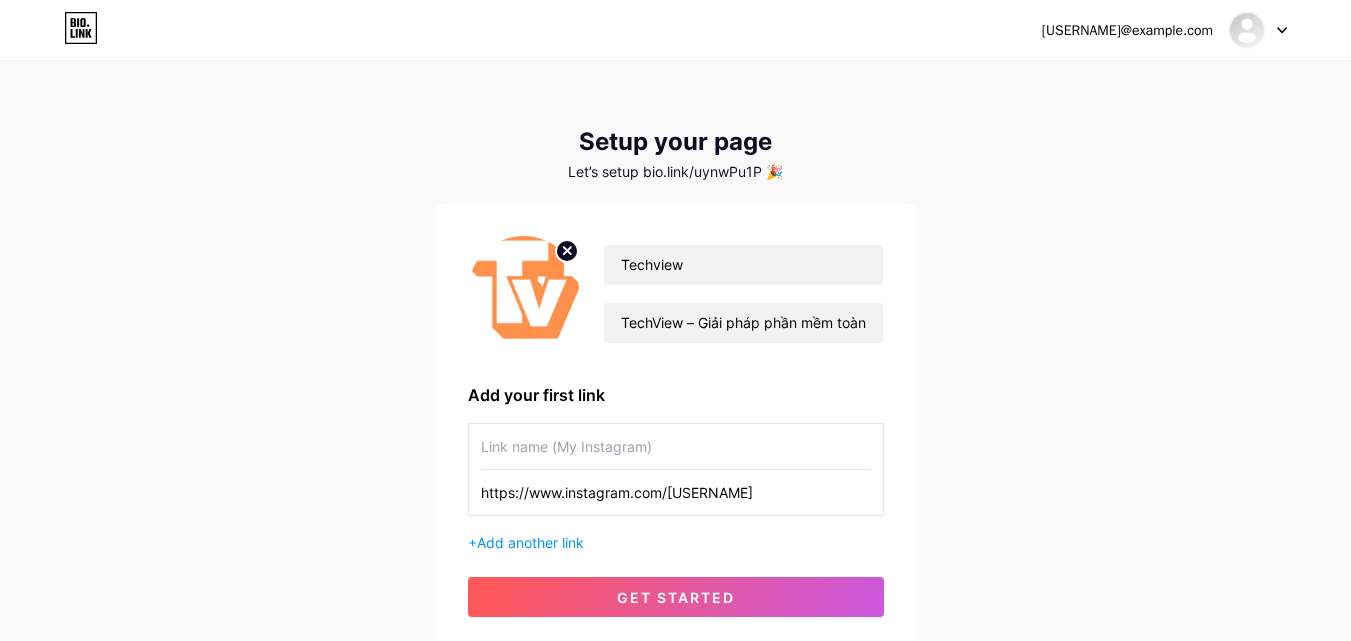 click on "https://www.instagram.com/techviewvn" at bounding box center (676, 492) 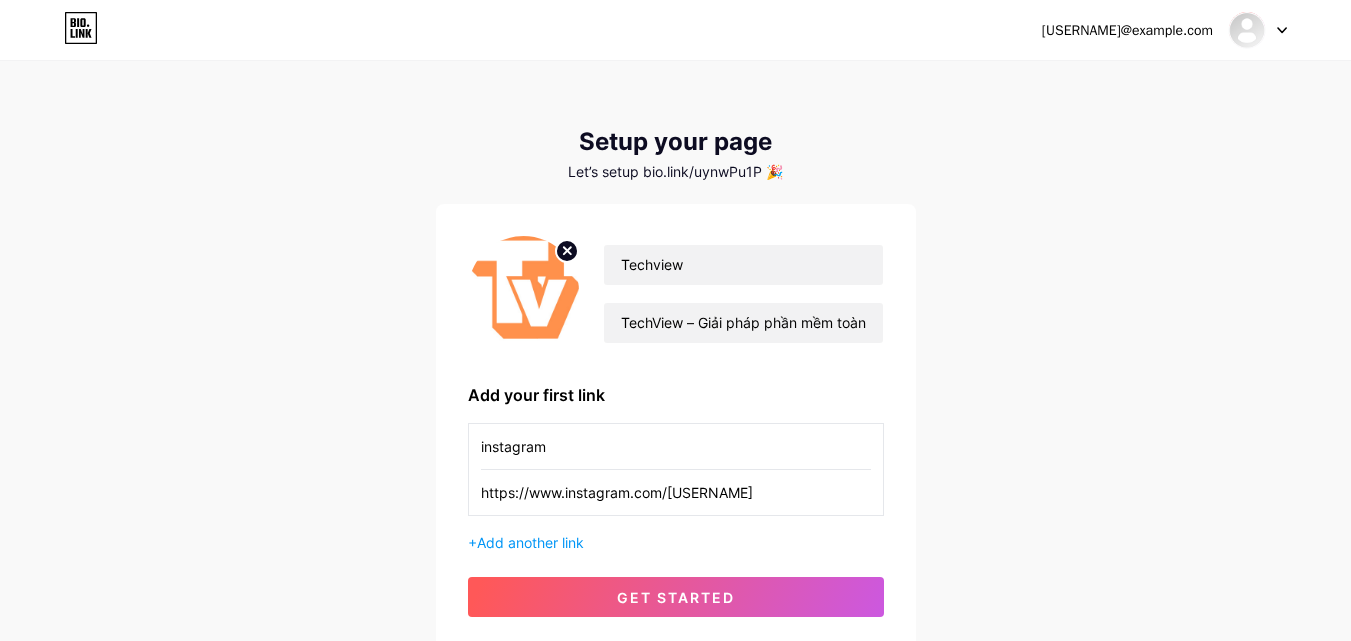 click on "get started" at bounding box center (676, 597) 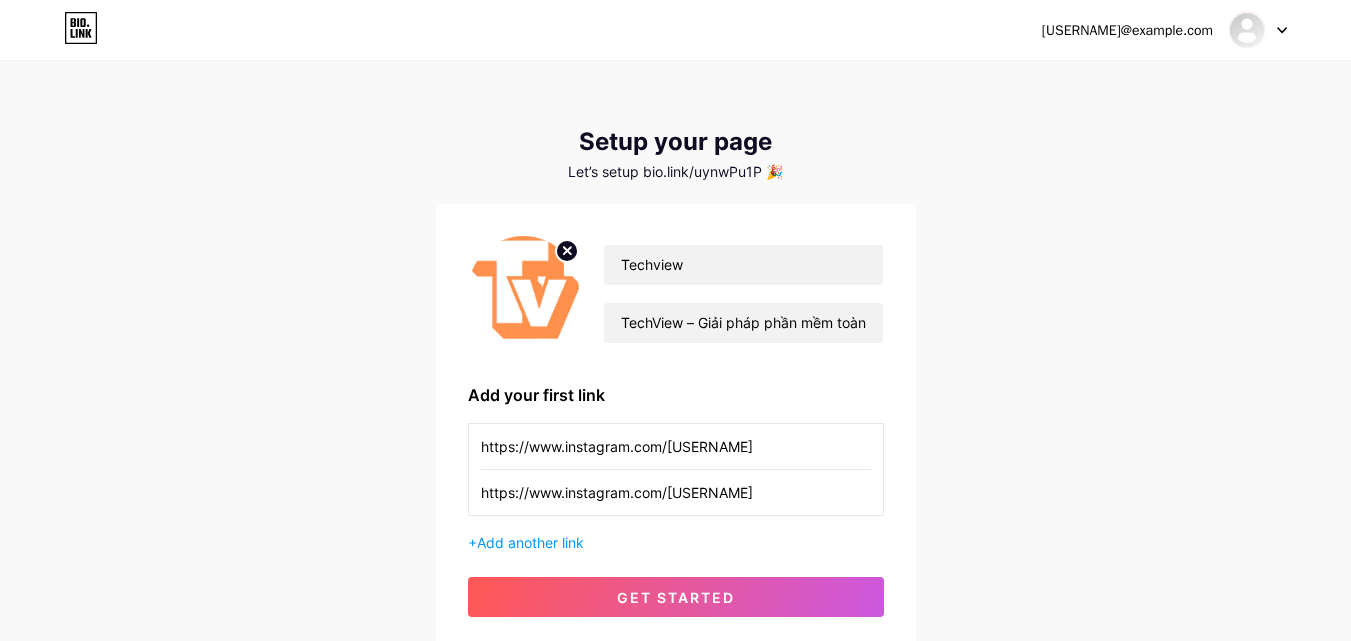 type on "https://www.instagram.com/techviewvn" 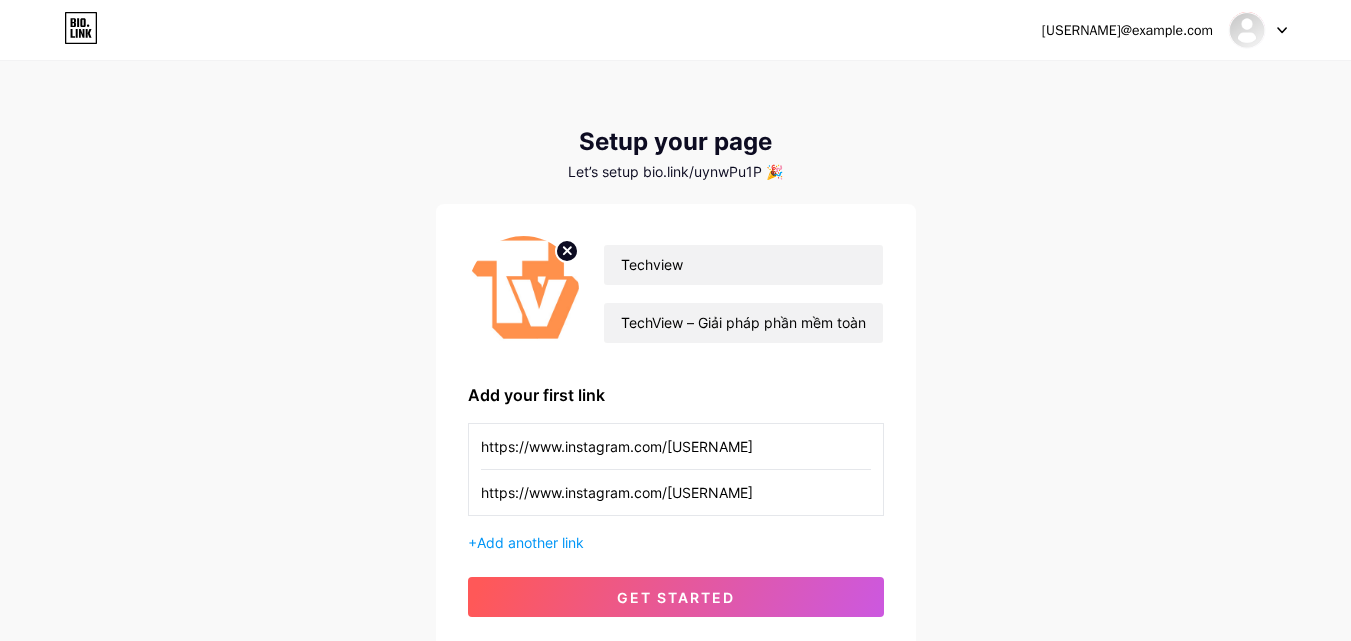 click on "get started" at bounding box center (676, 597) 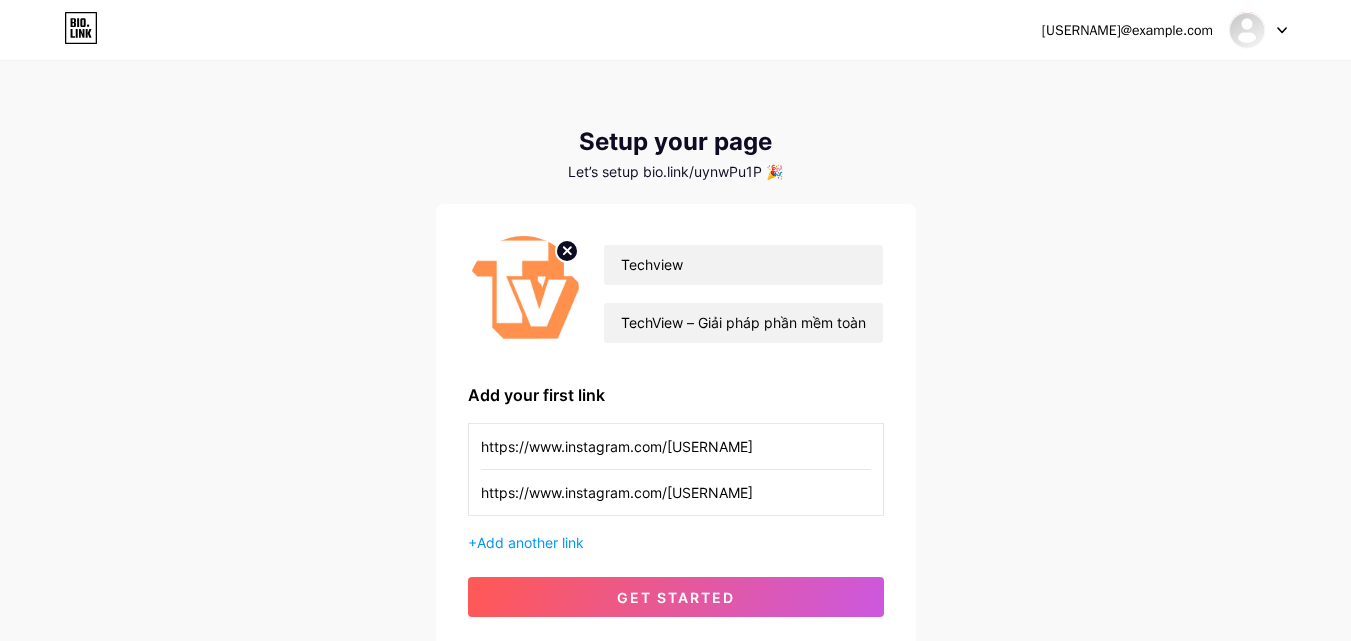 click on "get started" at bounding box center (676, 597) 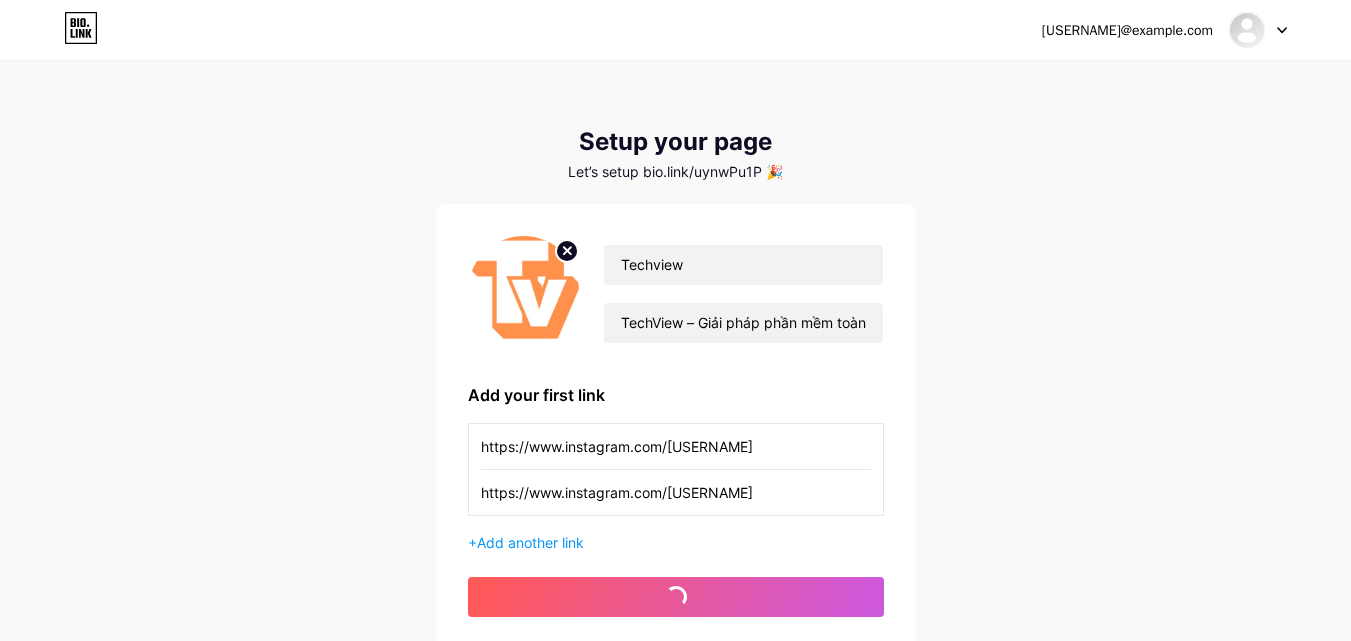 click at bounding box center [675, 596] 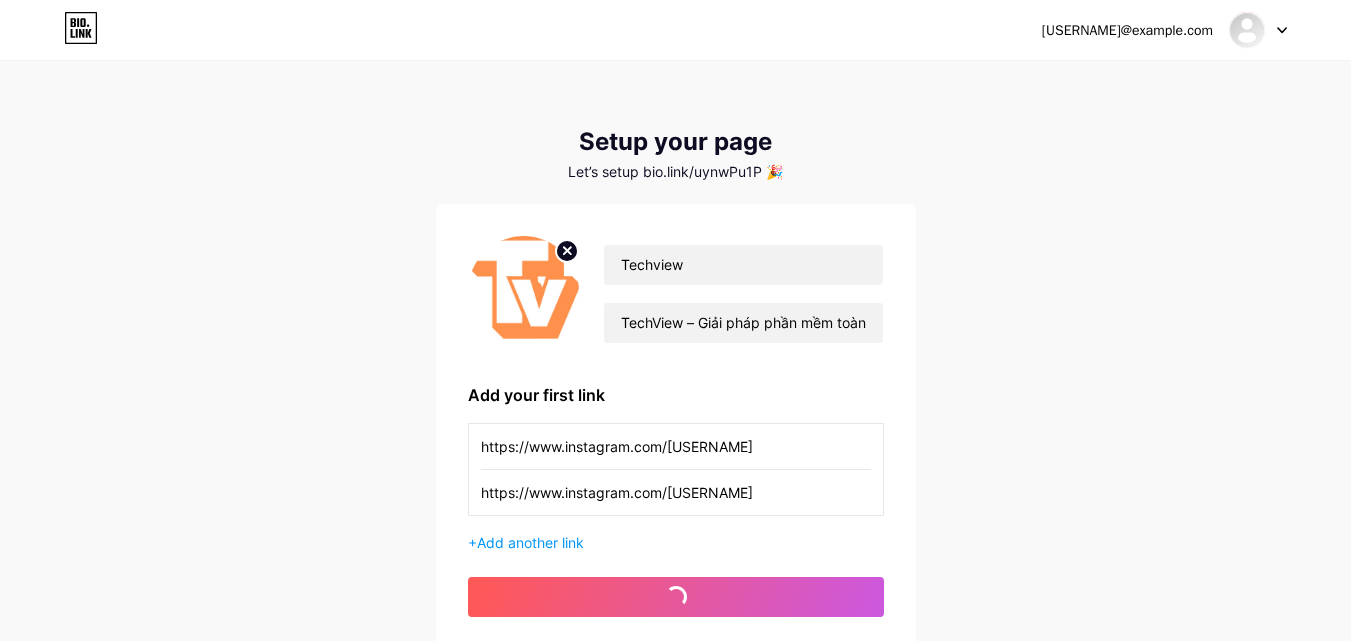 click at bounding box center [675, 597] 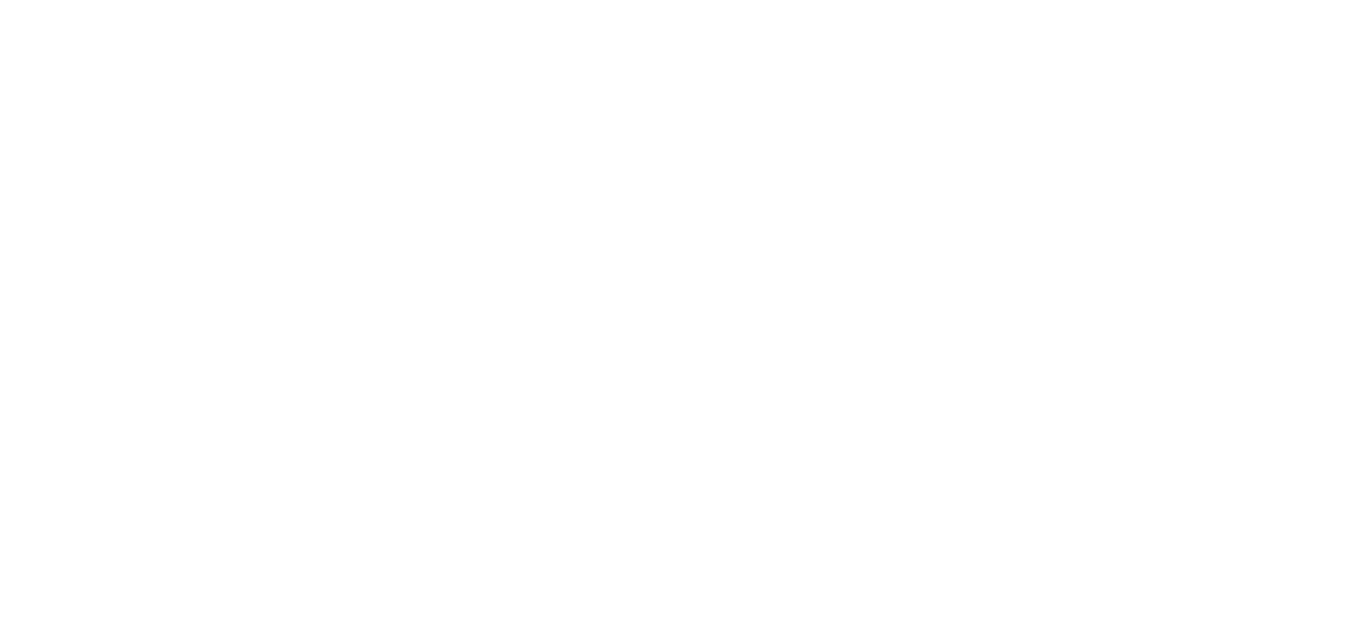 scroll, scrollTop: 0, scrollLeft: 0, axis: both 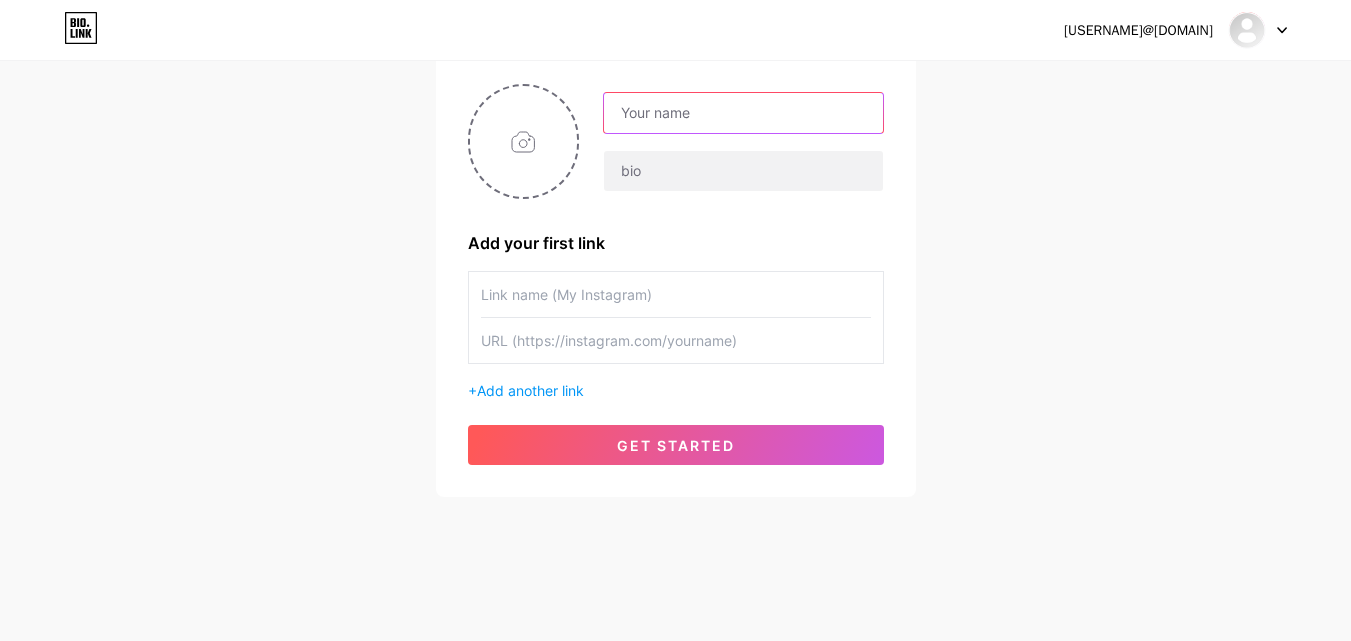 click at bounding box center (743, 113) 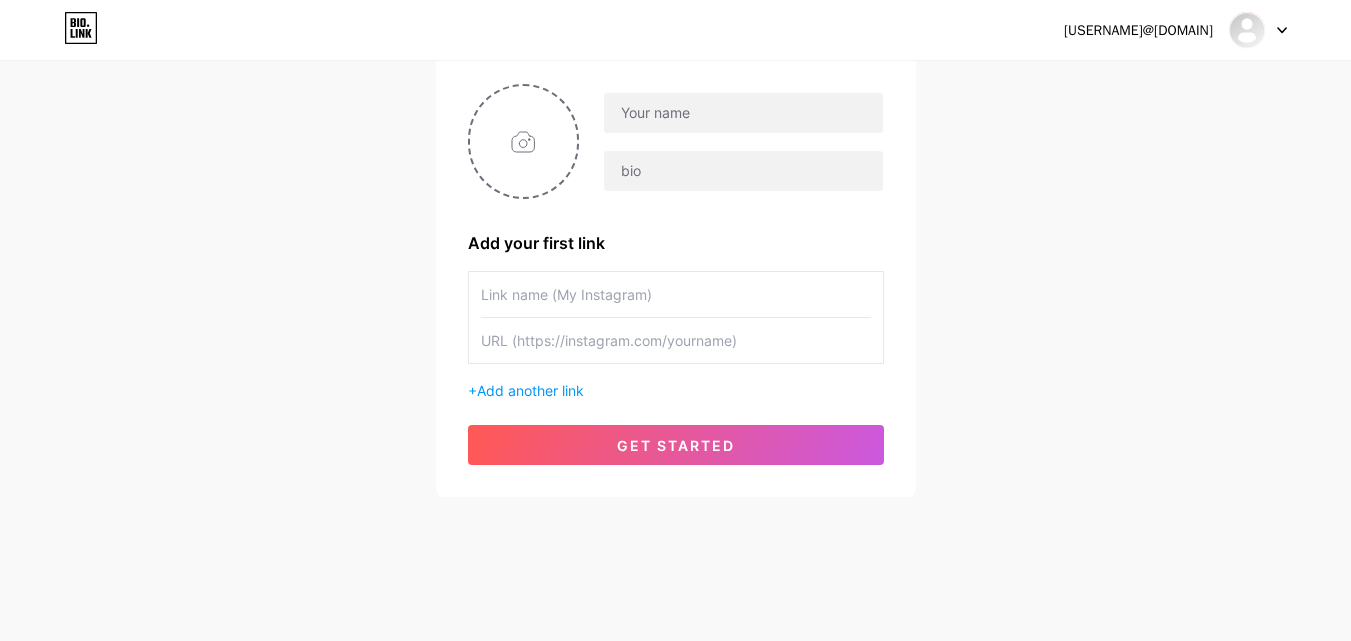 drag, startPoint x: 991, startPoint y: 35, endPoint x: 1136, endPoint y: 36, distance: 145.00345 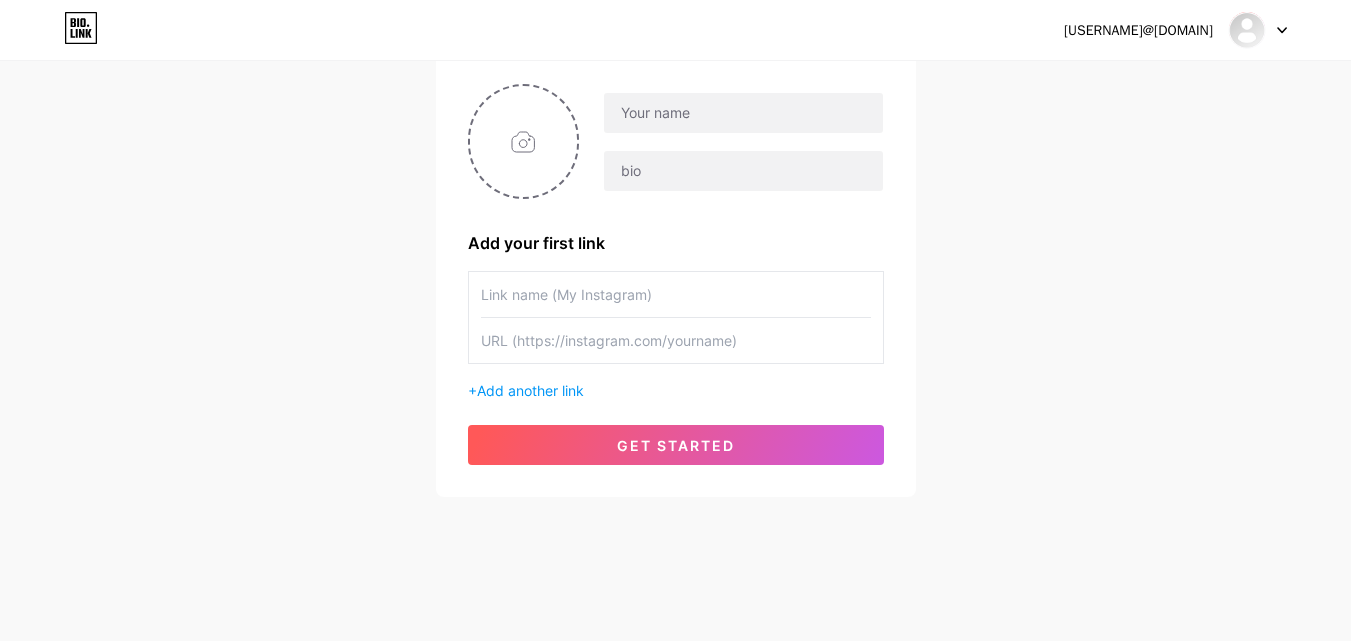 click on "laptopcudanang133135@gmail.com           Dashboard     Logout" at bounding box center [675, 30] 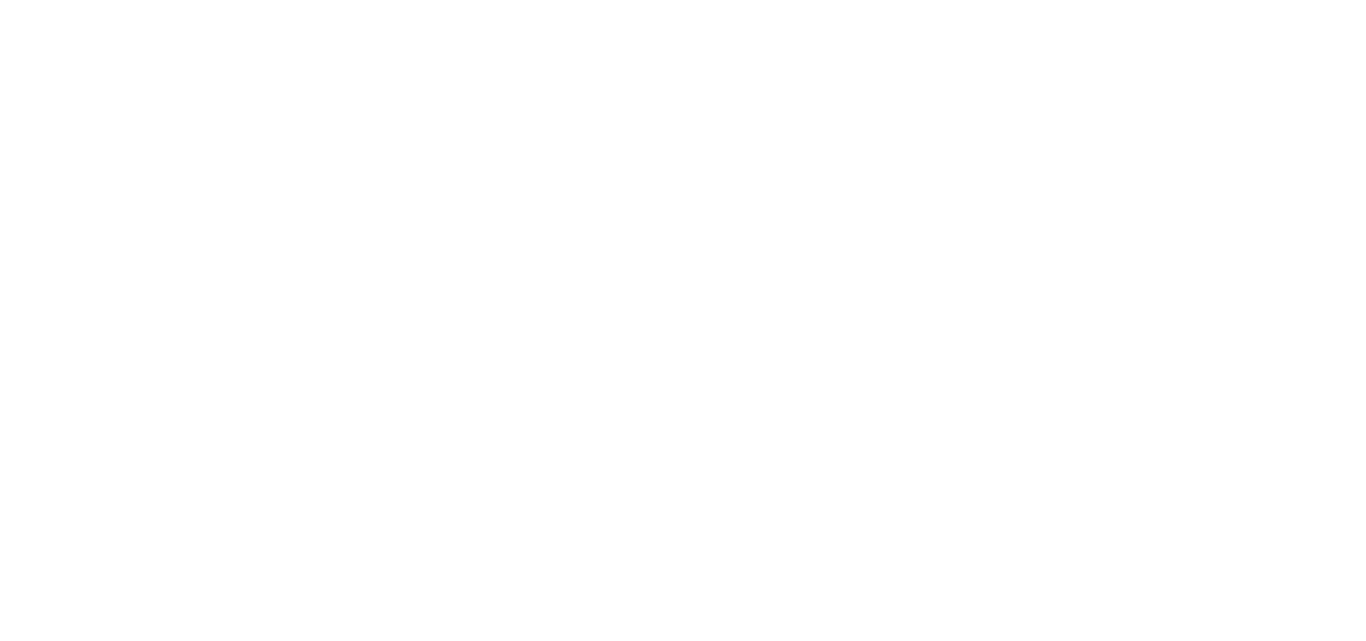 scroll, scrollTop: 0, scrollLeft: 0, axis: both 